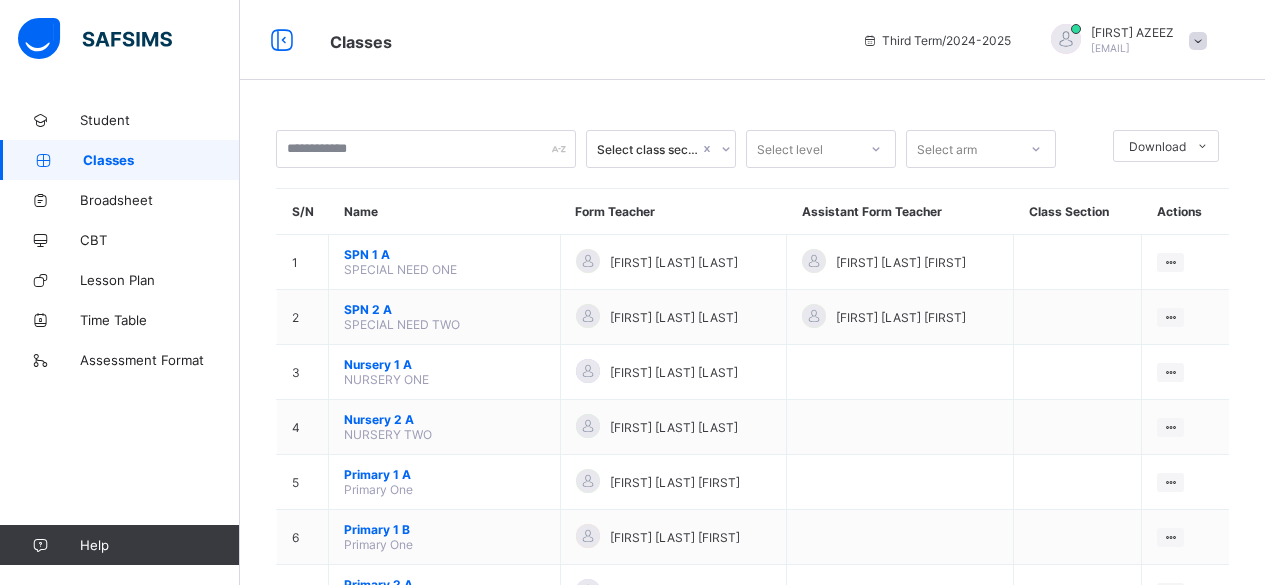 scroll, scrollTop: 0, scrollLeft: 0, axis: both 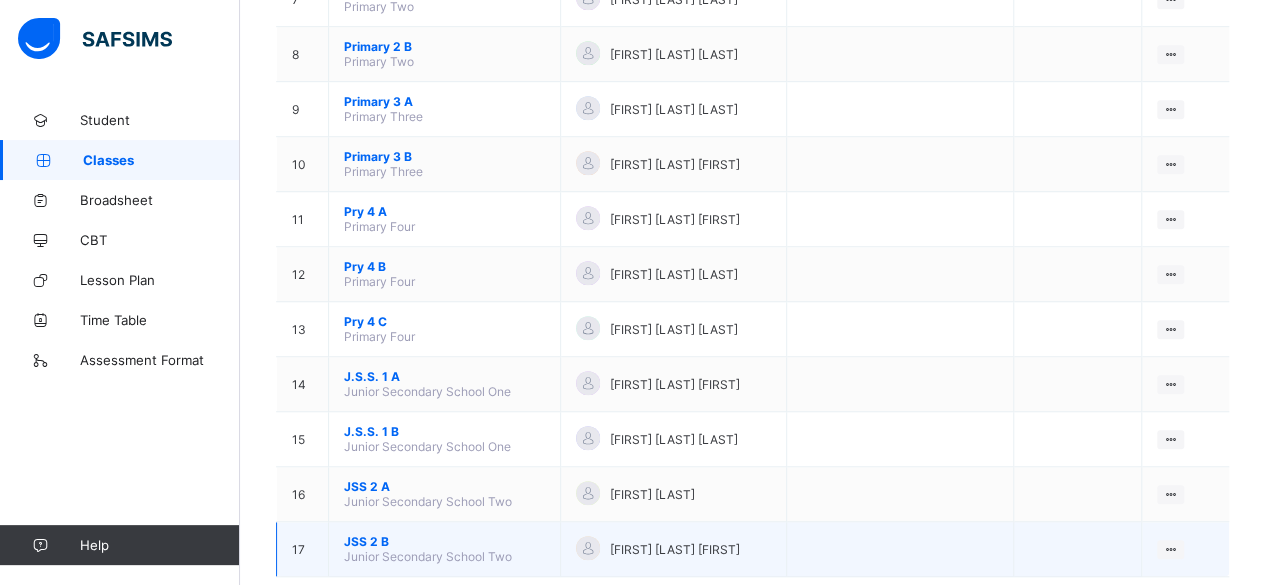 click on "JSS 2   B" at bounding box center (444, 541) 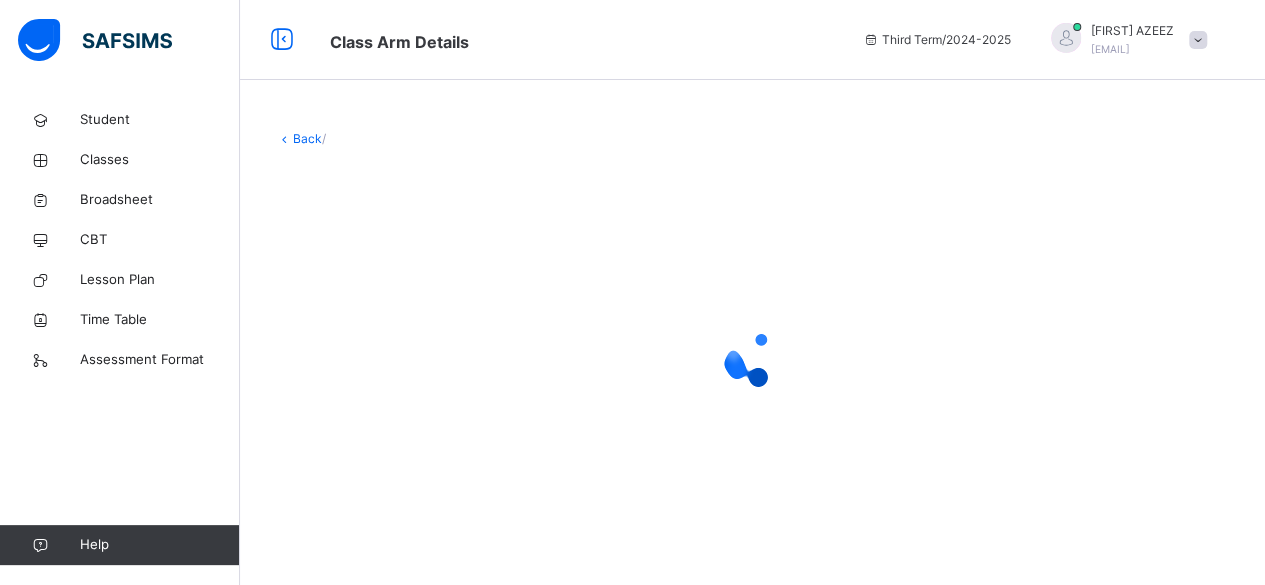 scroll, scrollTop: 0, scrollLeft: 0, axis: both 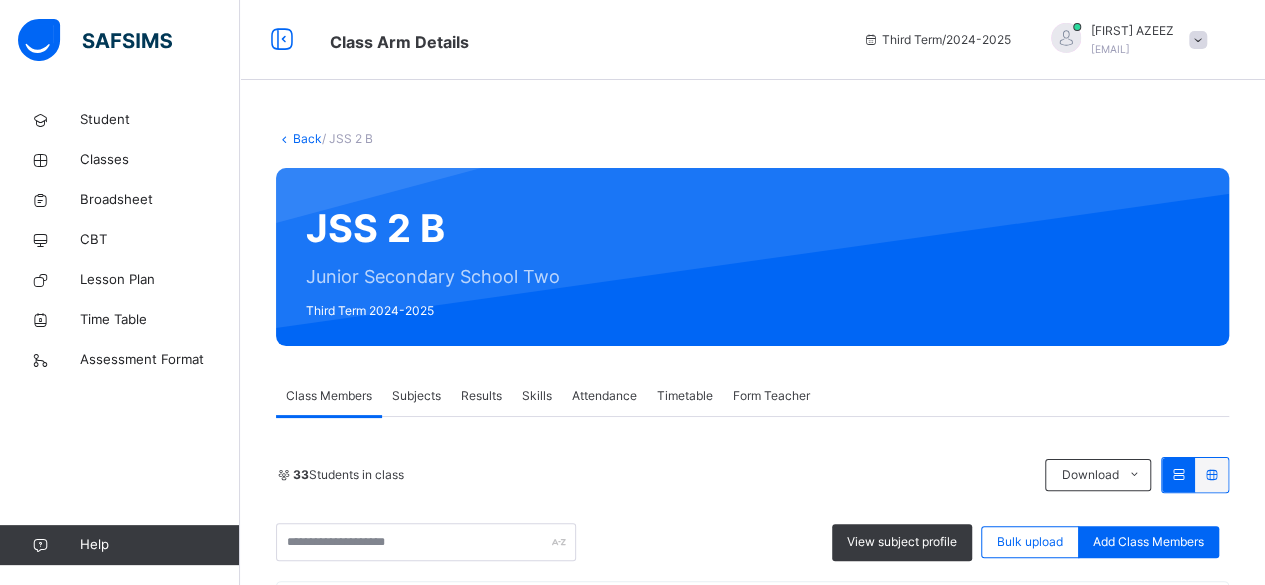 click on "Subjects" at bounding box center (416, 396) 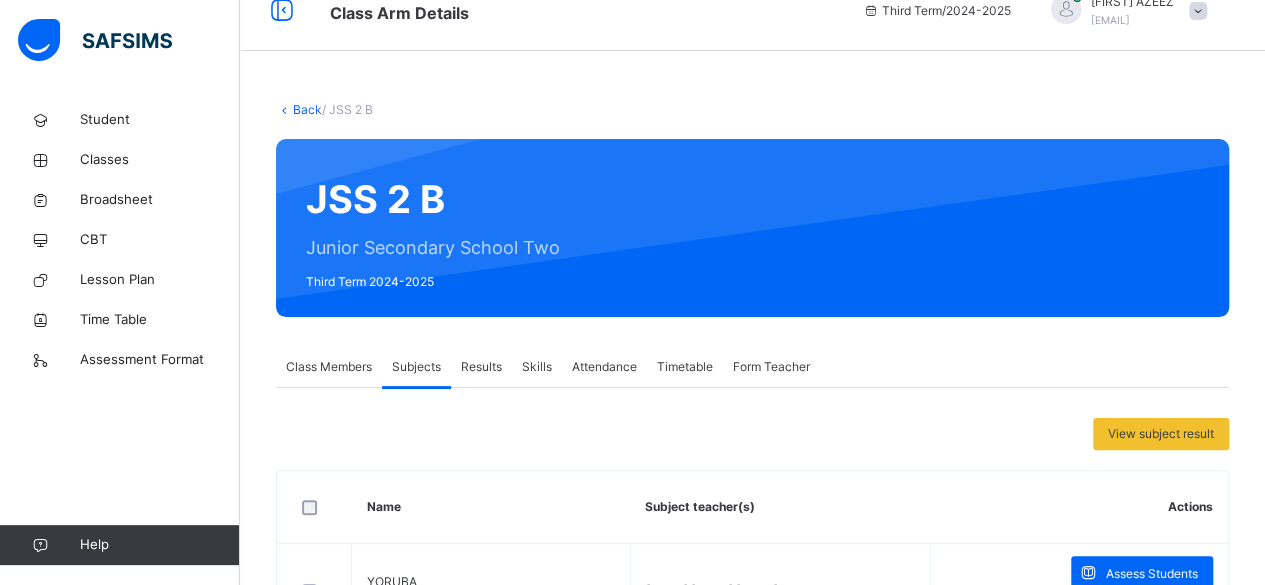 scroll, scrollTop: 53, scrollLeft: 0, axis: vertical 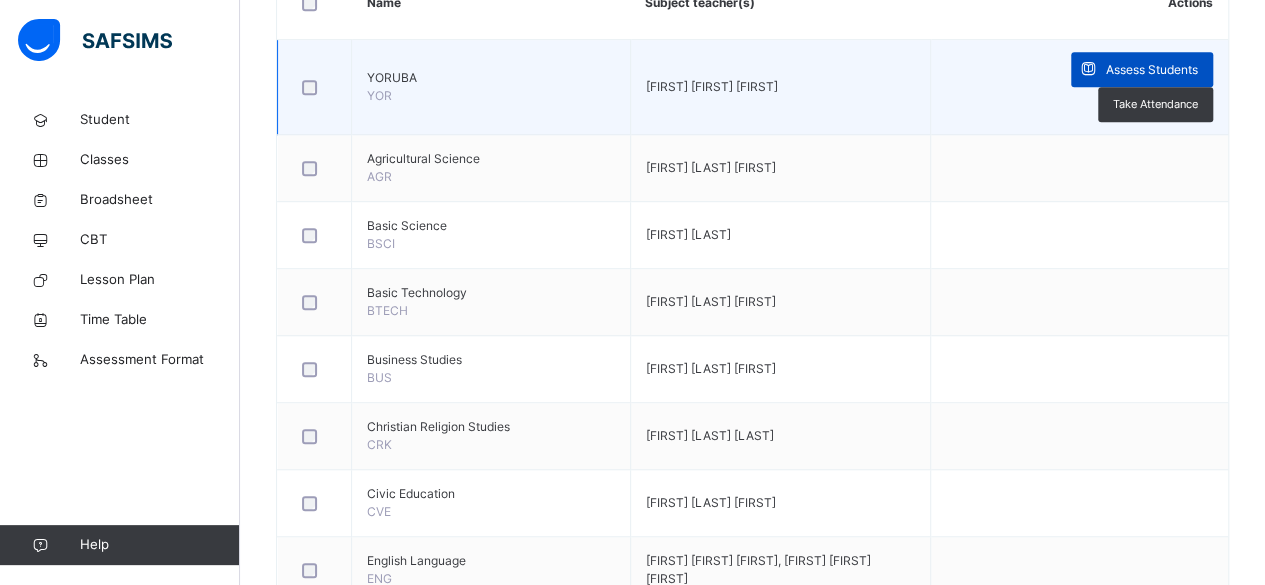 click on "Assess Students" at bounding box center (1152, 70) 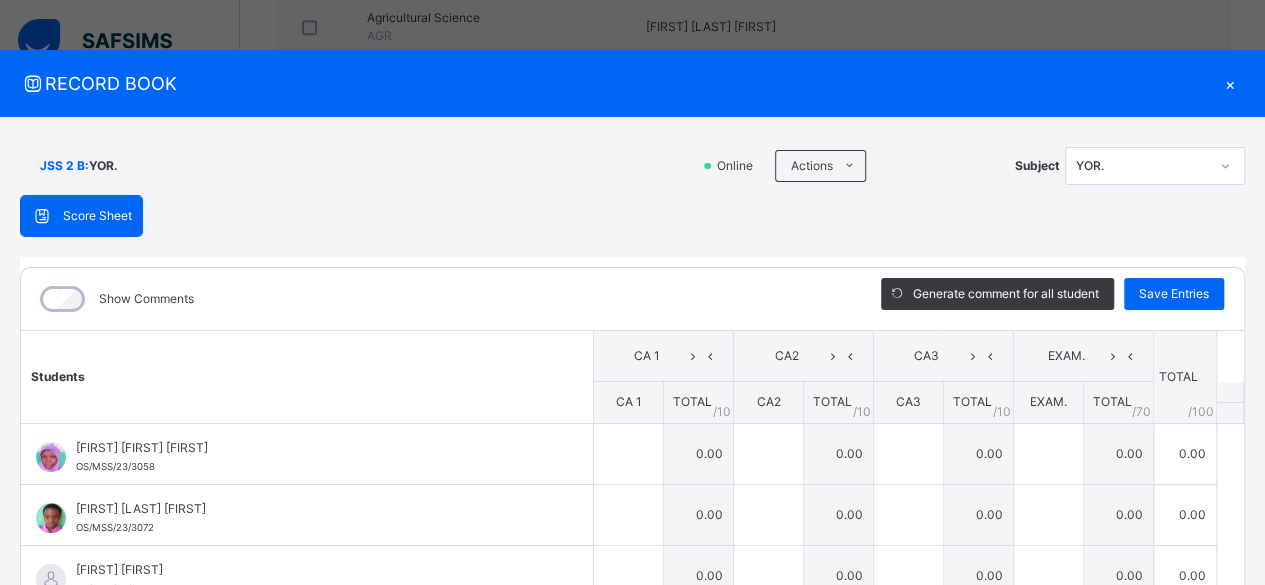scroll, scrollTop: 693, scrollLeft: 0, axis: vertical 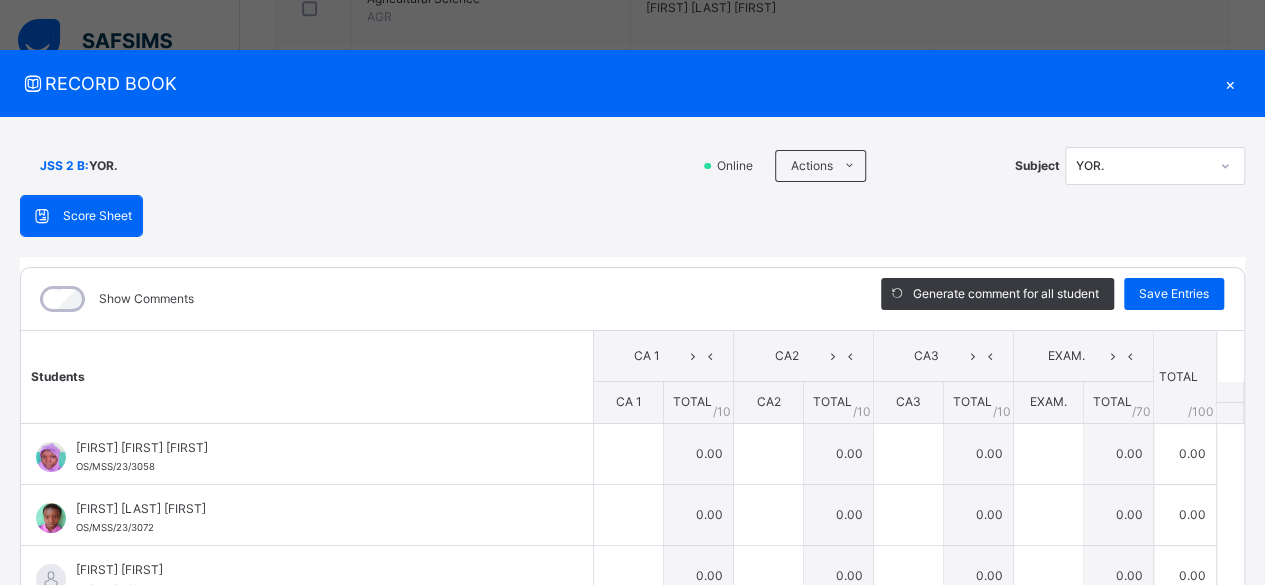 click on "Show Comments   Generate comment for all student   Save Entries Class Level:  JSS 2   B Subject:  YOR. Session:  2024/2025 Session Session:  Third Term Students CA 1 CA2 CA3 EXAM. TOTAL /100 Comment CA 1 TOTAL / 10 CA2 TOTAL / 10 CA3 TOTAL / 10 EXAM. TOTAL / 70  [FIRST]  [LAST] [ID]   [FIRST]  [LAST] [ID] 0.00 0.00 0.00 0.00 0.00 Generate comment 0 / 250   ×   Subject Teacher’s Comment Generate and see in full the comment developed by the AI with an option to regenerate the comment JS  [FIRST]  [LAST]   [ID]   Total 0.00  / 100.00 Sims Bot   Regenerate     Use this comment    [FIRST] [LAST] [ID]  [FIRST] [LAST] [ID] 0.00 0.00 0.00 0.00 0.00 Generate comment 0 / 250   ×   Subject Teacher’s Comment Generate and see in full the comment developed by the AI with an option to regenerate the comment JS  [FIRST] [LAST]   [ID]   Total 0.00  / 100.00 Sims Bot   Regenerate     Use this comment" at bounding box center (632, 549) 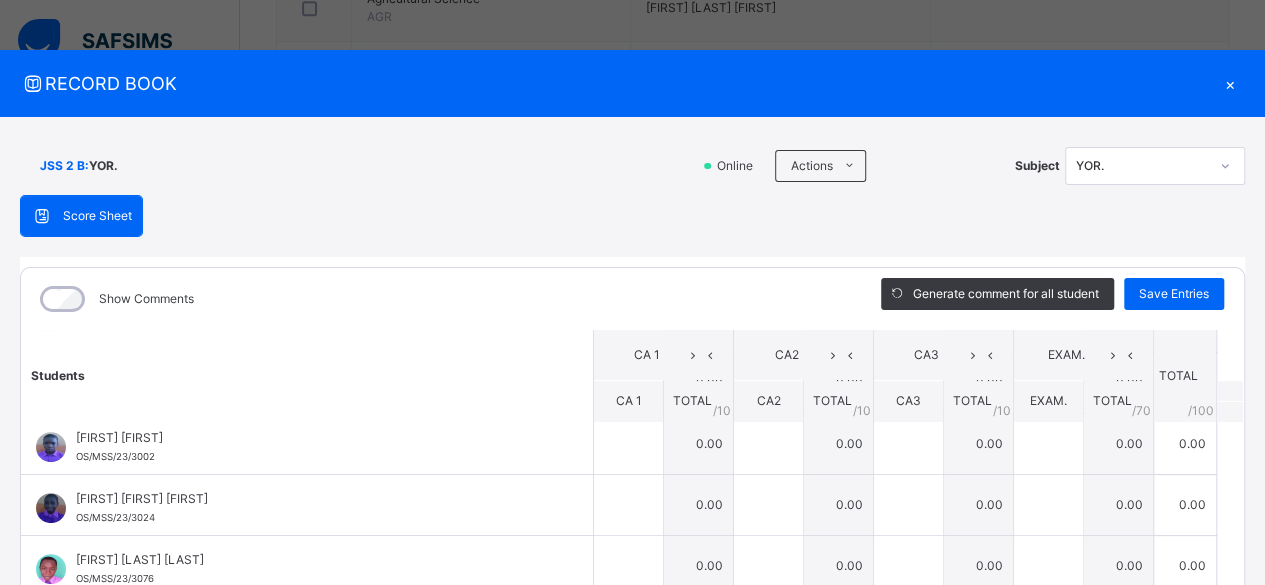 scroll, scrollTop: 583, scrollLeft: 0, axis: vertical 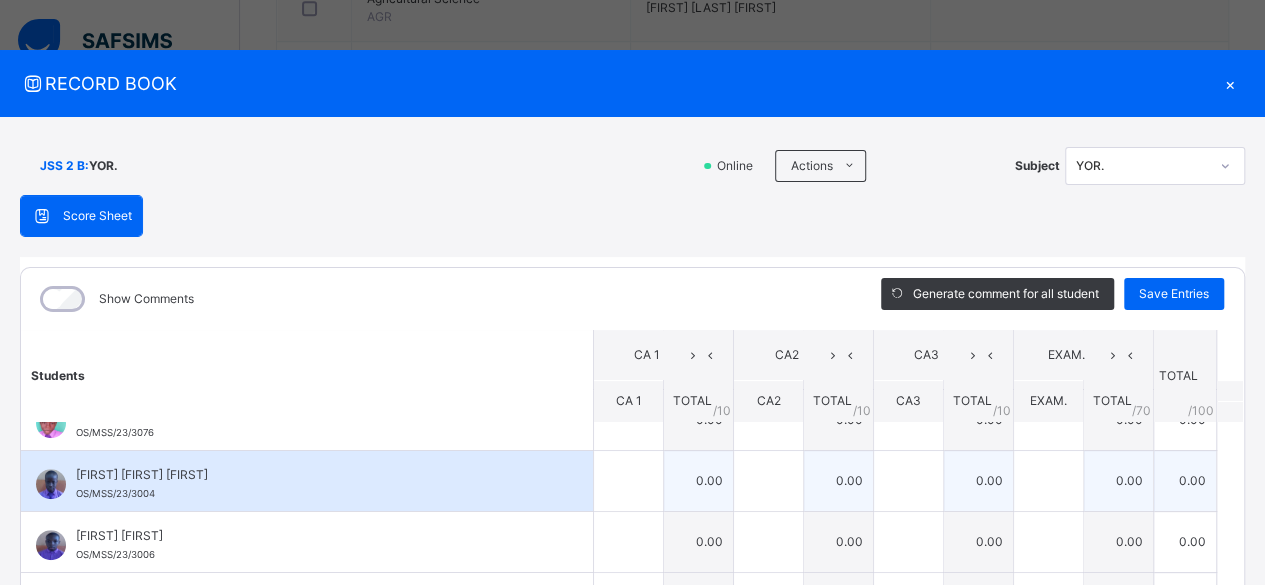 click on "[FIRST] [FIRST] [FIRST]" at bounding box center [312, 475] 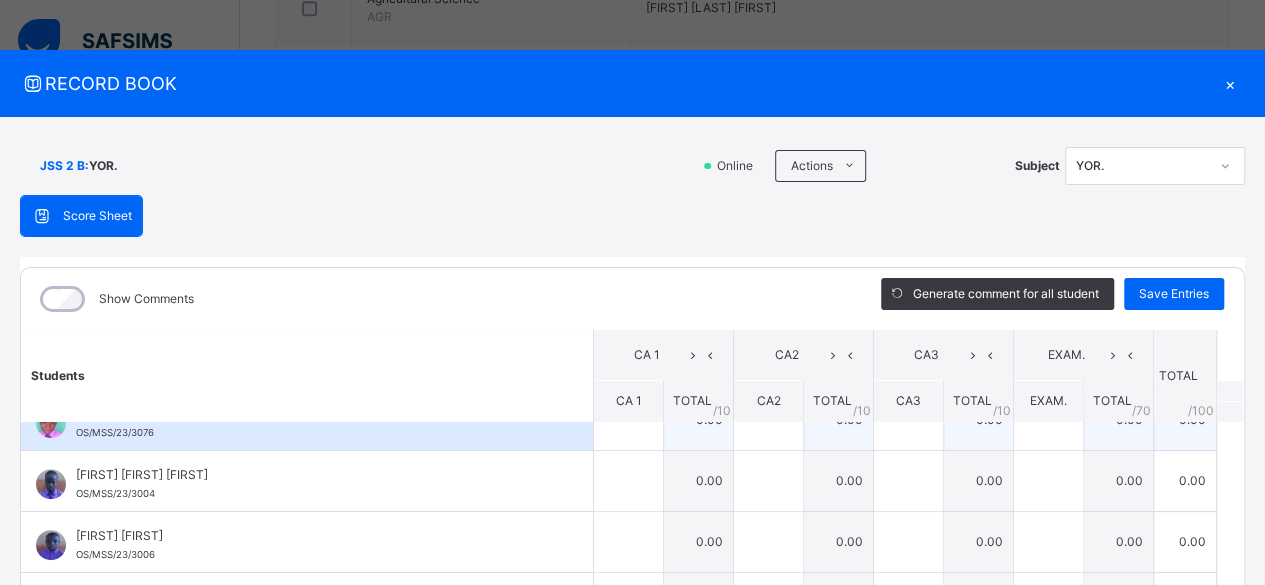 click on "[FIRST] [LAST] [FIRST] OS/MSS/23/3076" at bounding box center (307, 420) 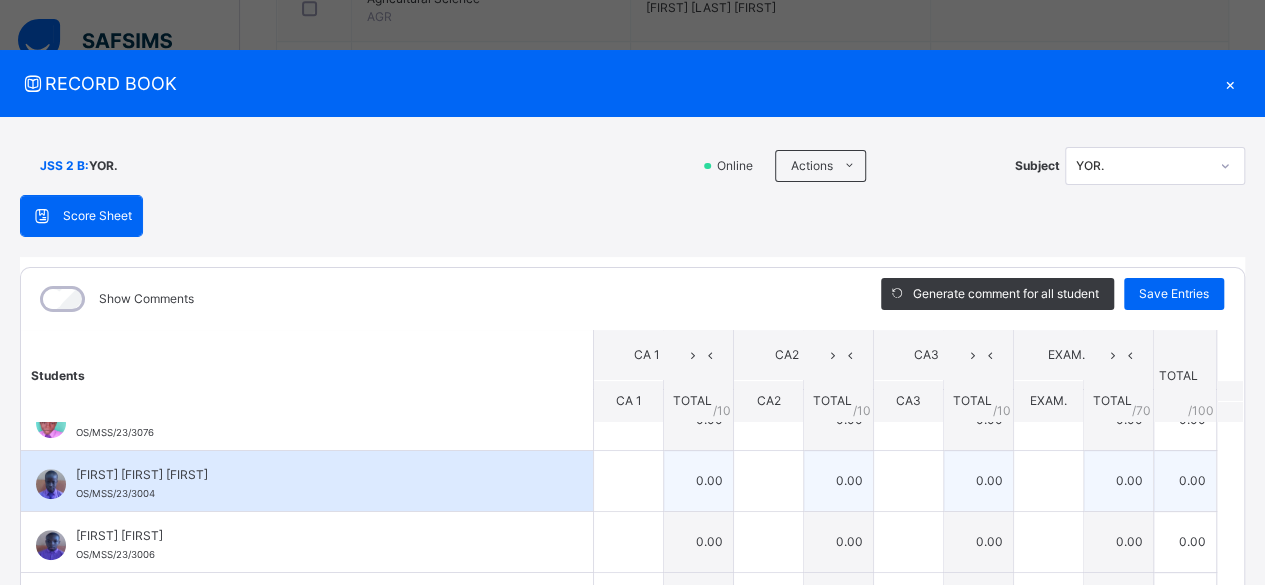 click on "[FIRST] [FIRST] [FIRST]" at bounding box center [312, 475] 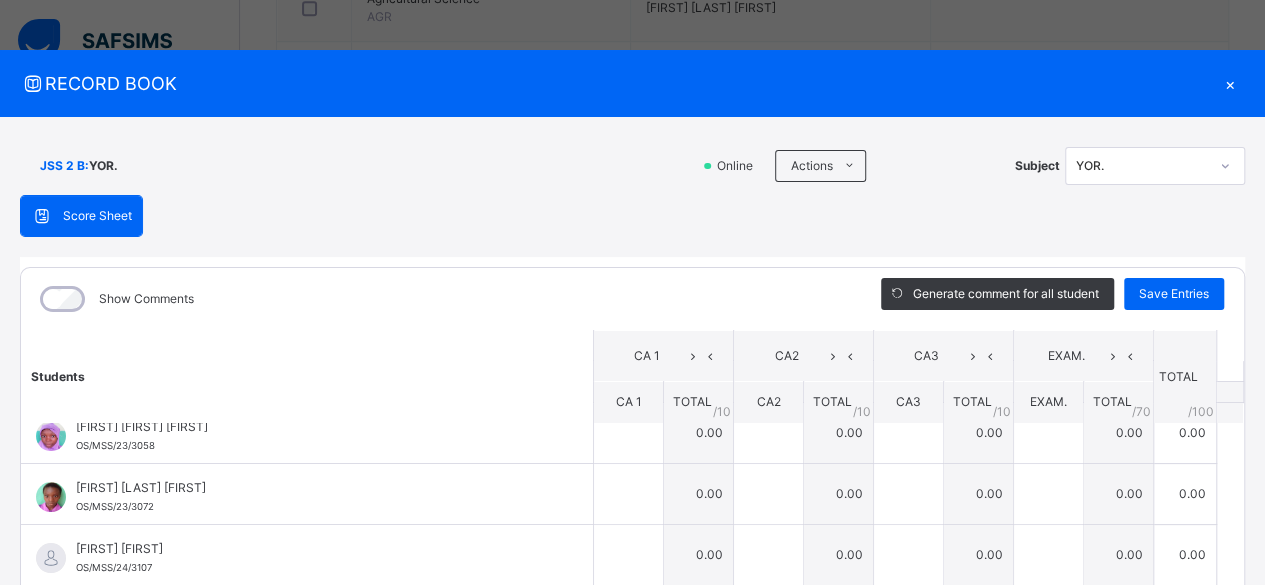 scroll, scrollTop: 0, scrollLeft: 0, axis: both 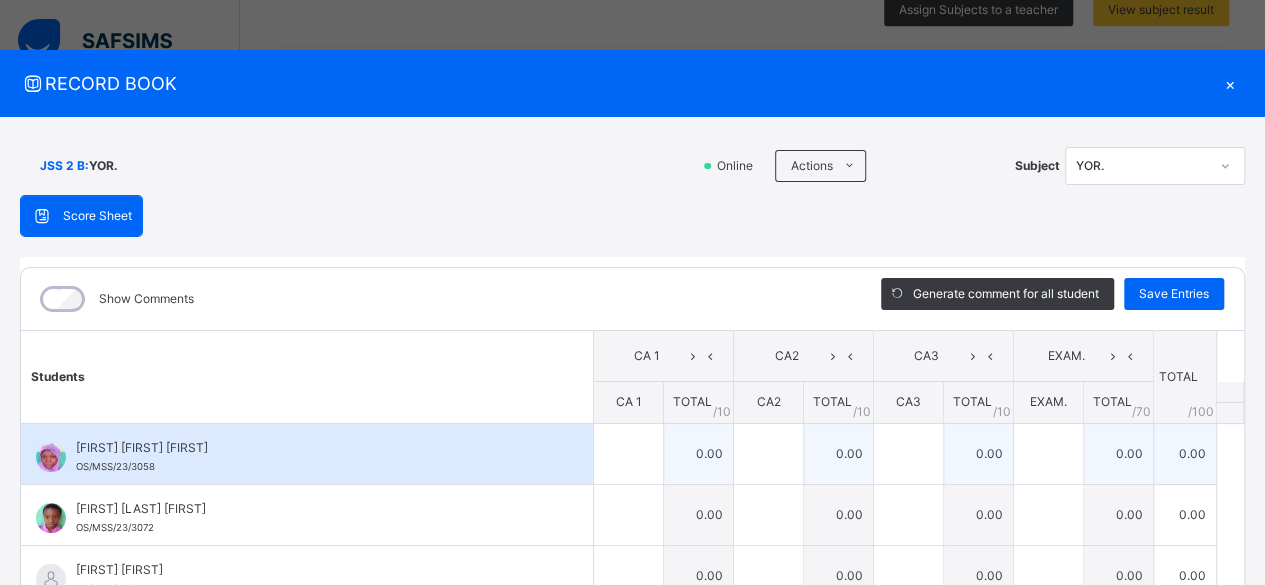 click on "[FIRST]  [FIRST] [FIRST] OS/MSS/23/3058" at bounding box center [312, 457] 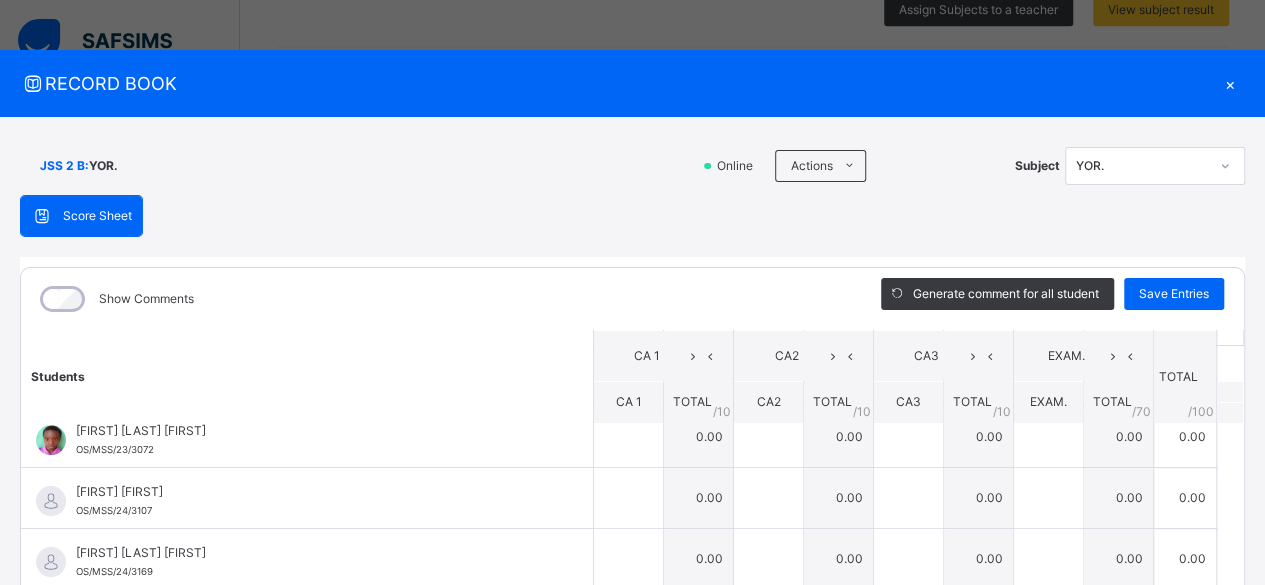 scroll, scrollTop: 80, scrollLeft: 0, axis: vertical 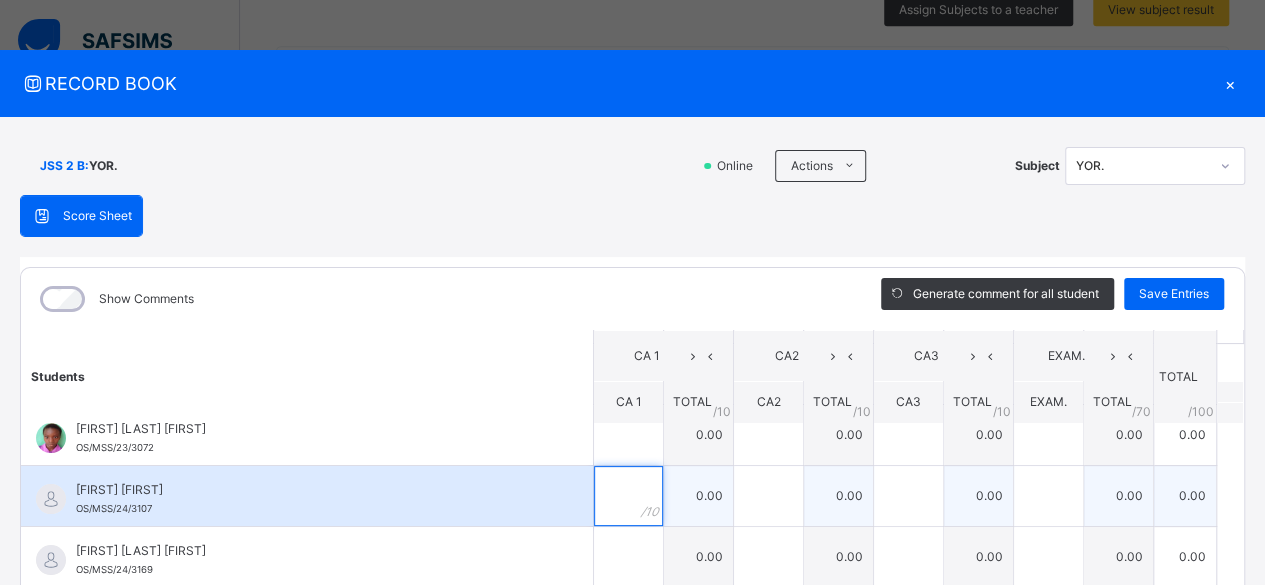 click at bounding box center (628, 496) 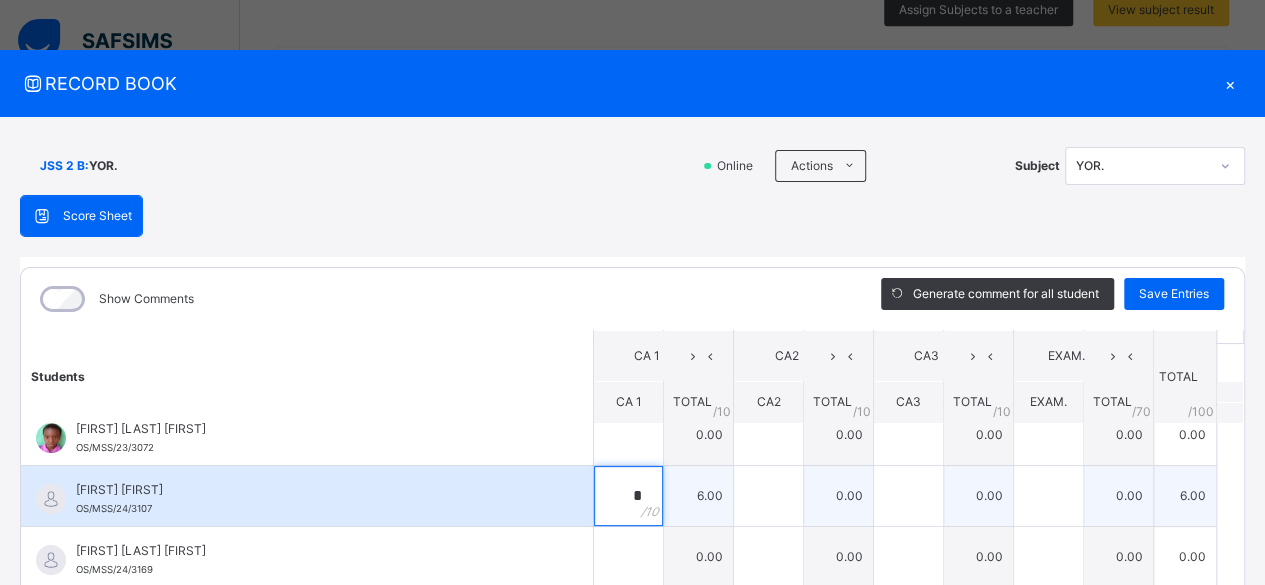 type on "*" 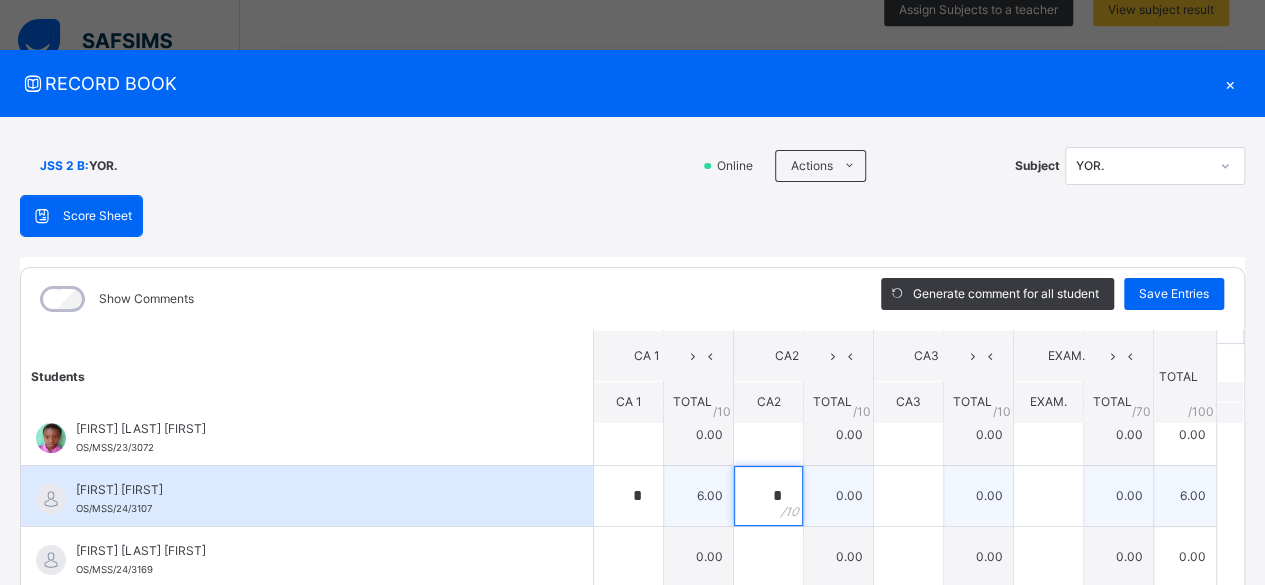 type on "*" 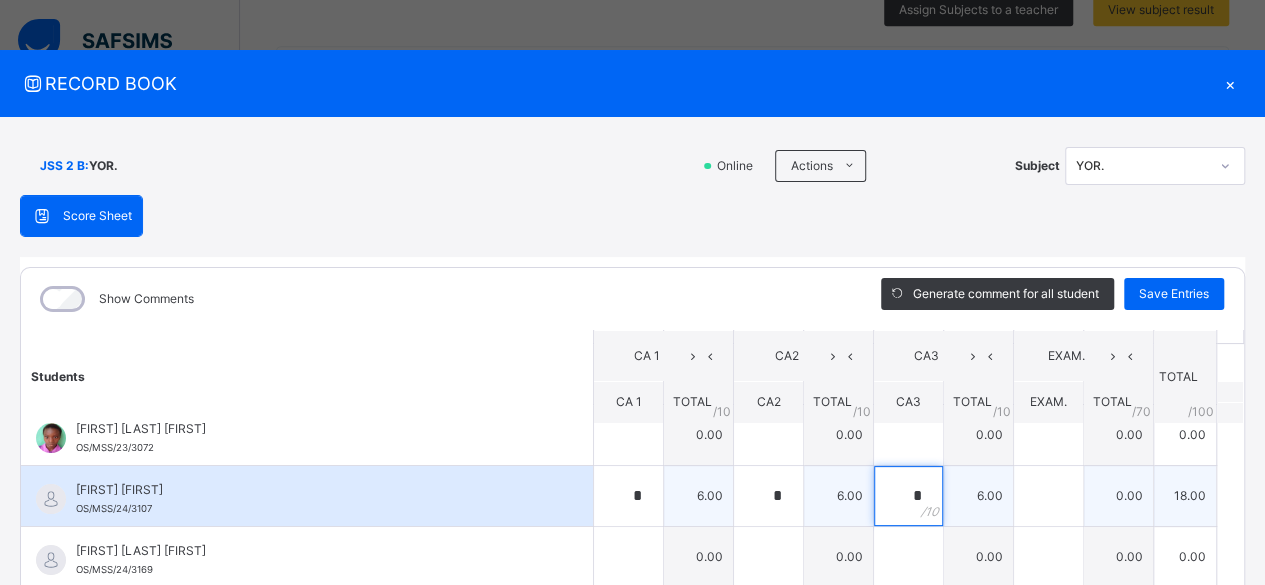 type on "*" 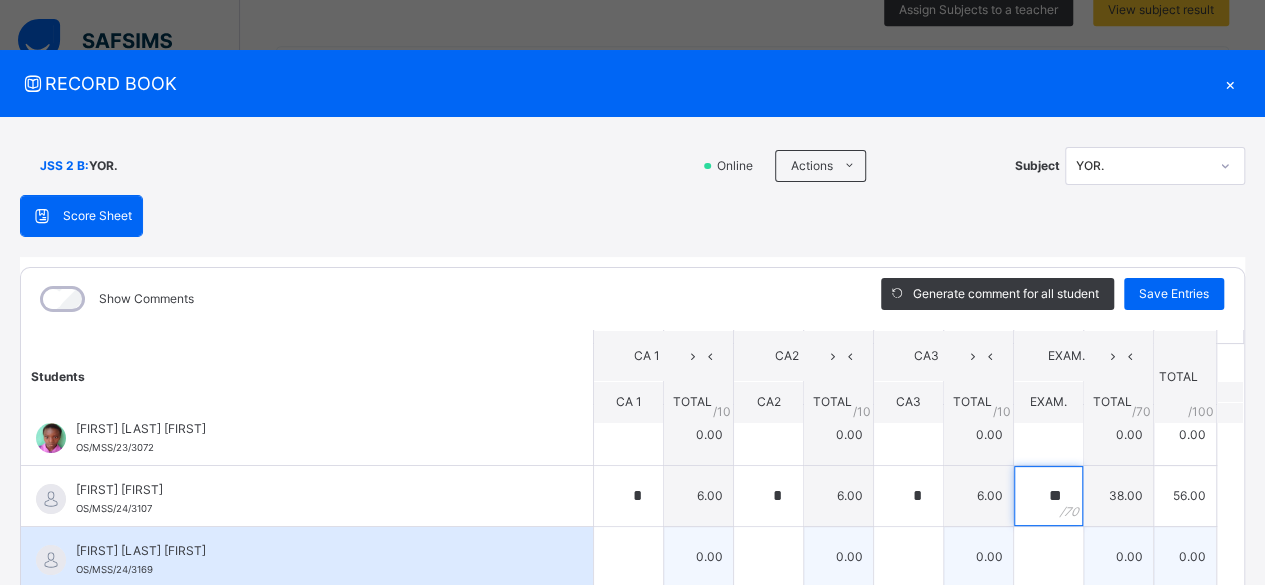 type on "**" 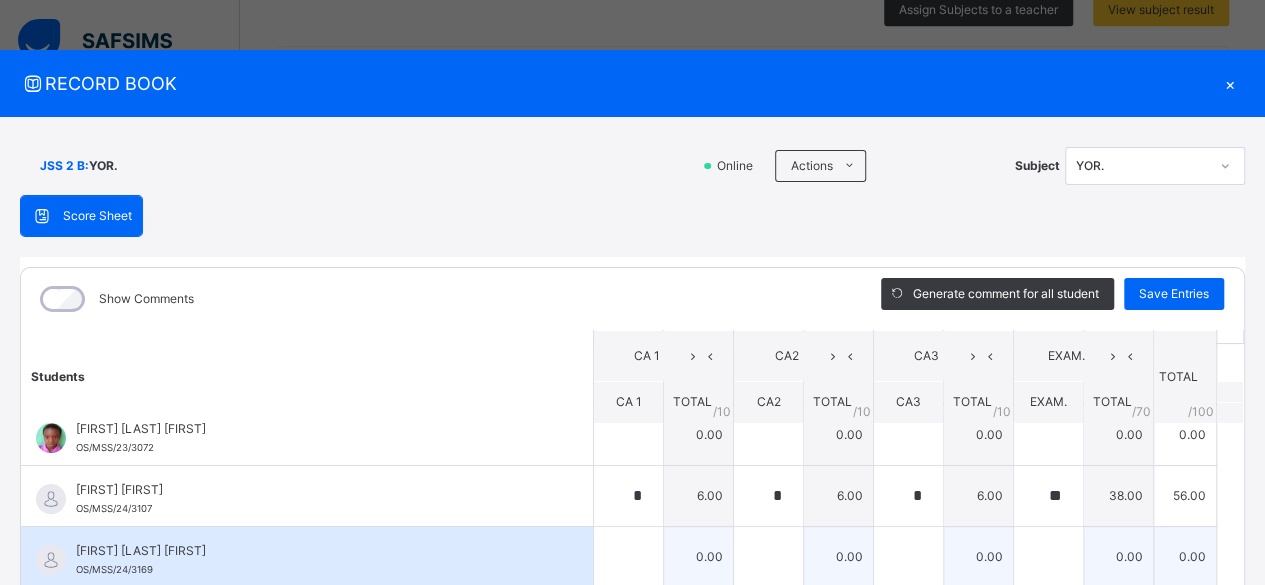 click on "[FIRST] [LAST] [LAST] [ID]" at bounding box center (307, 557) 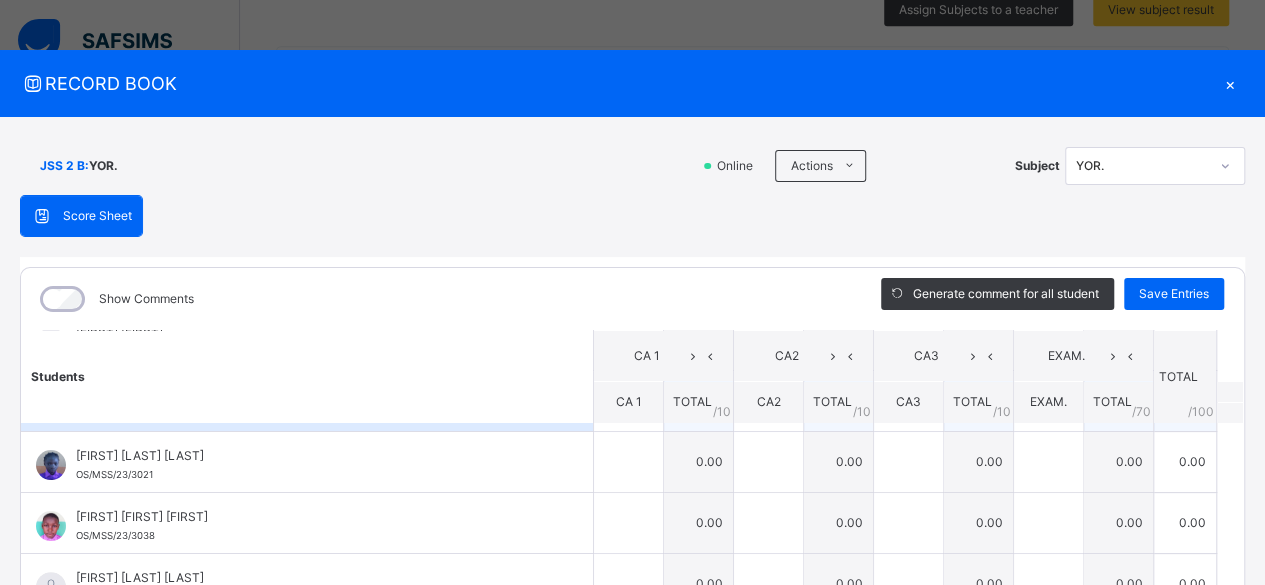scroll, scrollTop: 240, scrollLeft: 0, axis: vertical 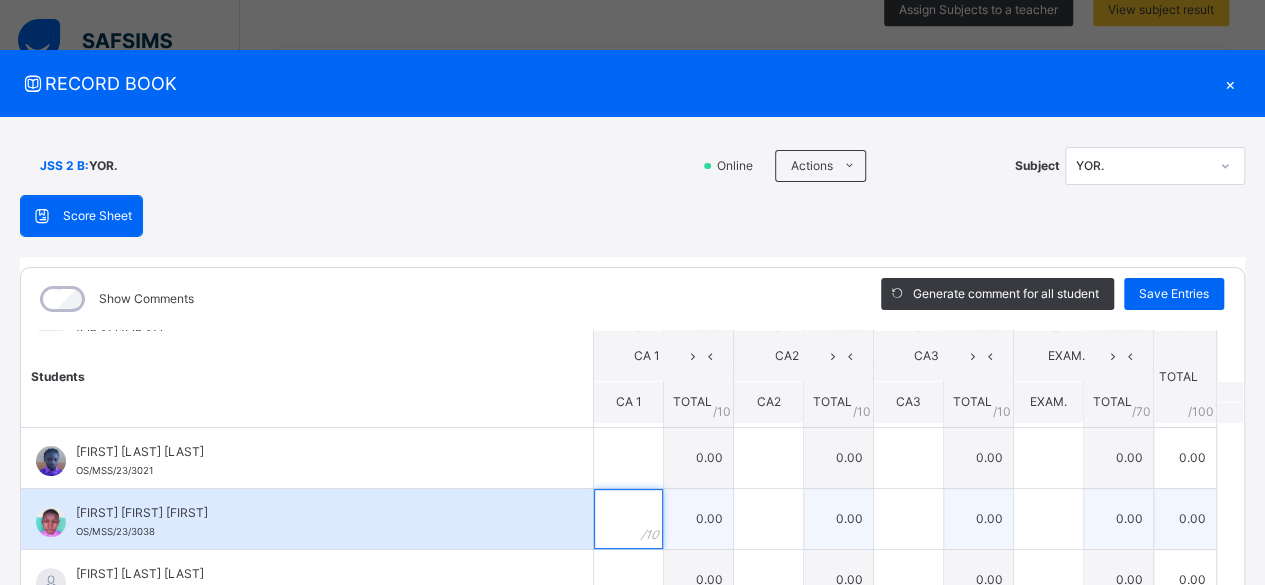 click at bounding box center (628, 519) 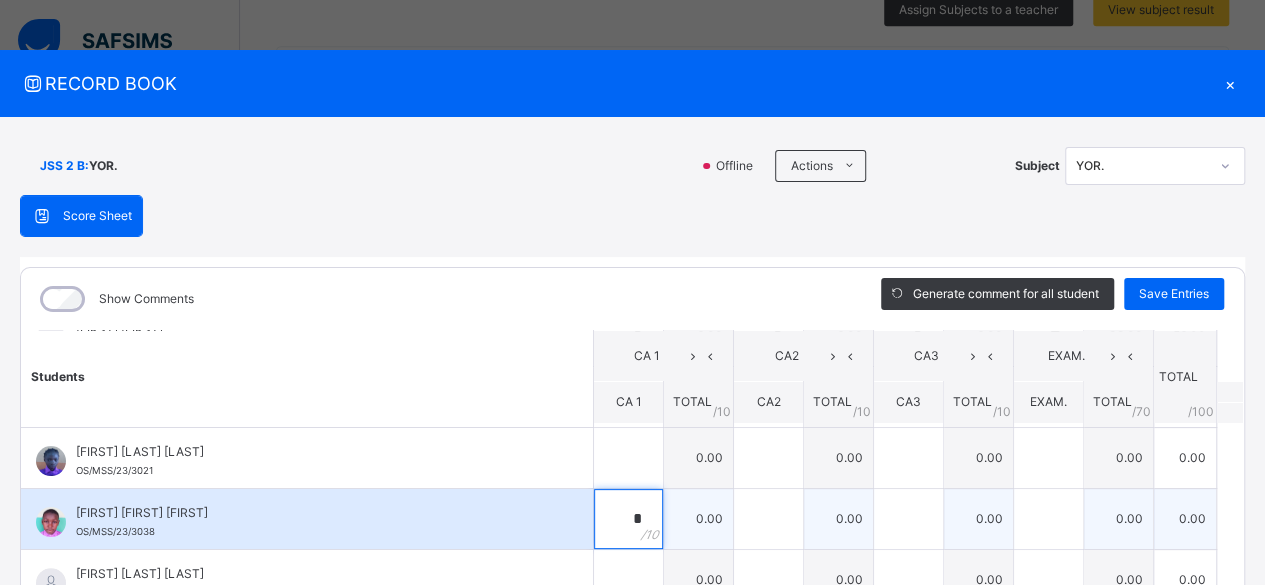 type on "*" 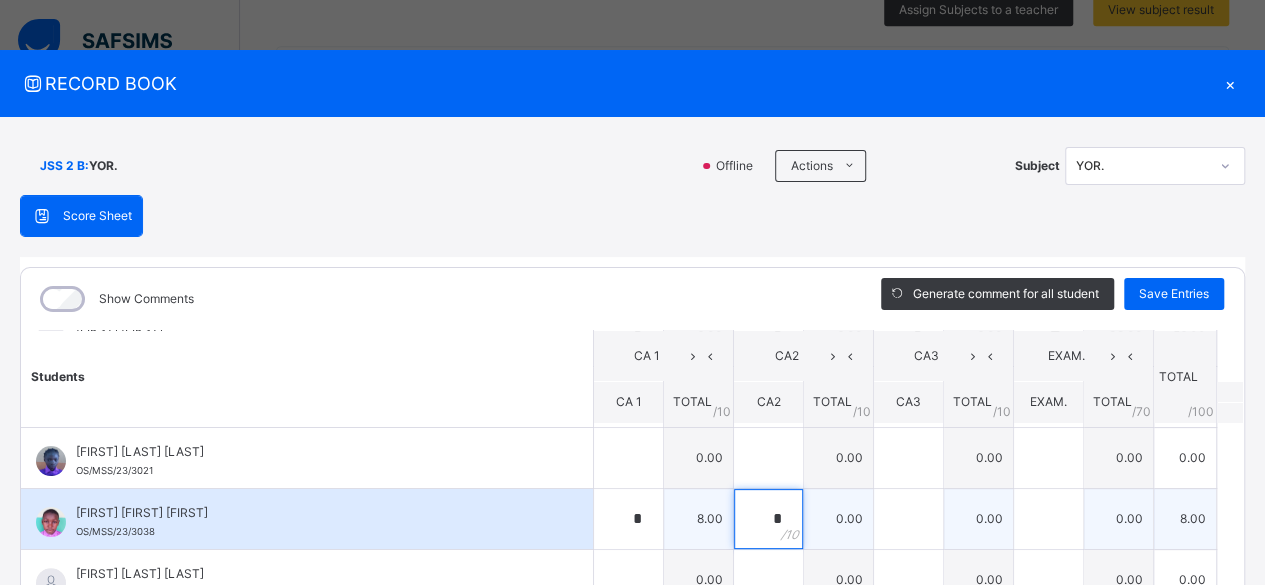 type on "*" 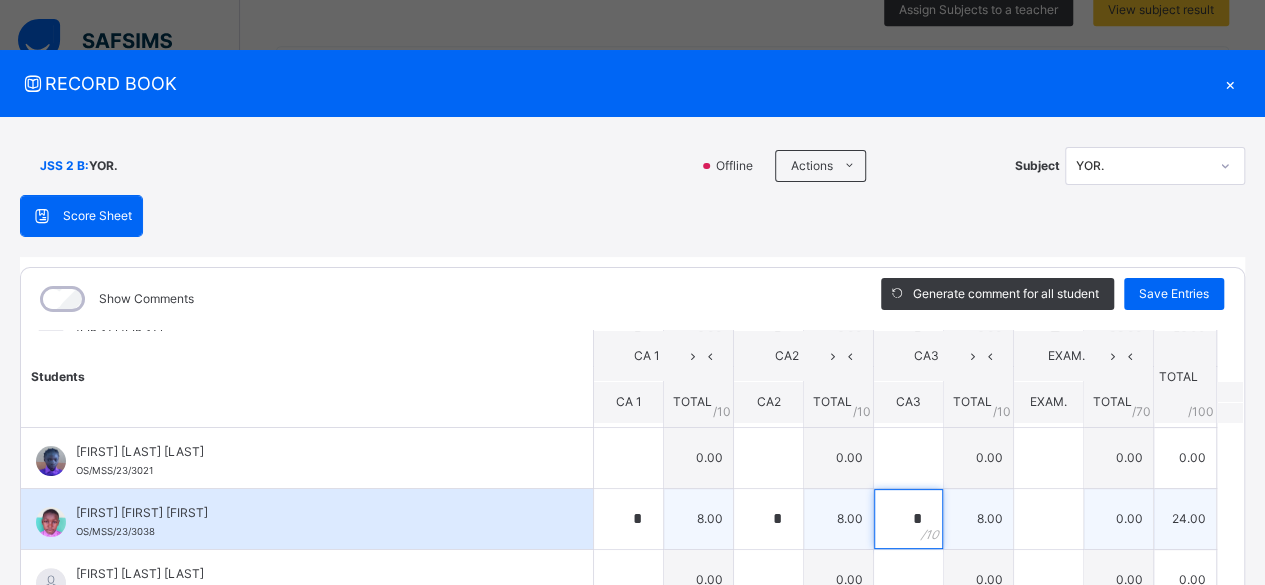 type on "*" 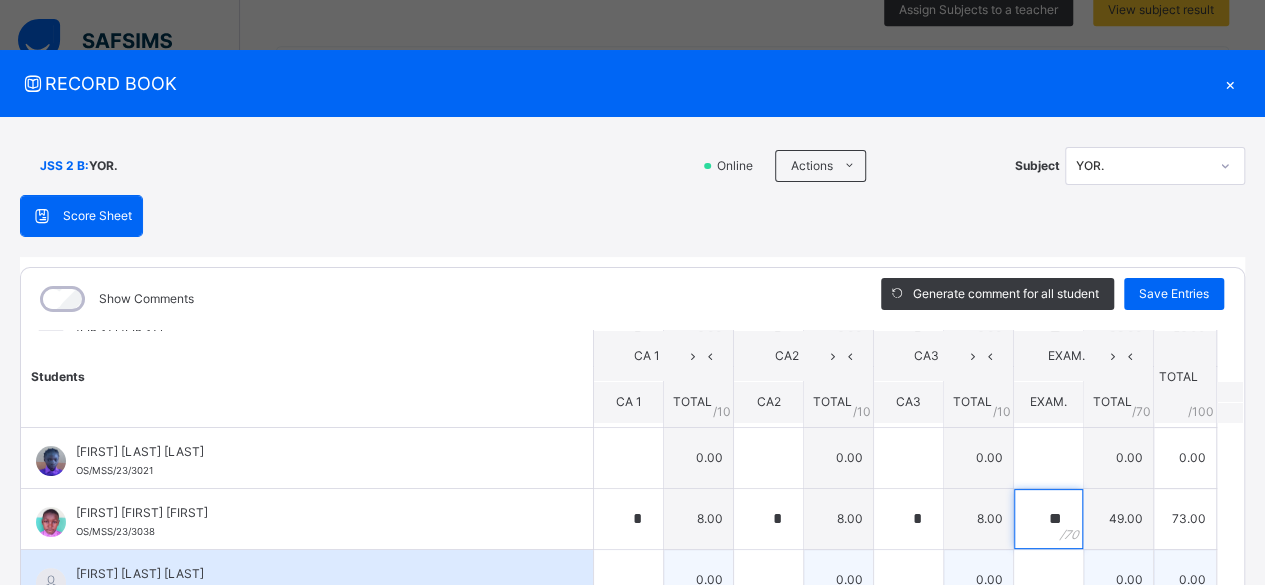type on "**" 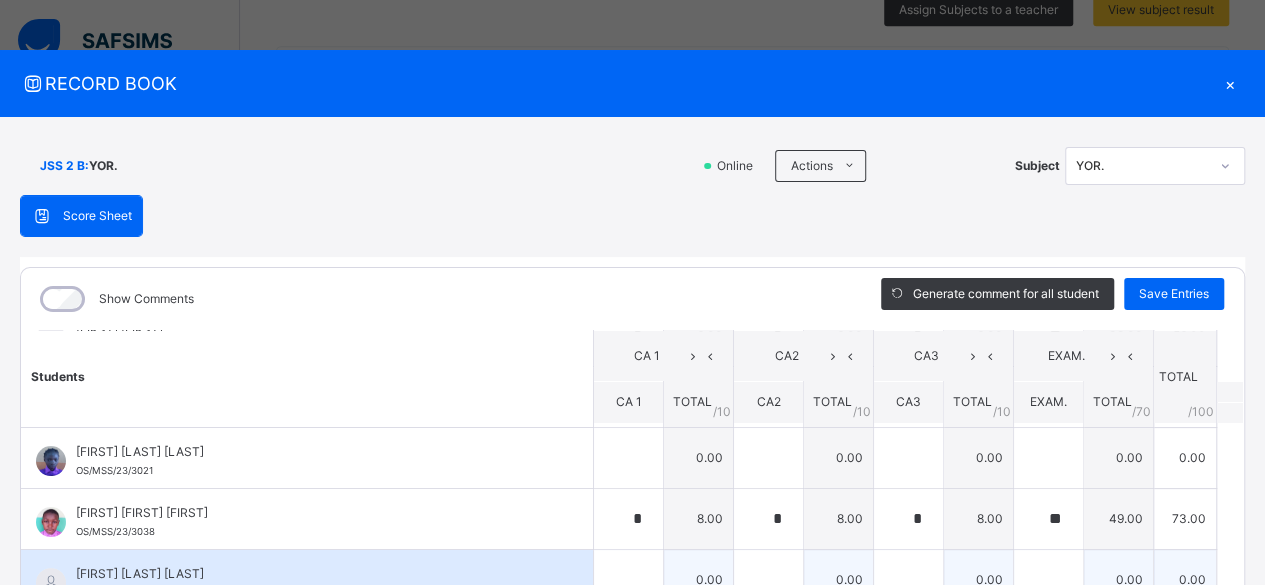 click on "[FIRST] [LAST] [LAST]" at bounding box center [312, 574] 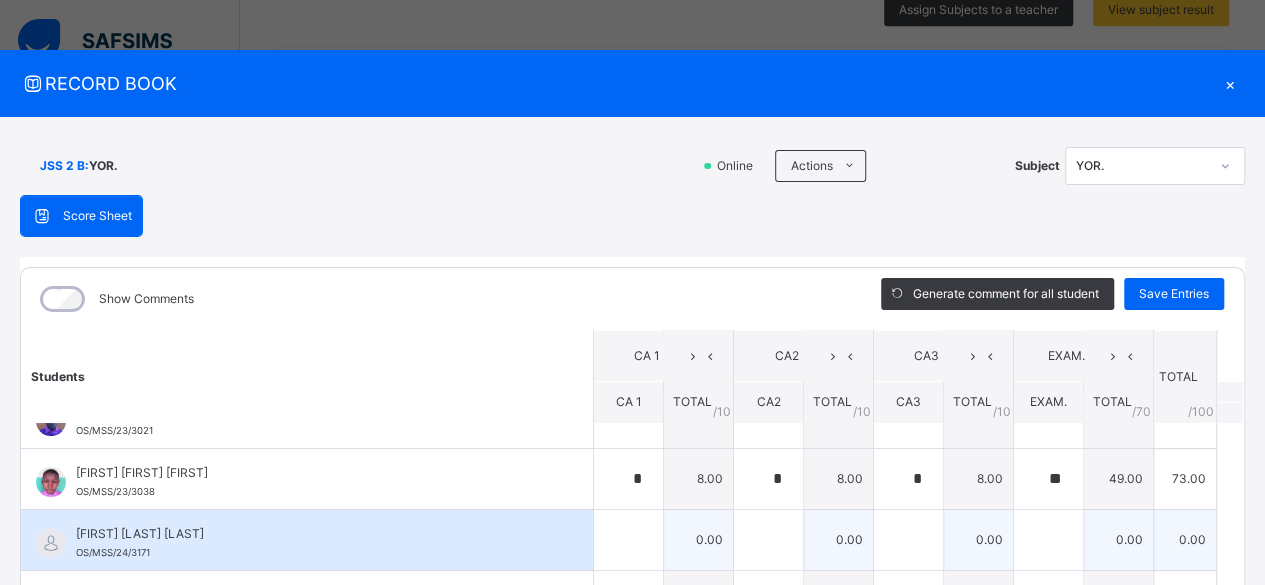 scroll, scrollTop: 320, scrollLeft: 0, axis: vertical 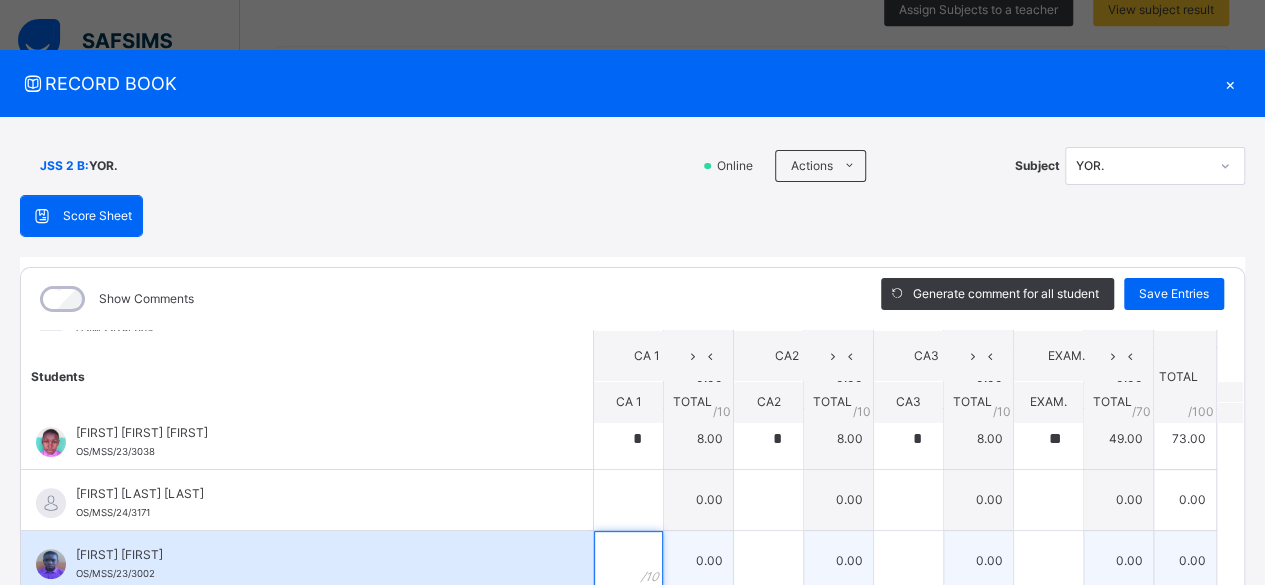 click at bounding box center [628, 561] 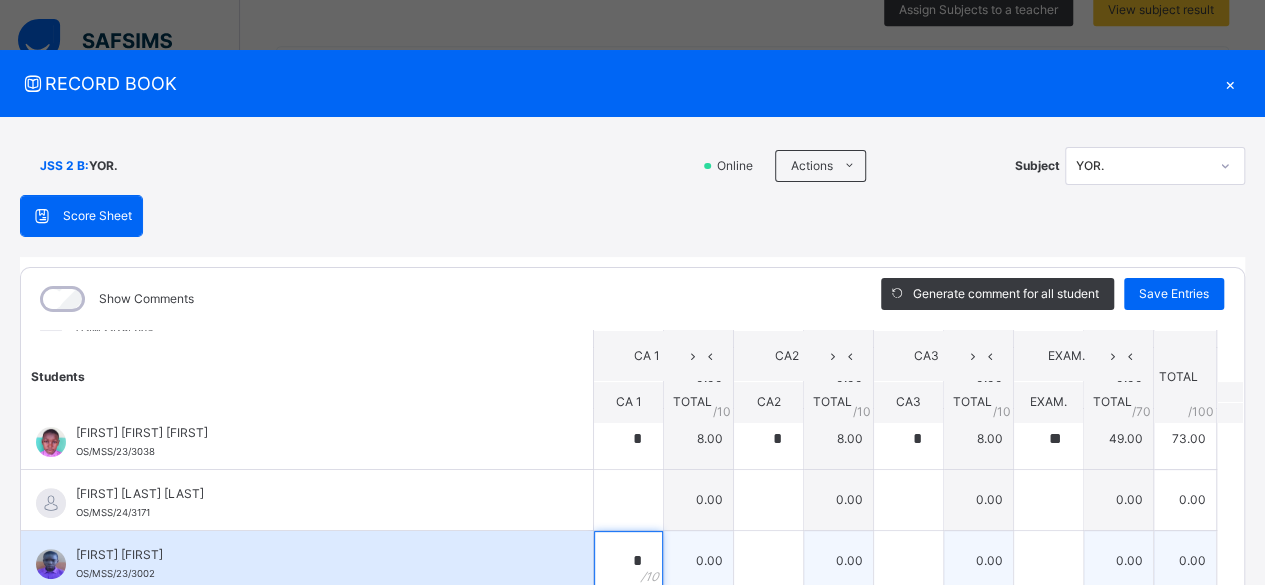 type on "*" 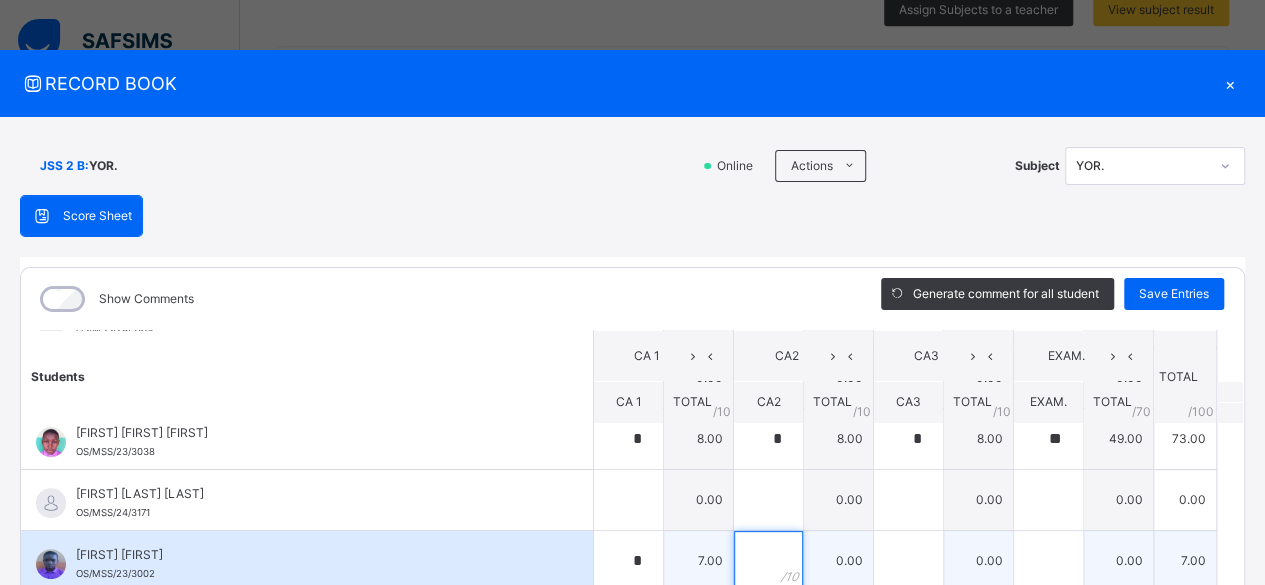scroll, scrollTop: 0, scrollLeft: 0, axis: both 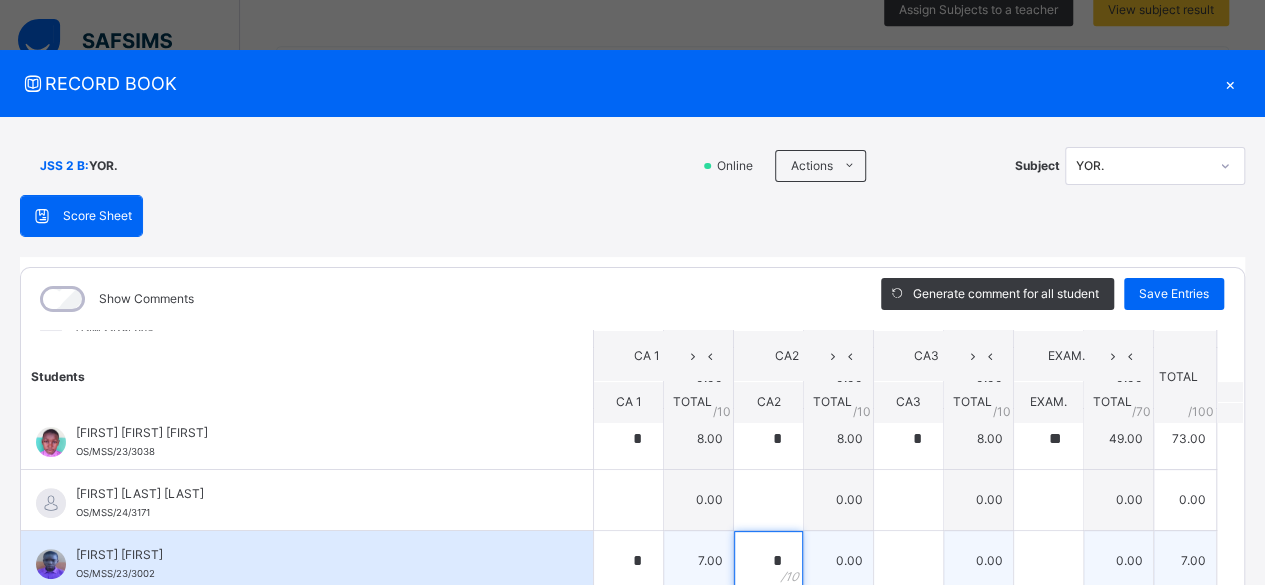 type on "*" 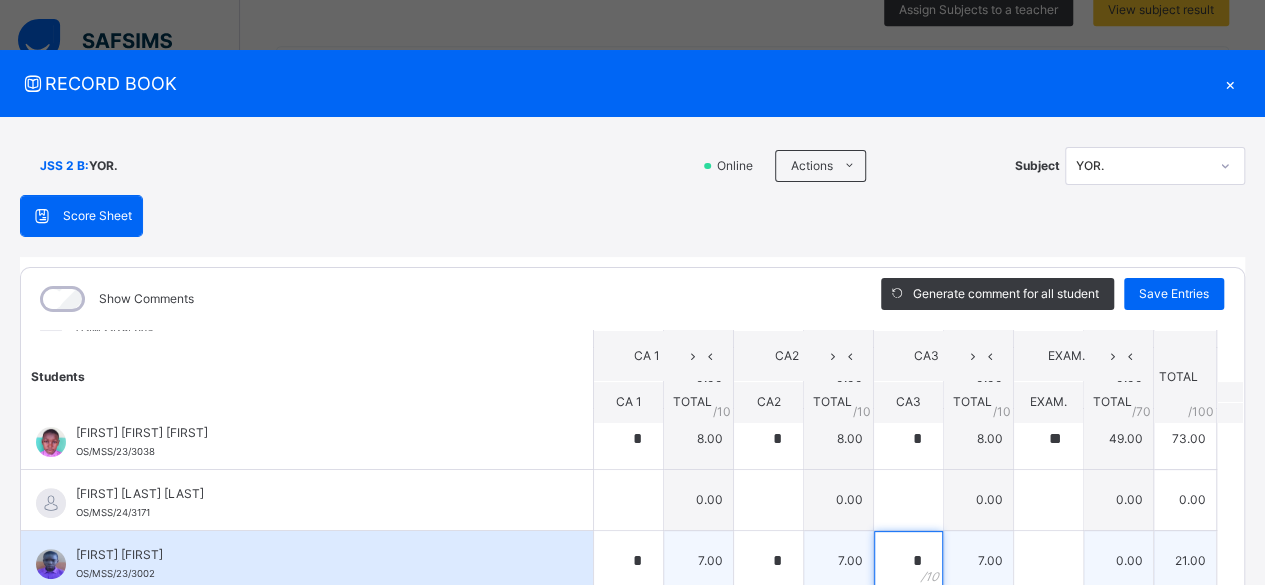type on "*" 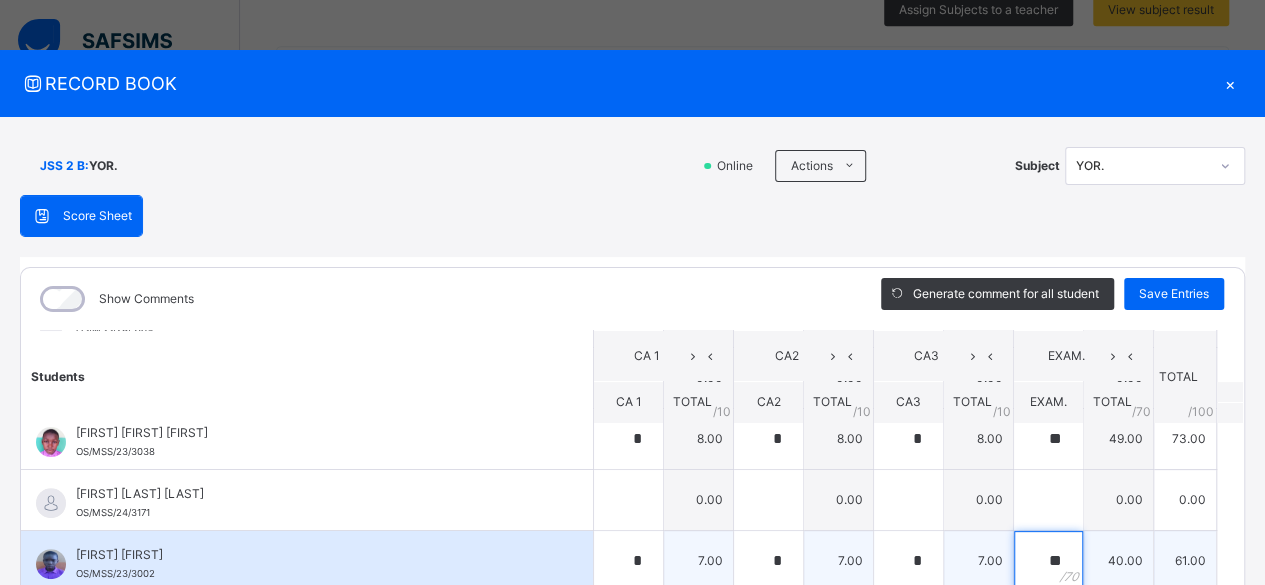 type on "**" 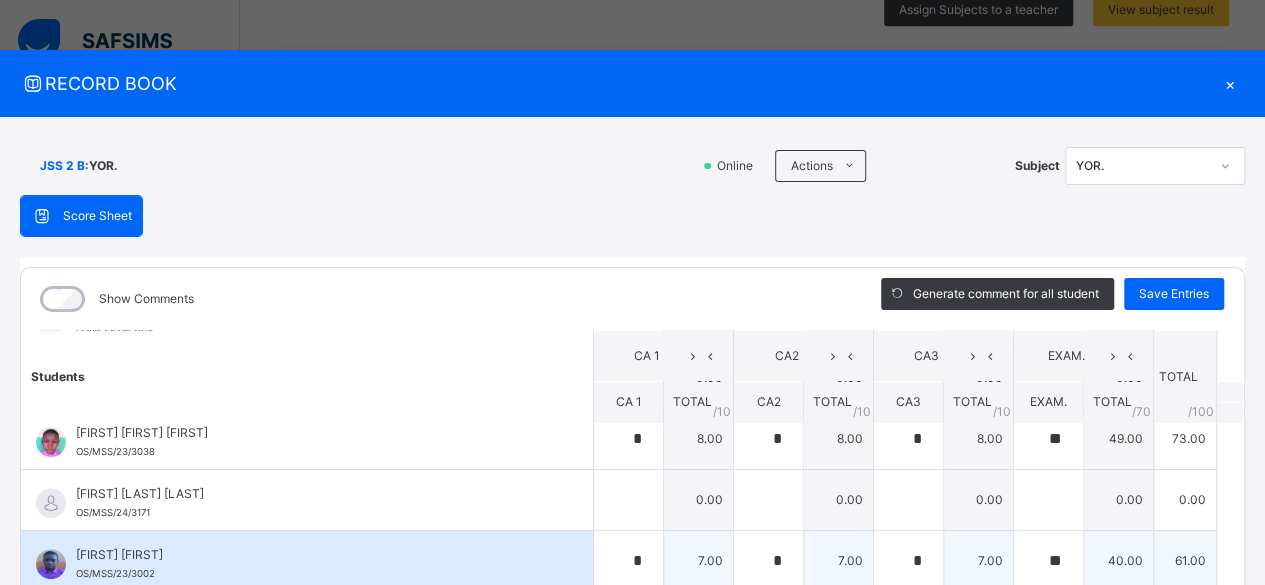 click on "[FIRST] [FIRST]" at bounding box center [312, 555] 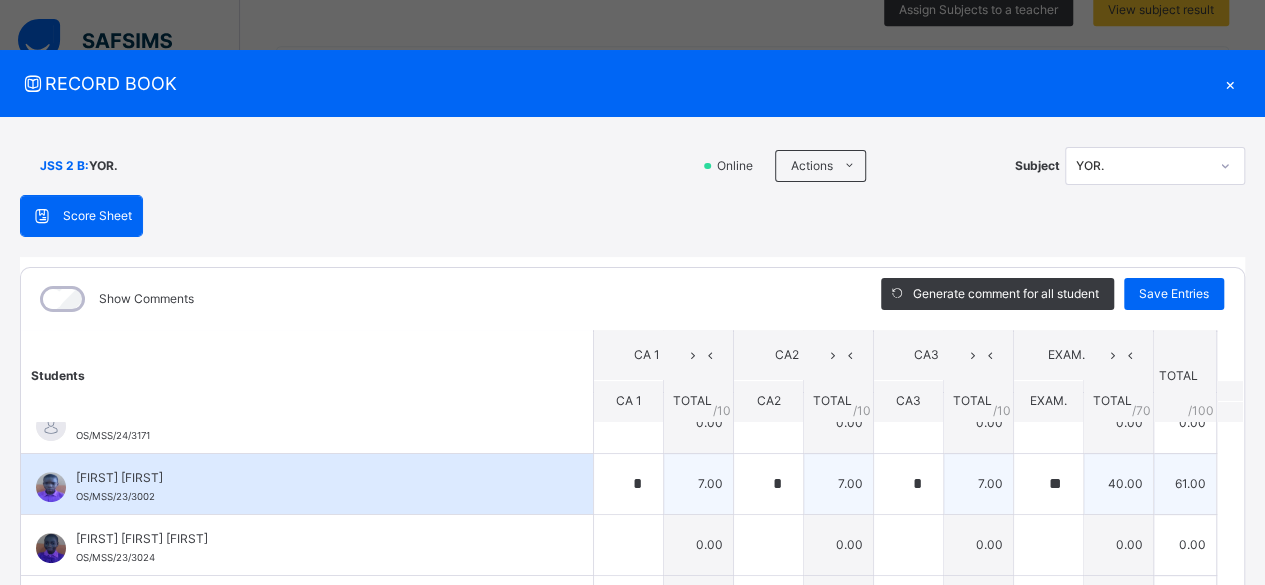 scroll, scrollTop: 400, scrollLeft: 0, axis: vertical 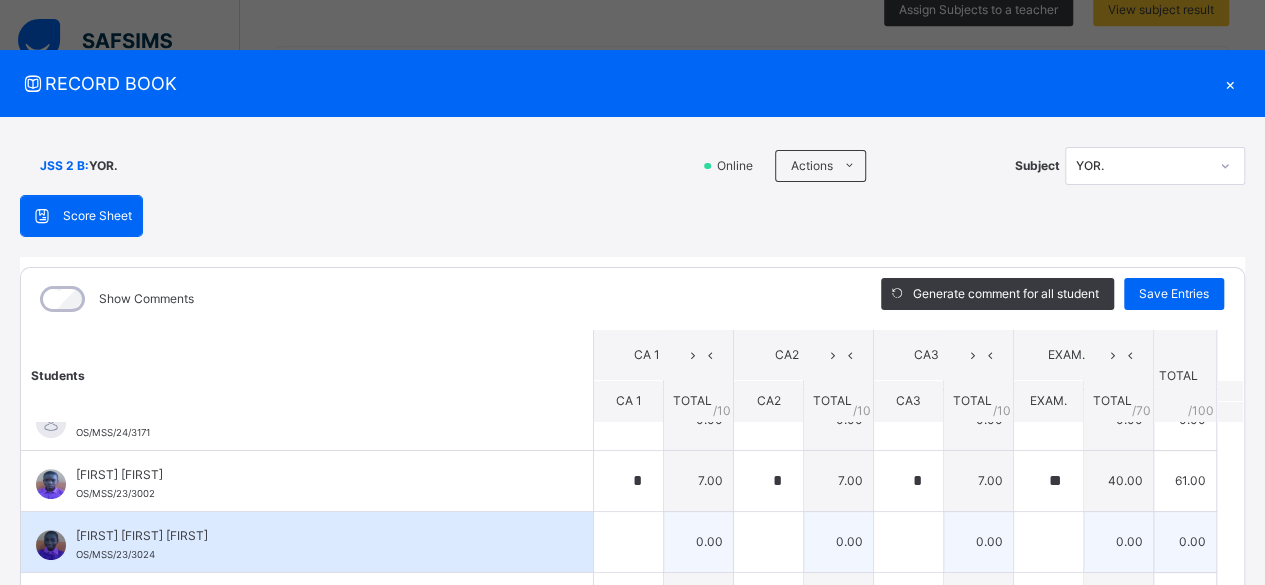 click on "[FIRST] [FIRST] [FIRST] OS/MSS/23/3024" at bounding box center [312, 545] 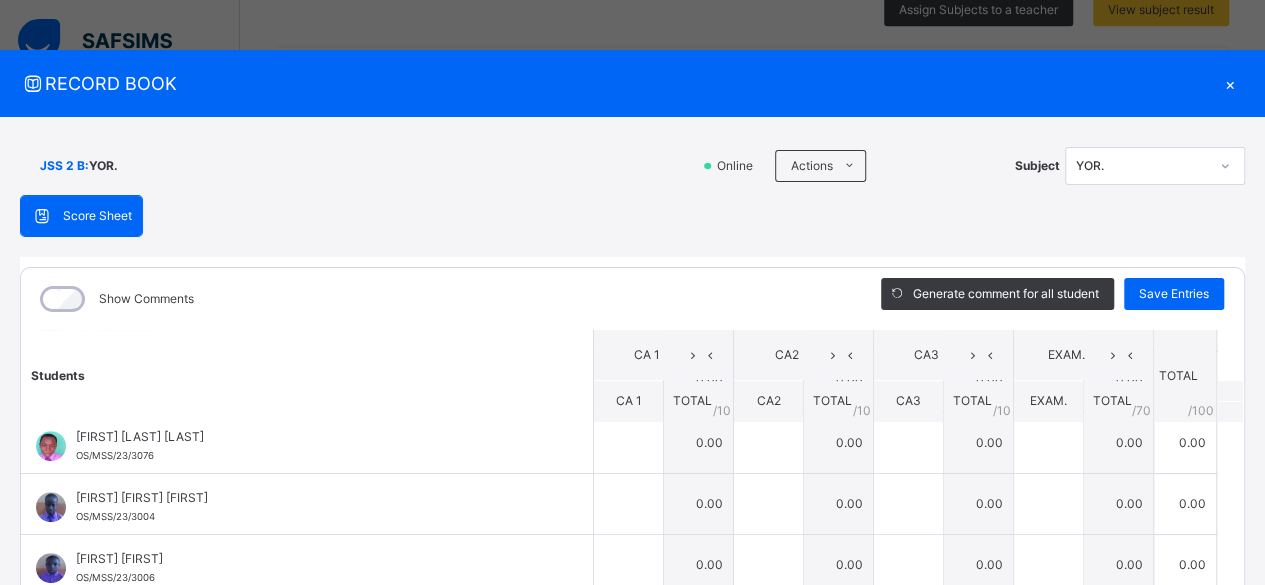 scroll, scrollTop: 600, scrollLeft: 0, axis: vertical 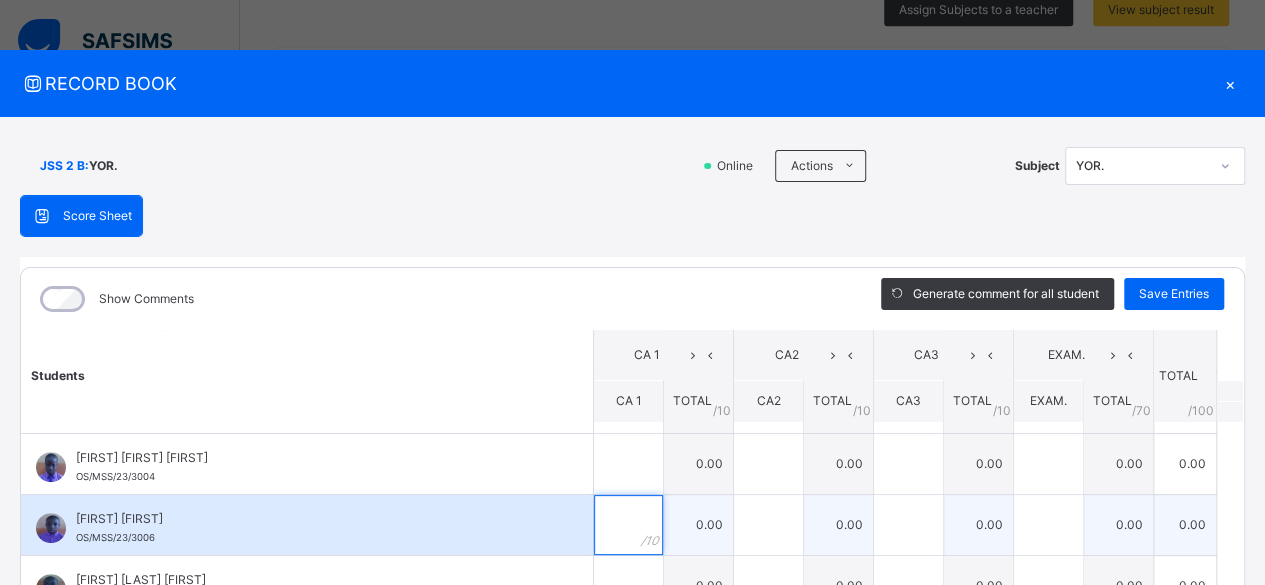click at bounding box center (628, 525) 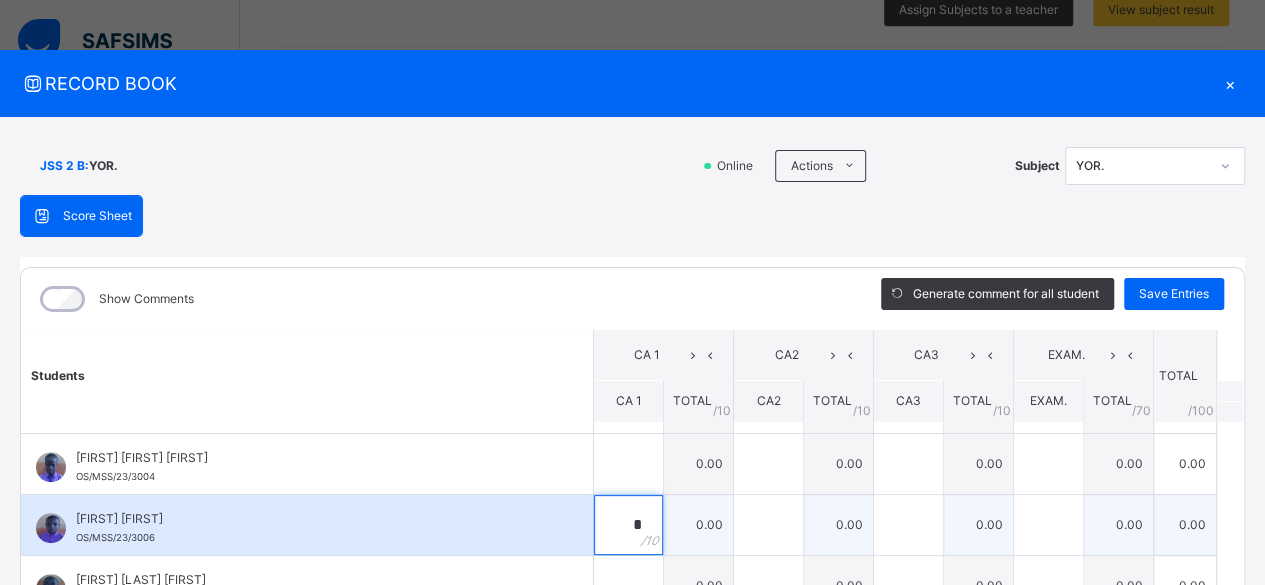 type on "*" 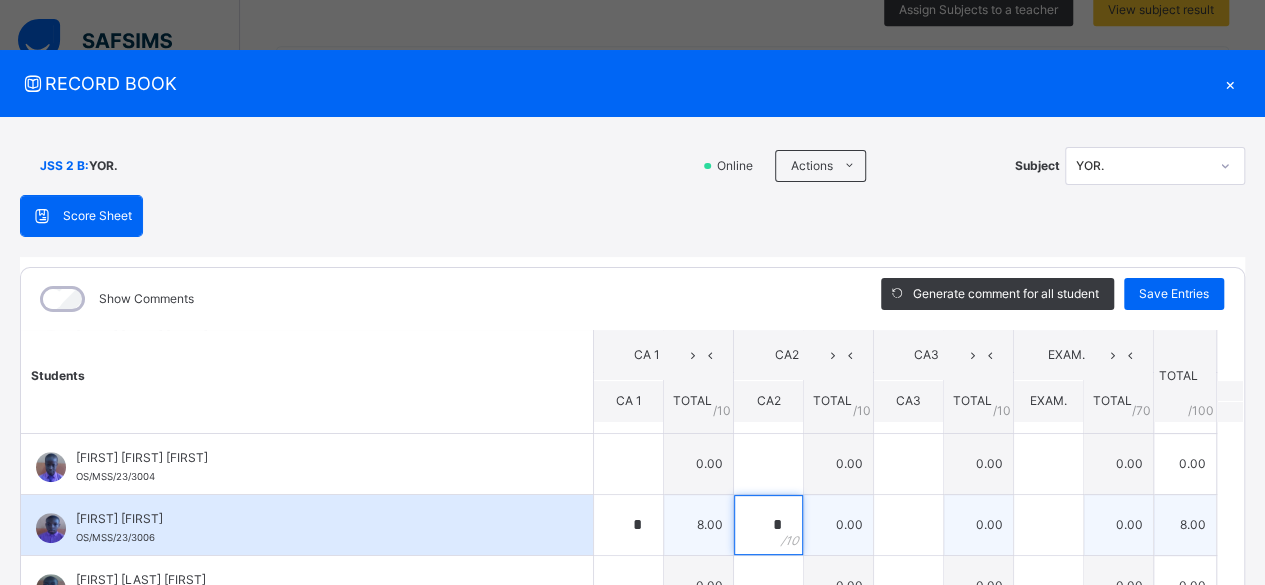 type on "*" 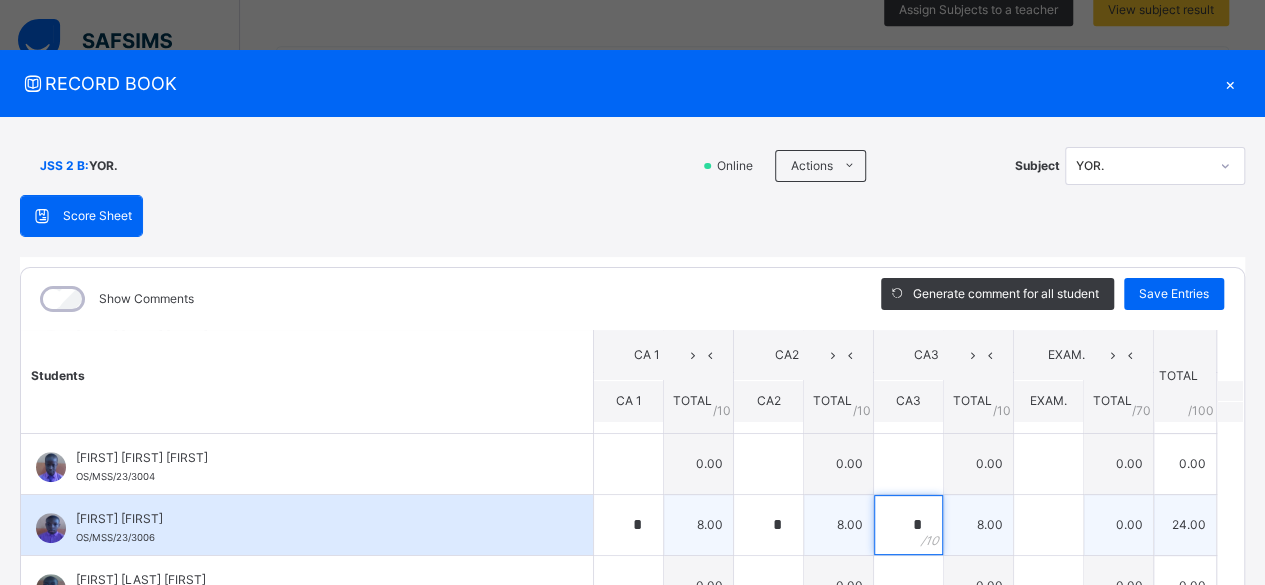 type on "*" 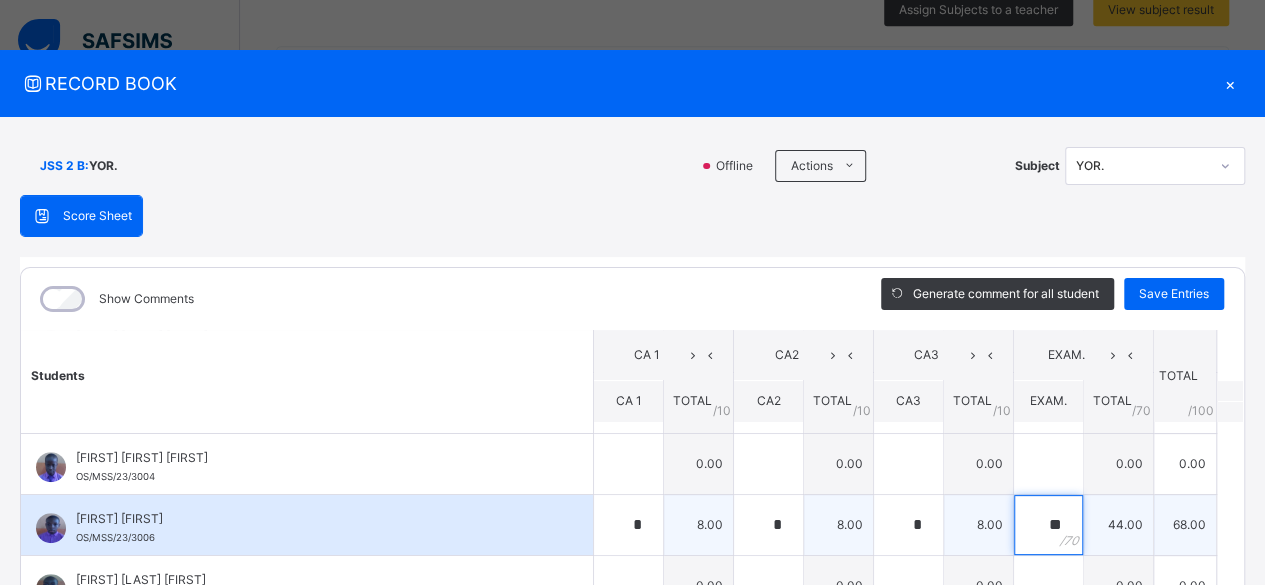 type on "**" 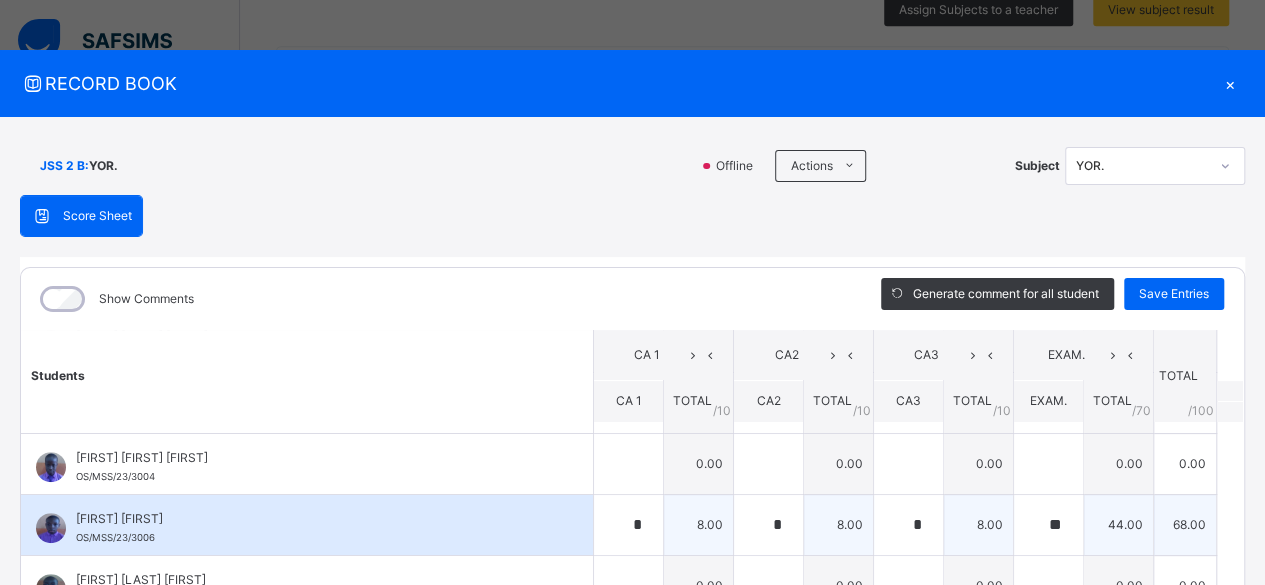 click on "[FIRST] [LAST] [ID]" at bounding box center (307, 525) 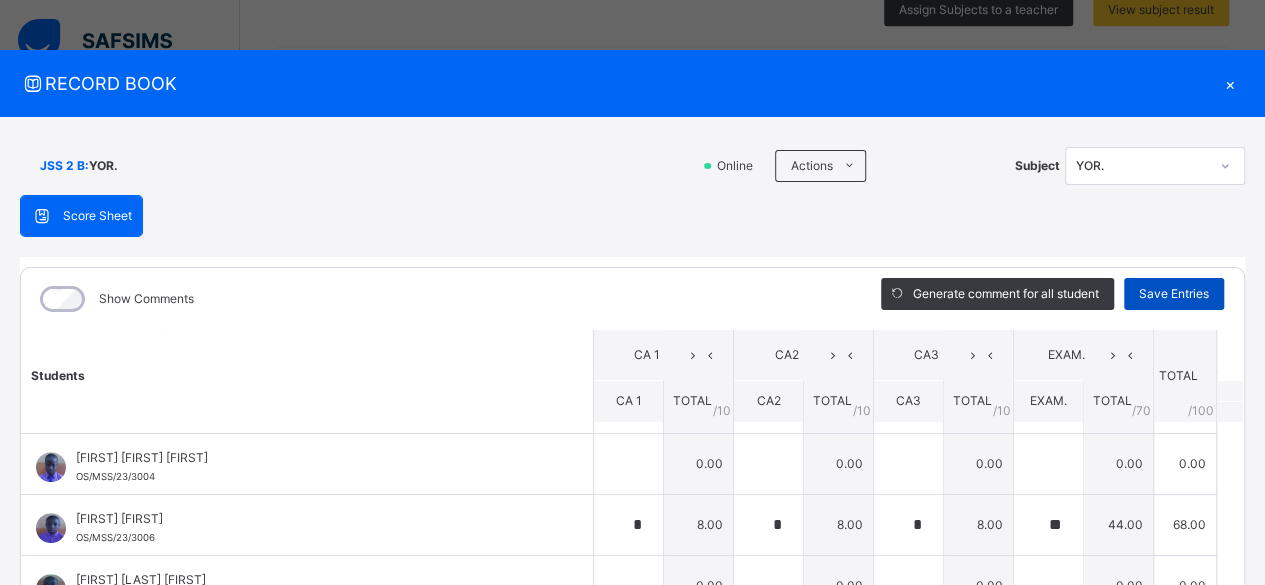 click on "Save Entries" at bounding box center [1174, 294] 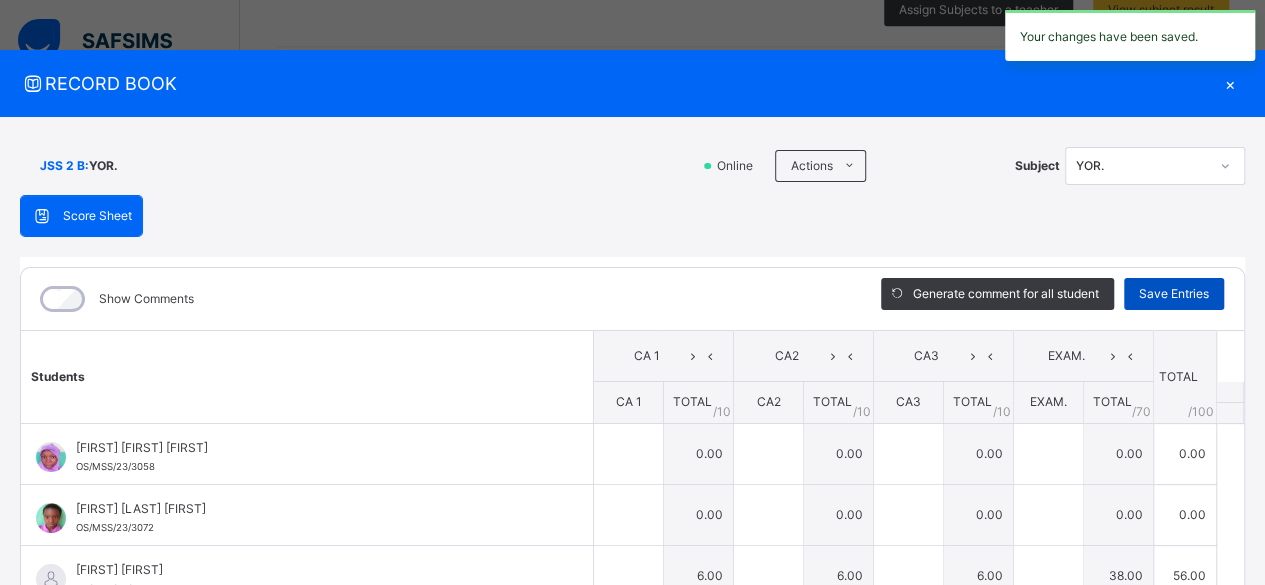 type on "*" 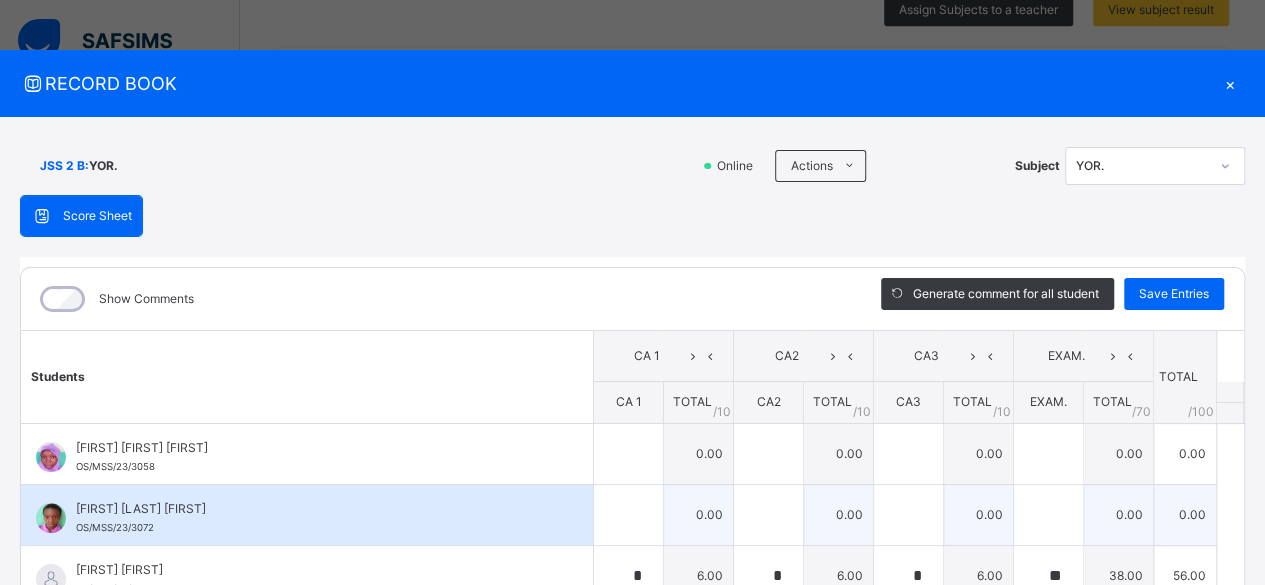 click on "[FIRST] [LAST] [LAST] [ID]" at bounding box center (307, 515) 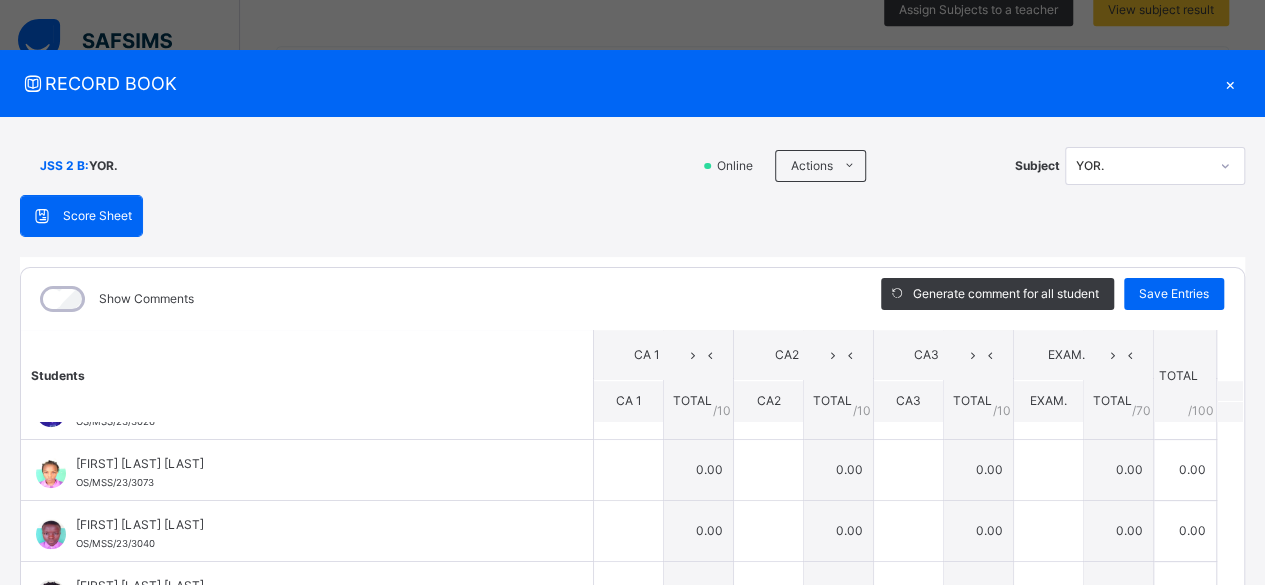 scroll, scrollTop: 840, scrollLeft: 0, axis: vertical 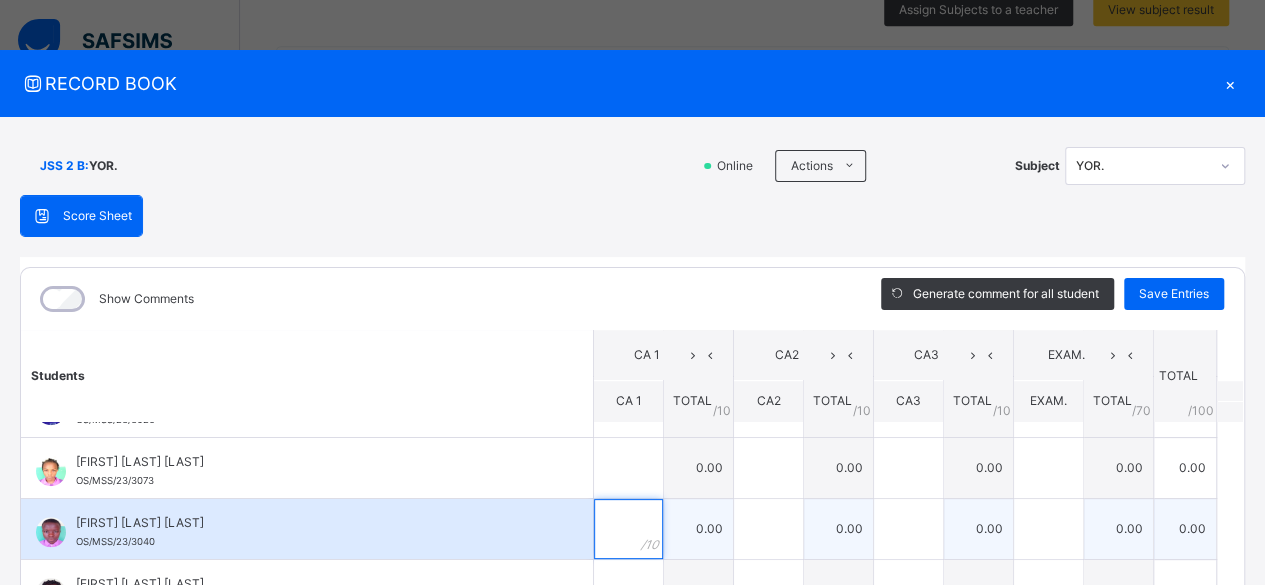 click at bounding box center [628, 529] 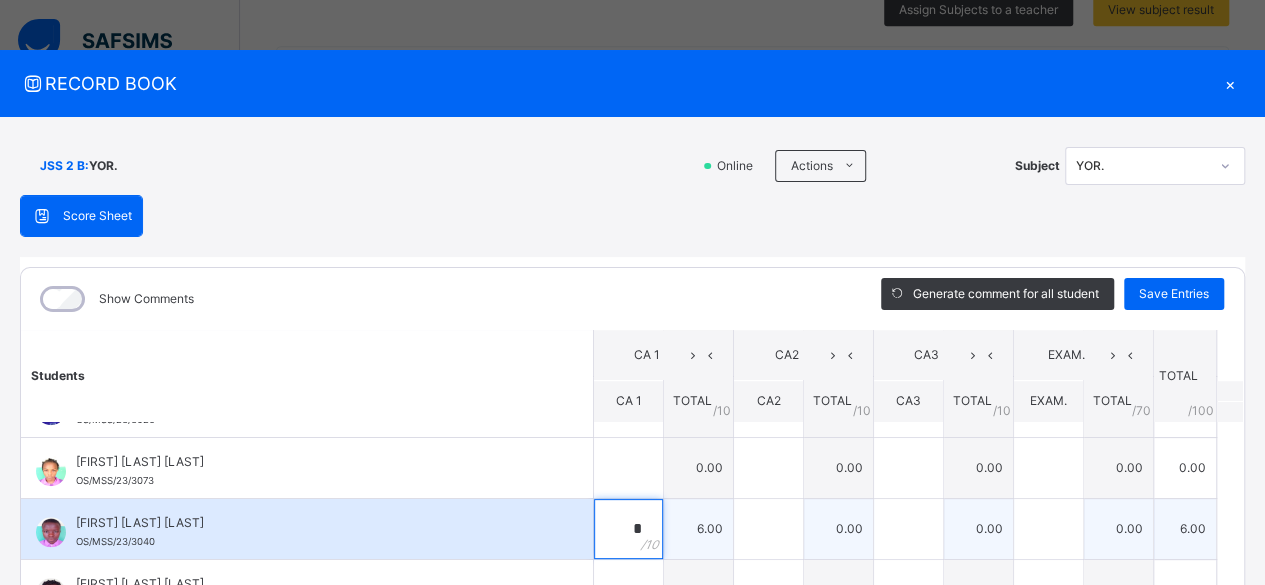 type on "*" 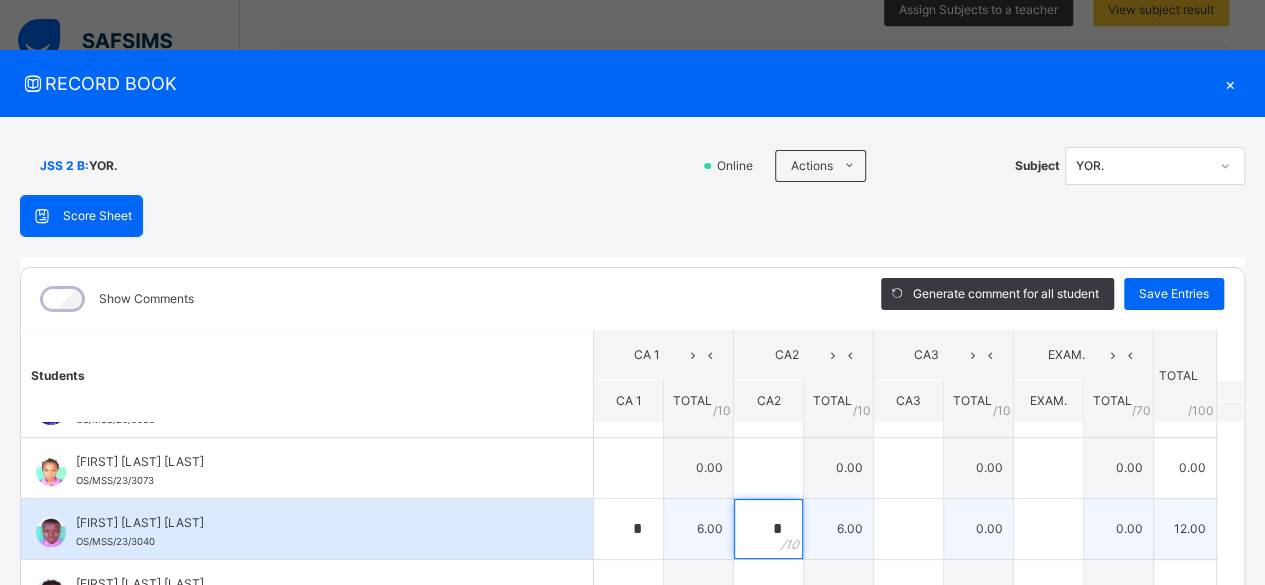 type on "*" 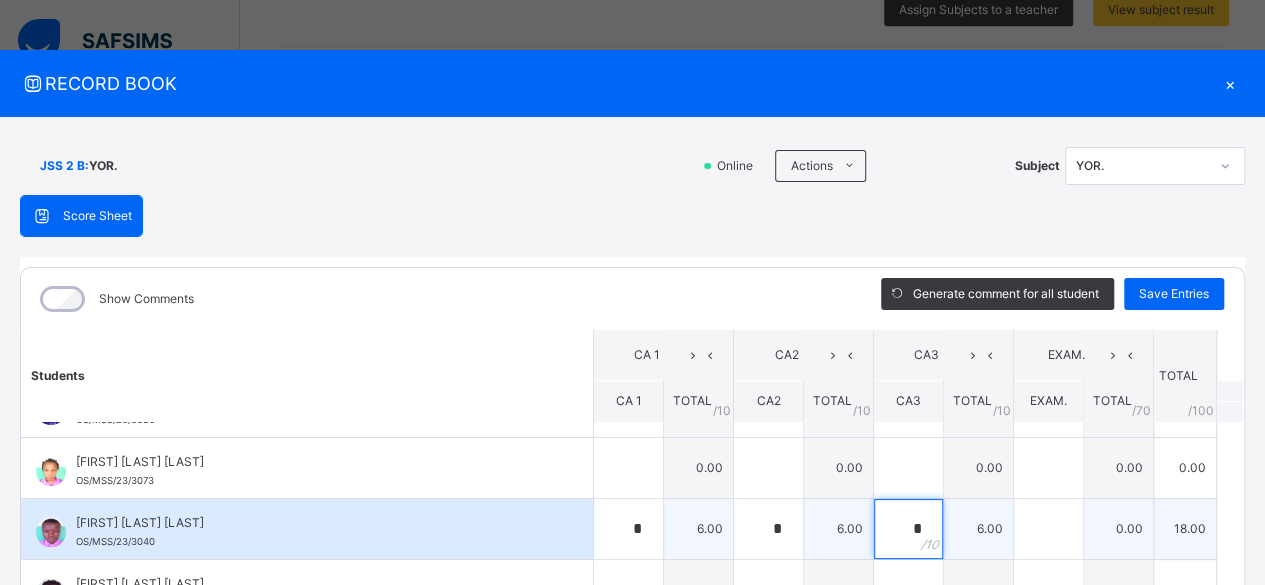 type on "*" 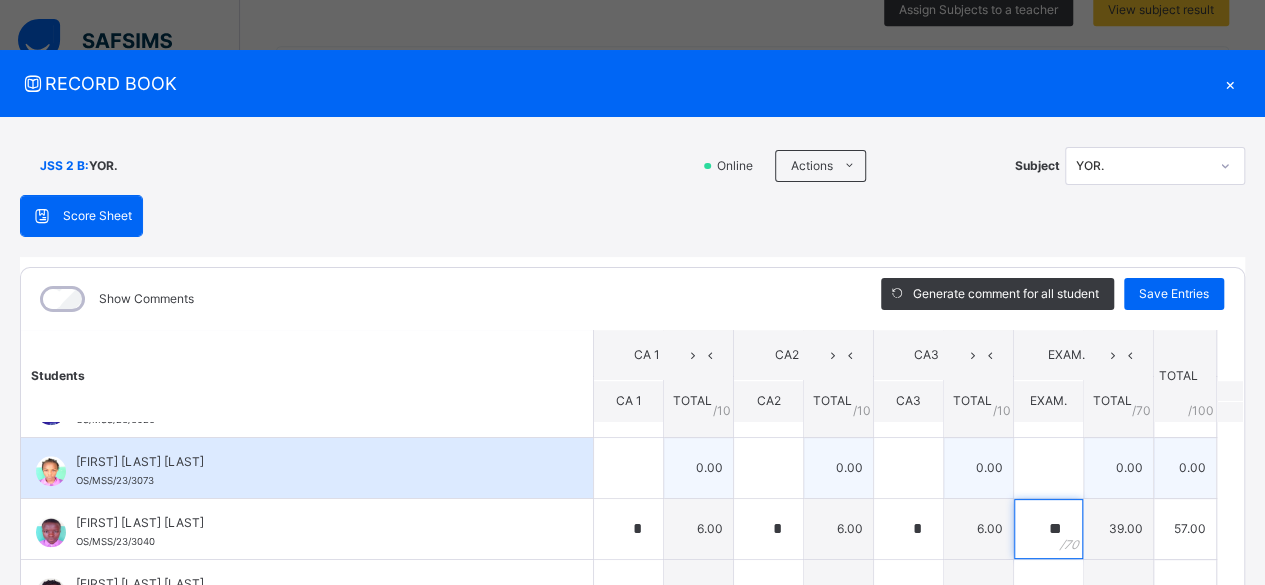 type on "**" 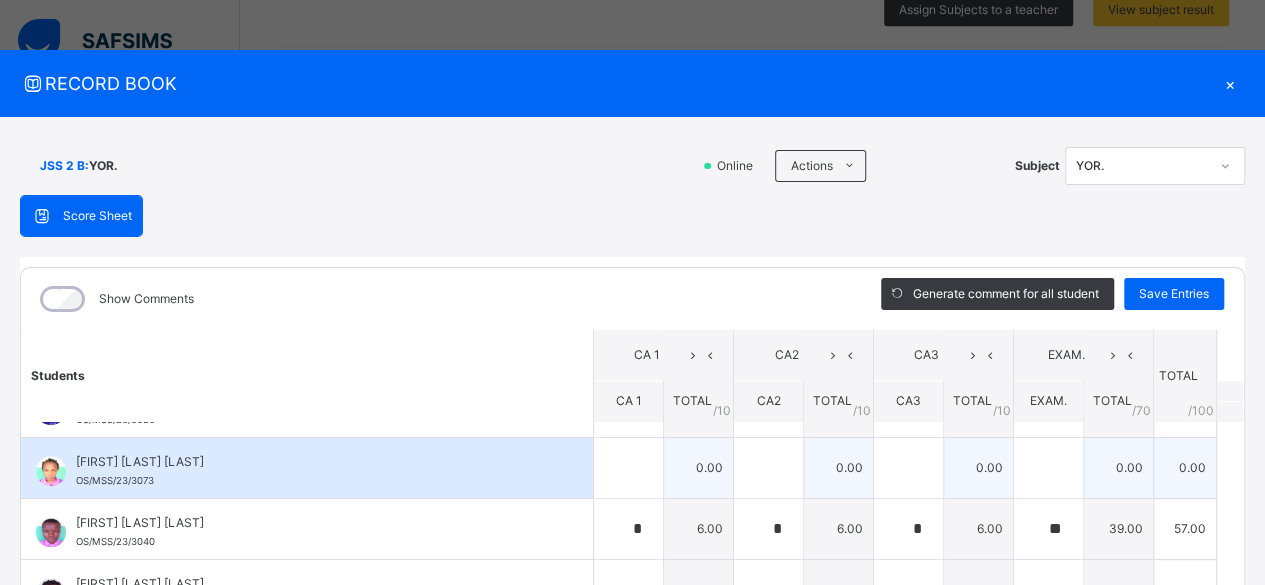 click on "[FIRST] [FIRST] [FIRST] OS/MSS/23/3073" at bounding box center (312, 471) 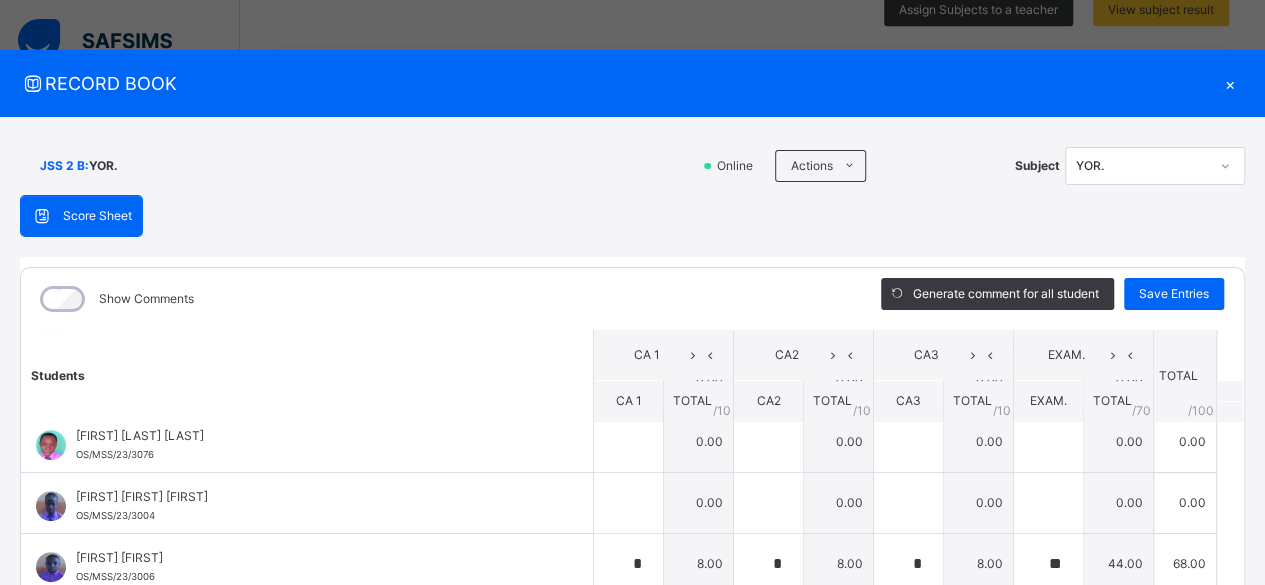 scroll, scrollTop: 560, scrollLeft: 0, axis: vertical 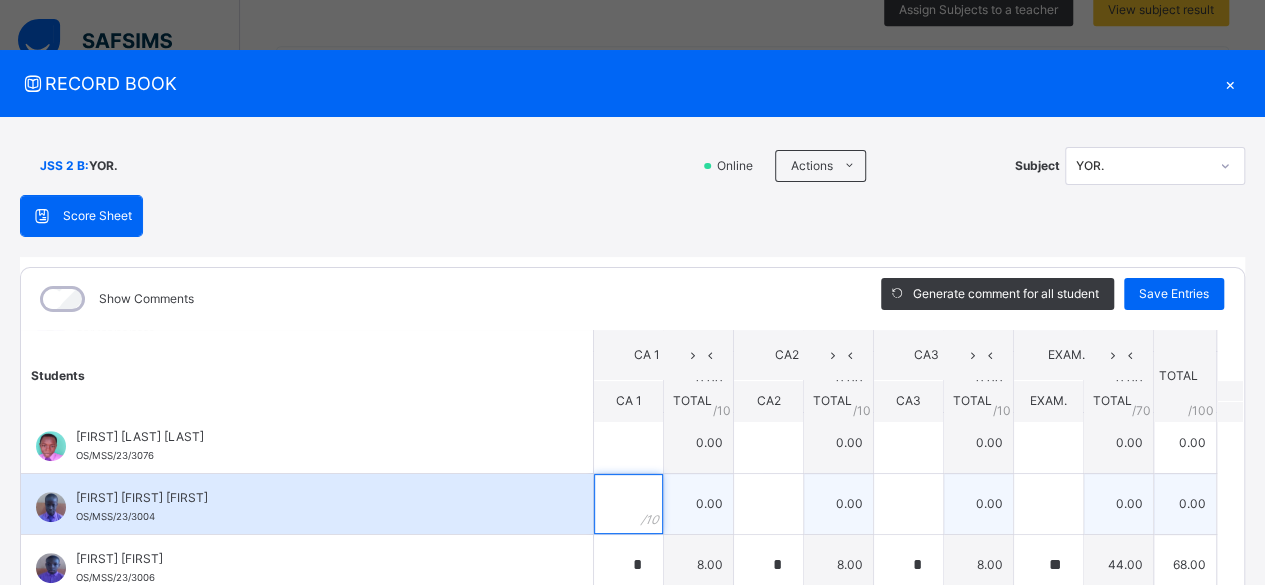 click at bounding box center (628, 504) 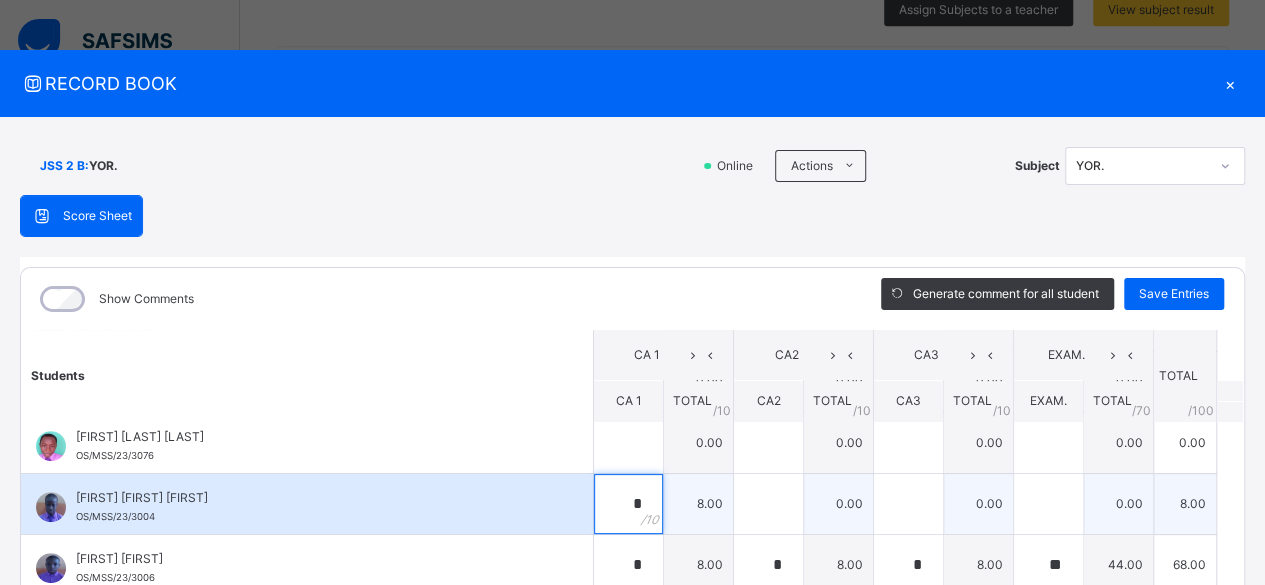 type on "*" 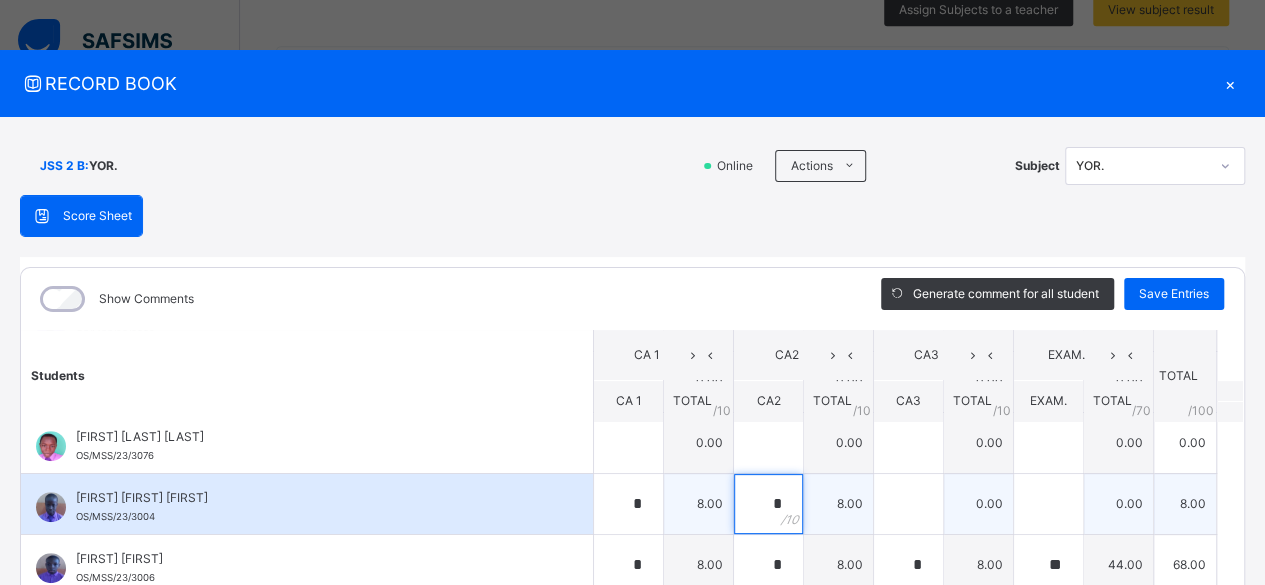 type on "*" 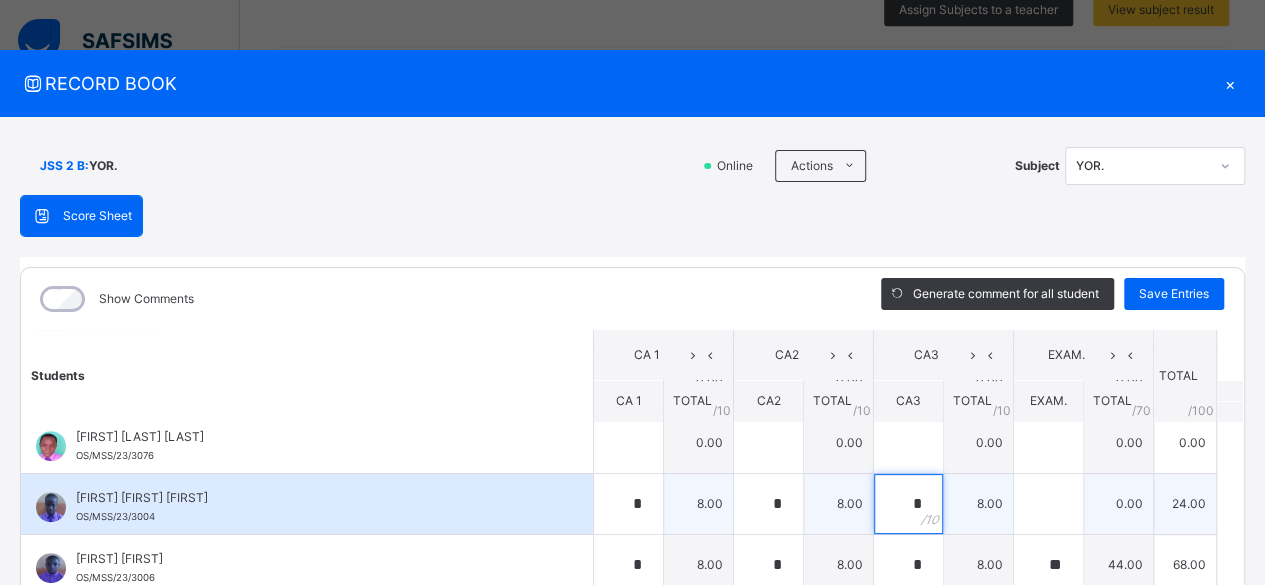 type on "*" 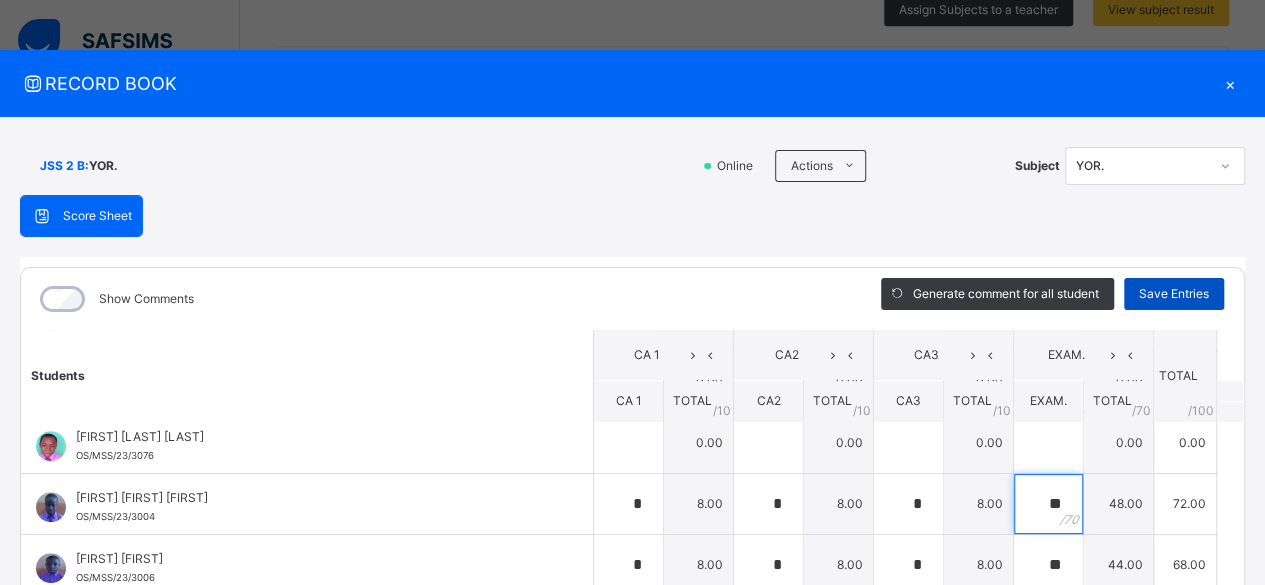 type on "**" 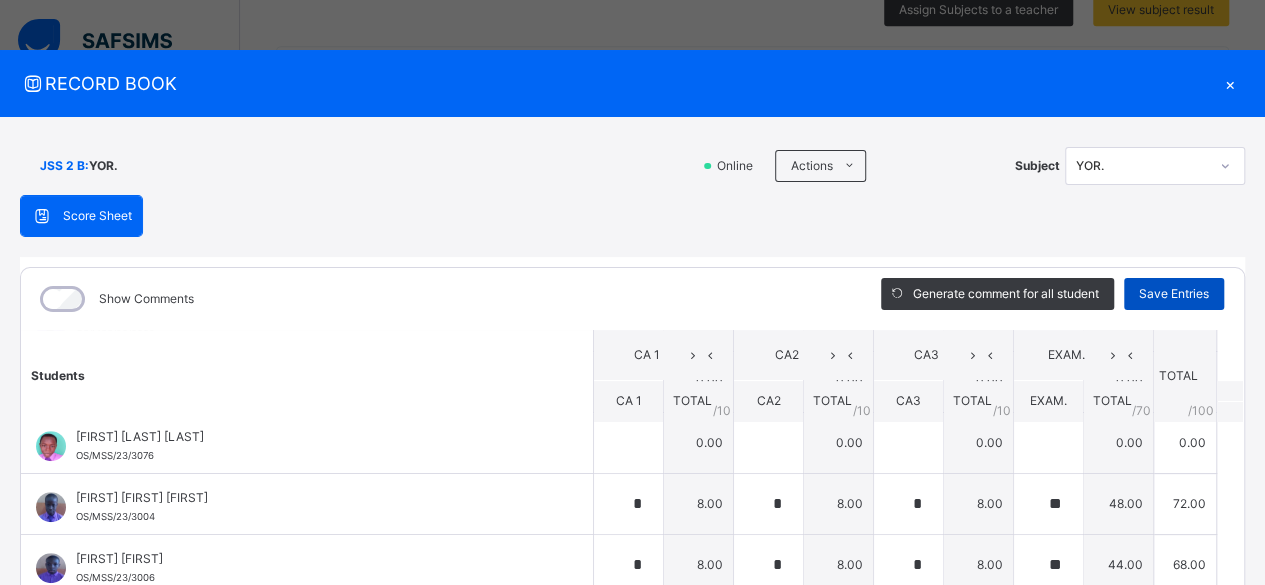 click on "Save Entries" at bounding box center [1174, 294] 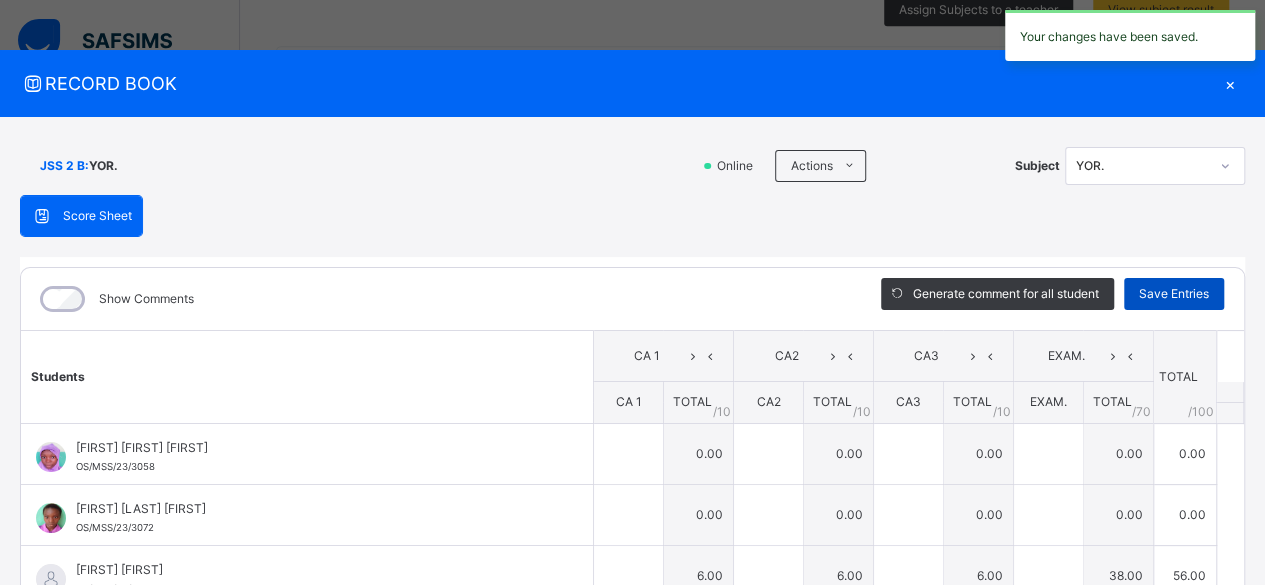 type on "*" 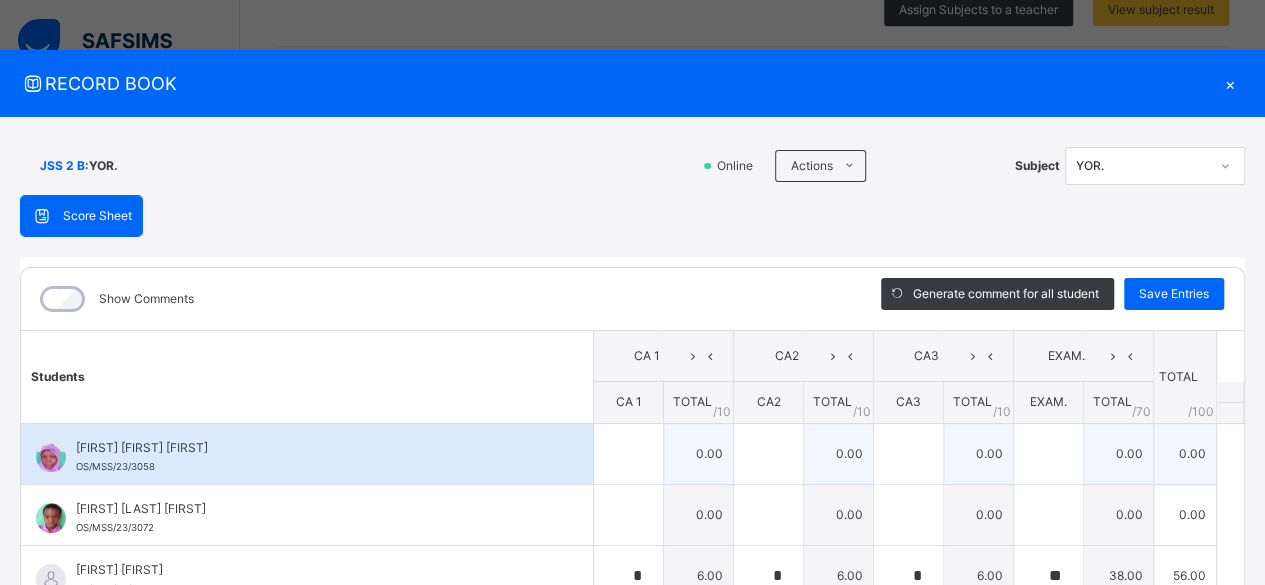 click on "[FIRST]  [FIRST] [FIRST]" at bounding box center (312, 448) 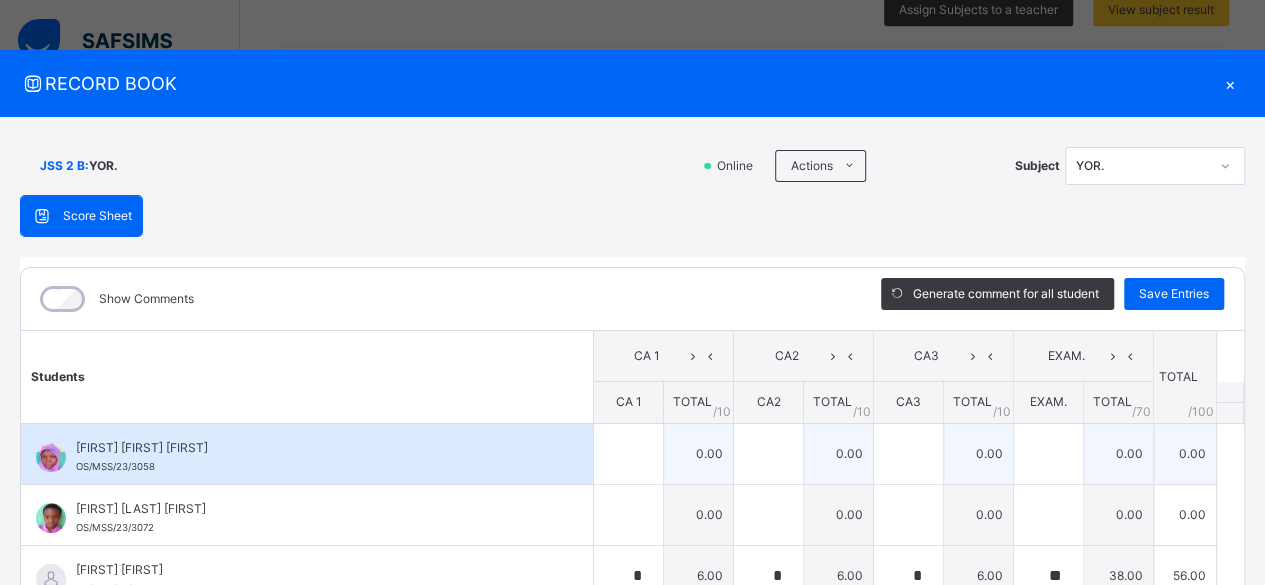 scroll, scrollTop: 0, scrollLeft: 0, axis: both 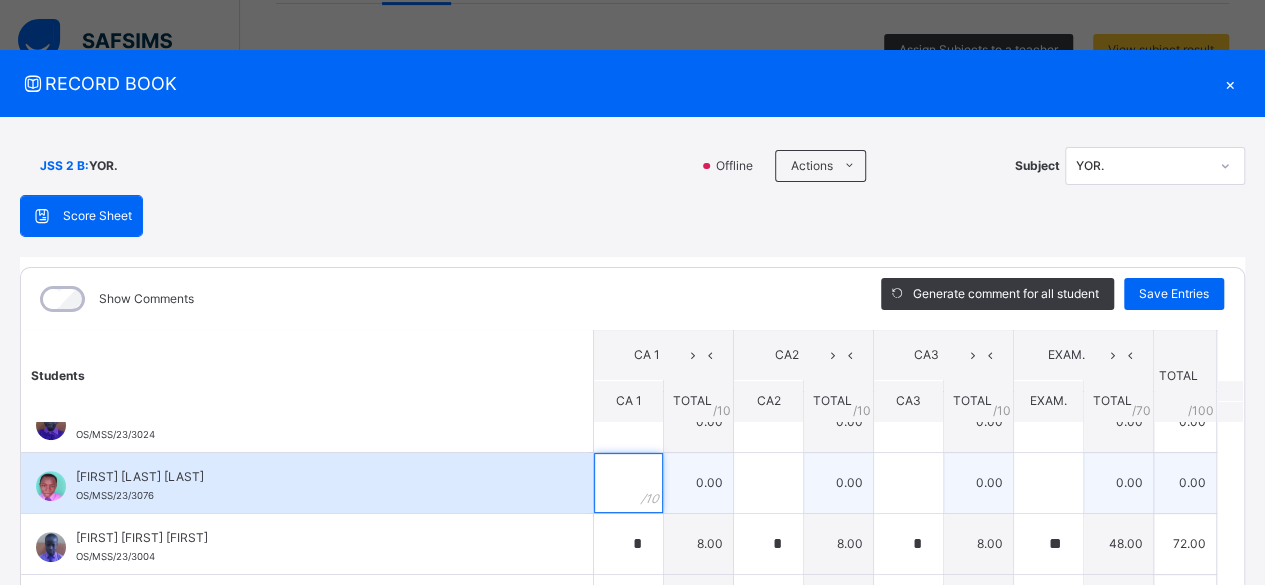 click at bounding box center (628, 483) 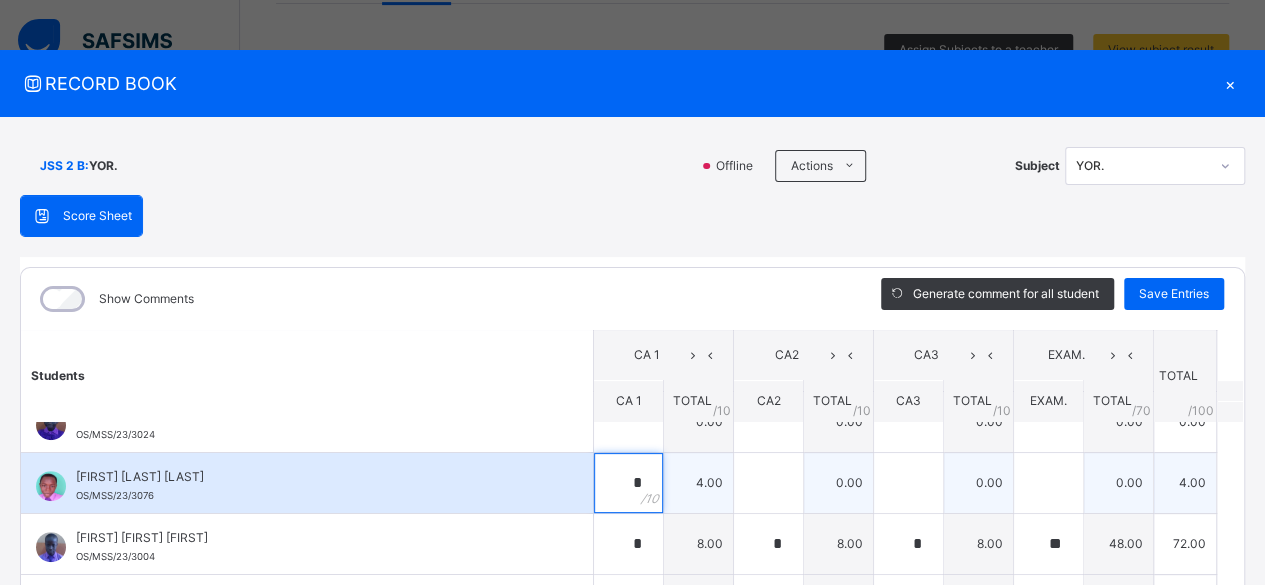 type on "*" 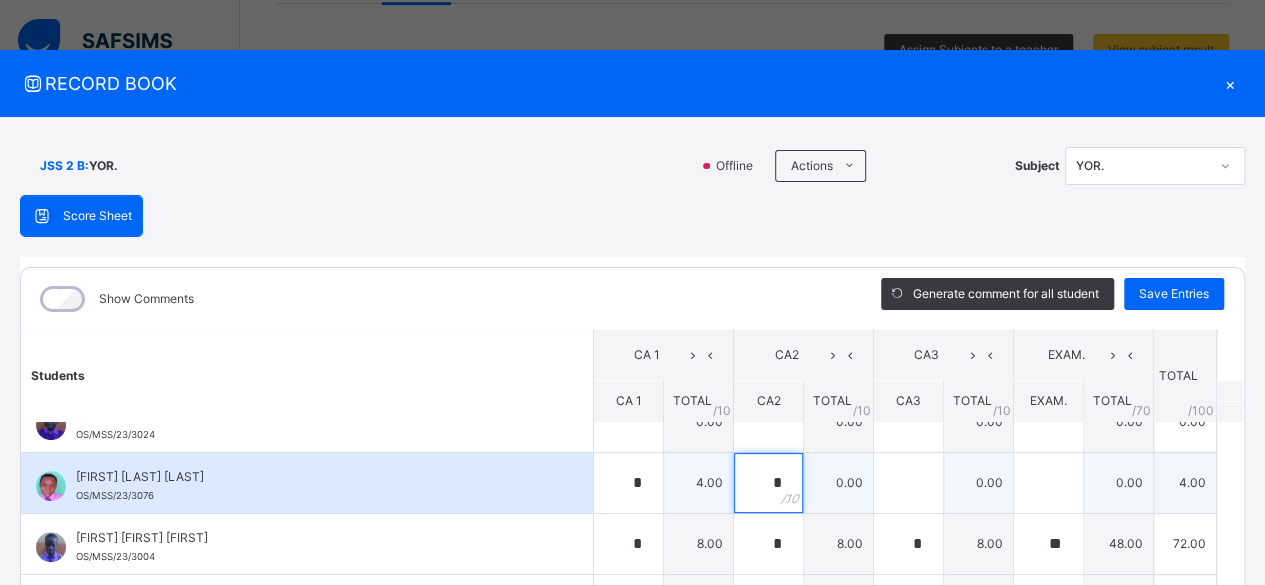 type on "*" 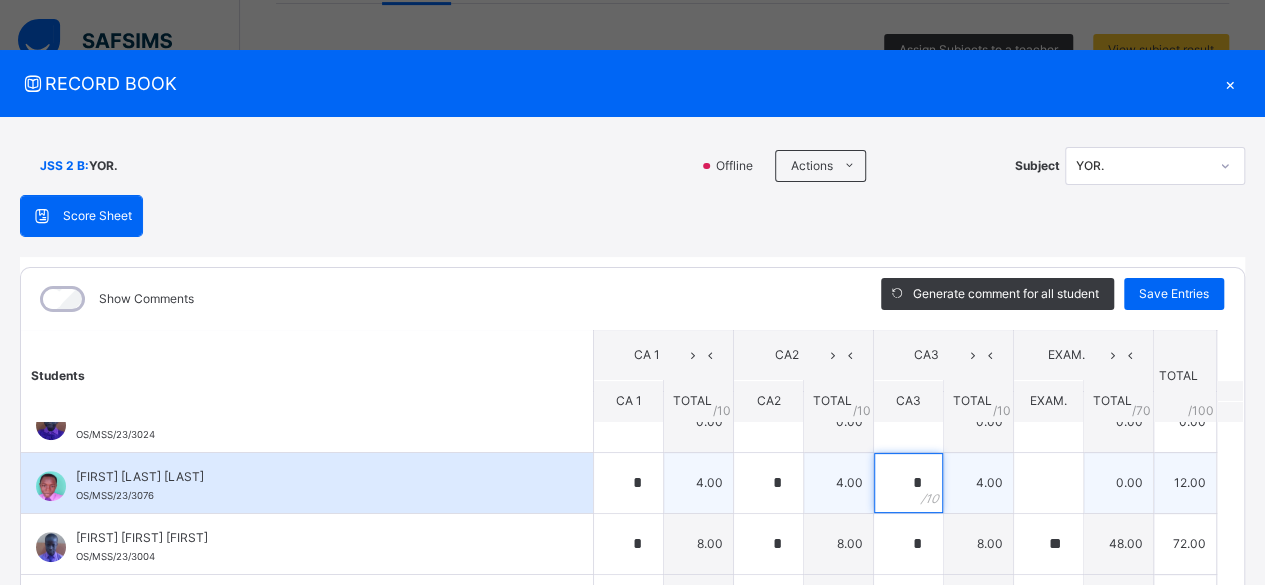 type on "*" 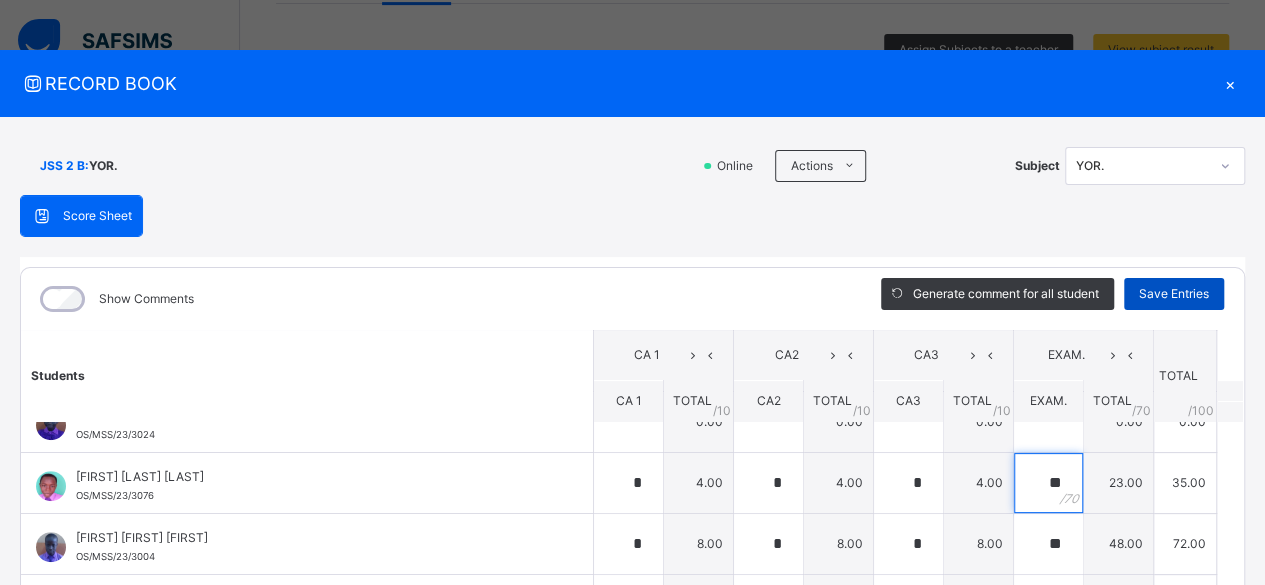 type on "**" 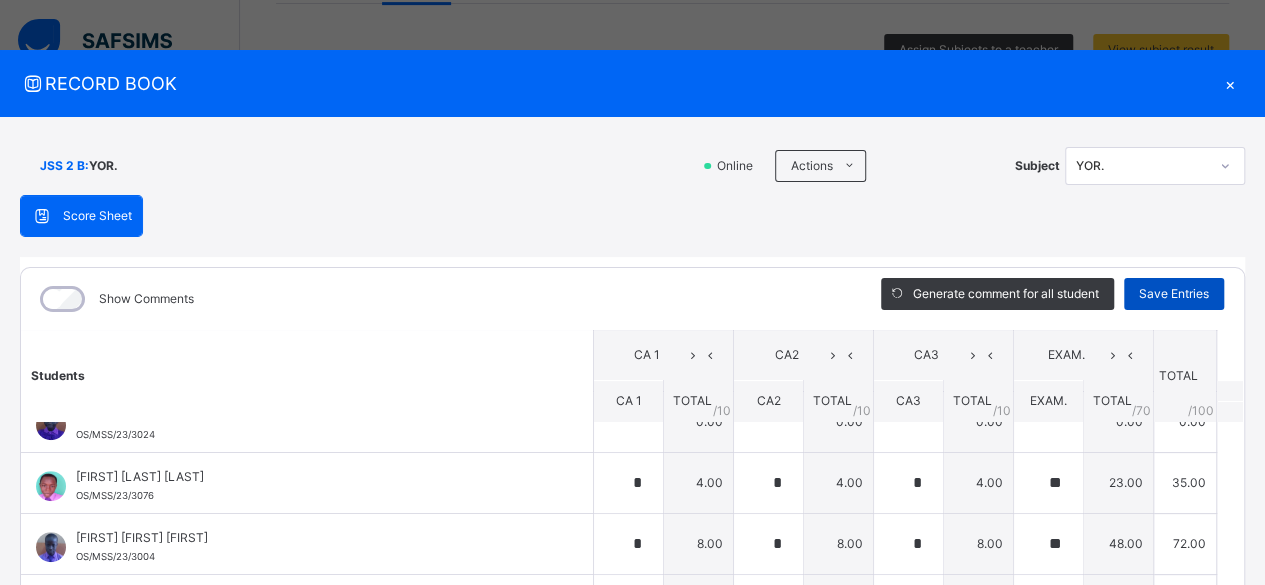 click on "Save Entries" at bounding box center [1174, 294] 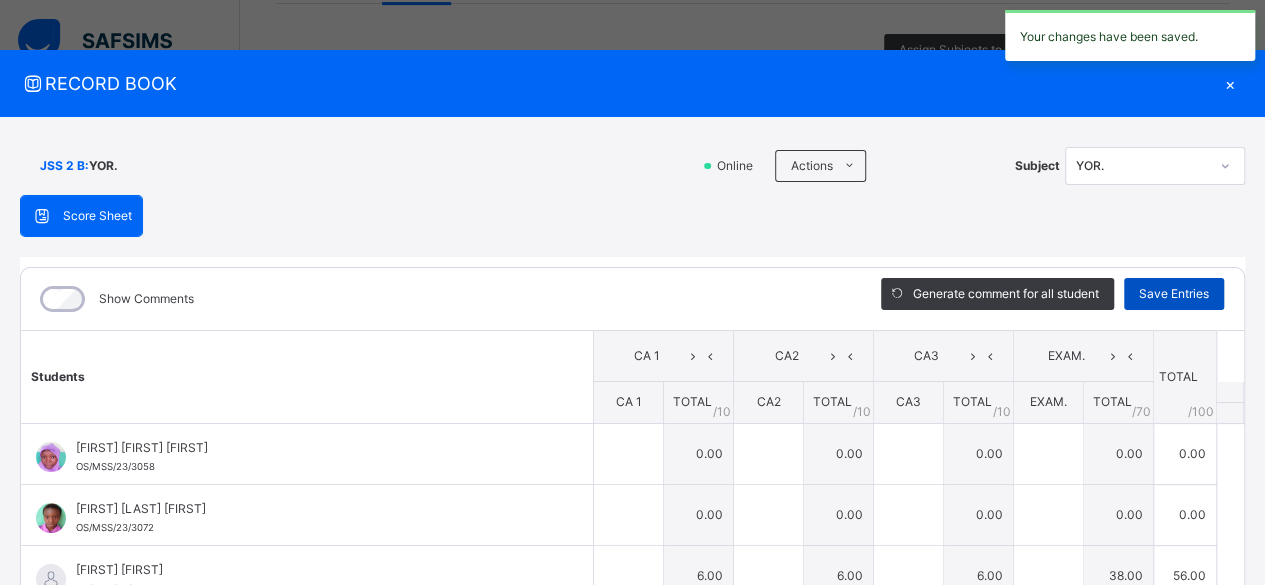 type on "*" 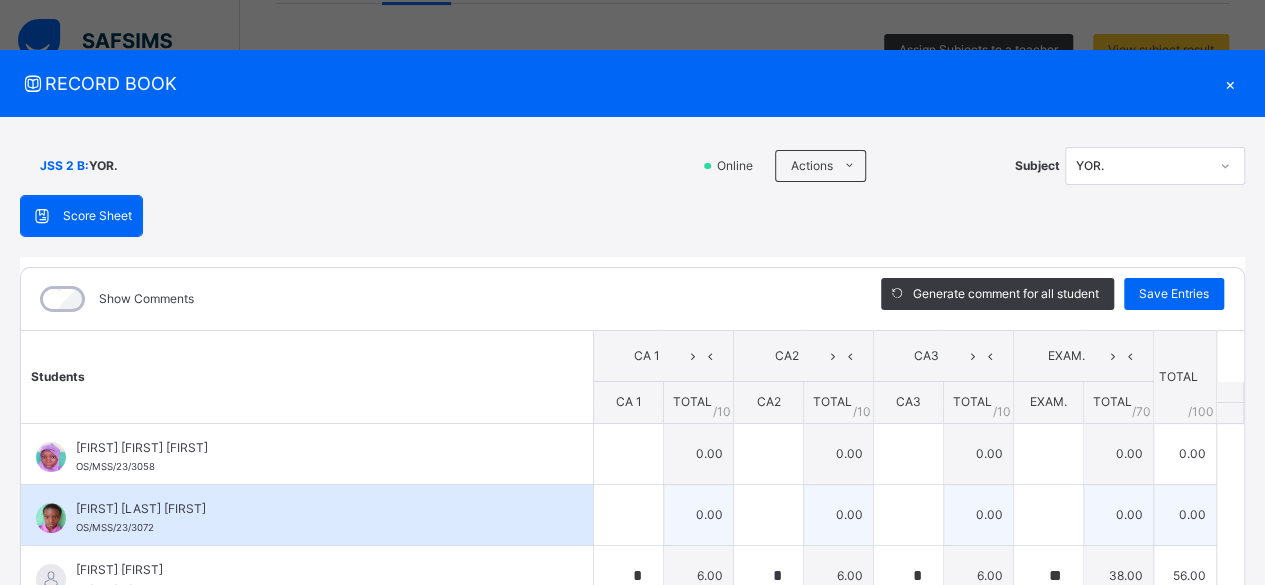click on "[FIRST] [LAST] [LAST] [ID]" at bounding box center [307, 515] 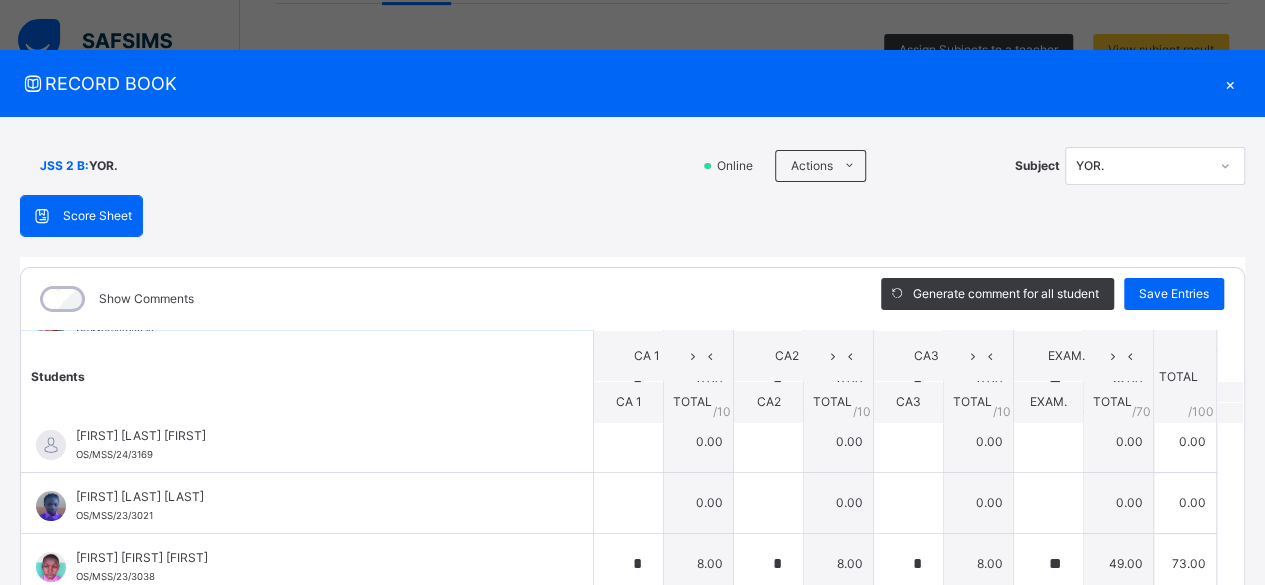scroll, scrollTop: 200, scrollLeft: 0, axis: vertical 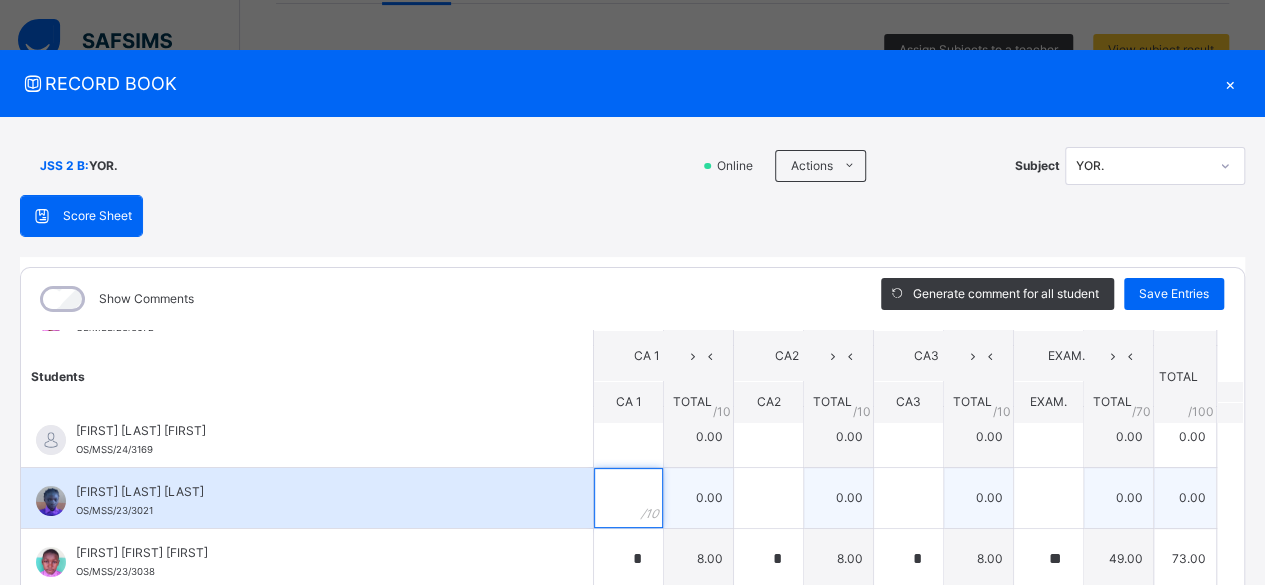 click at bounding box center (628, 498) 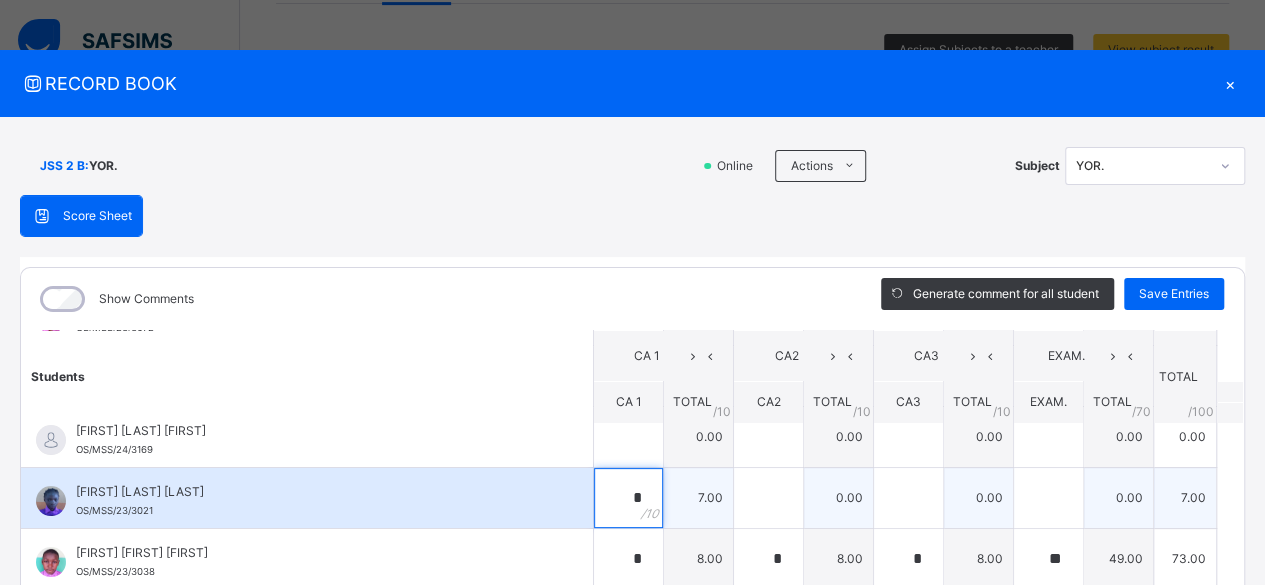 type on "*" 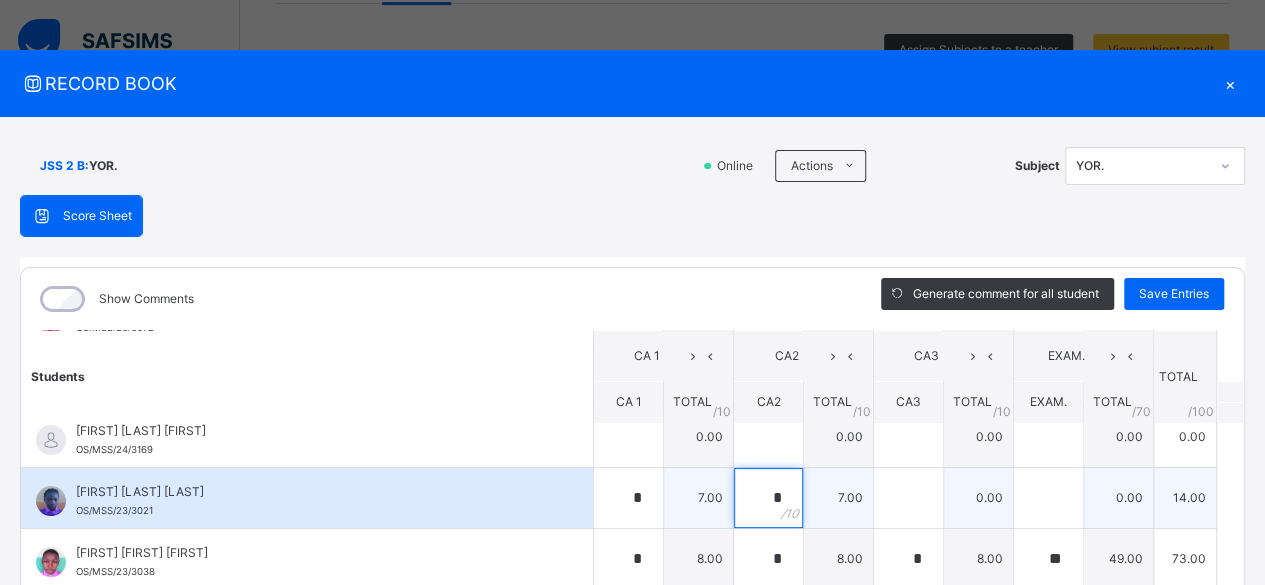 type on "*" 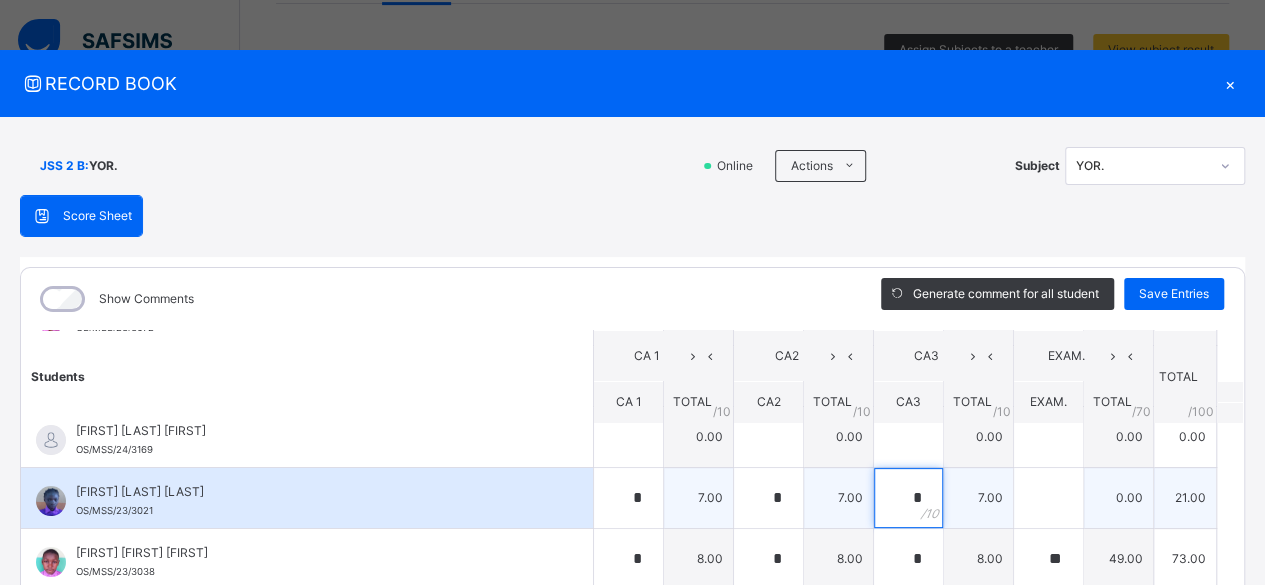 type on "*" 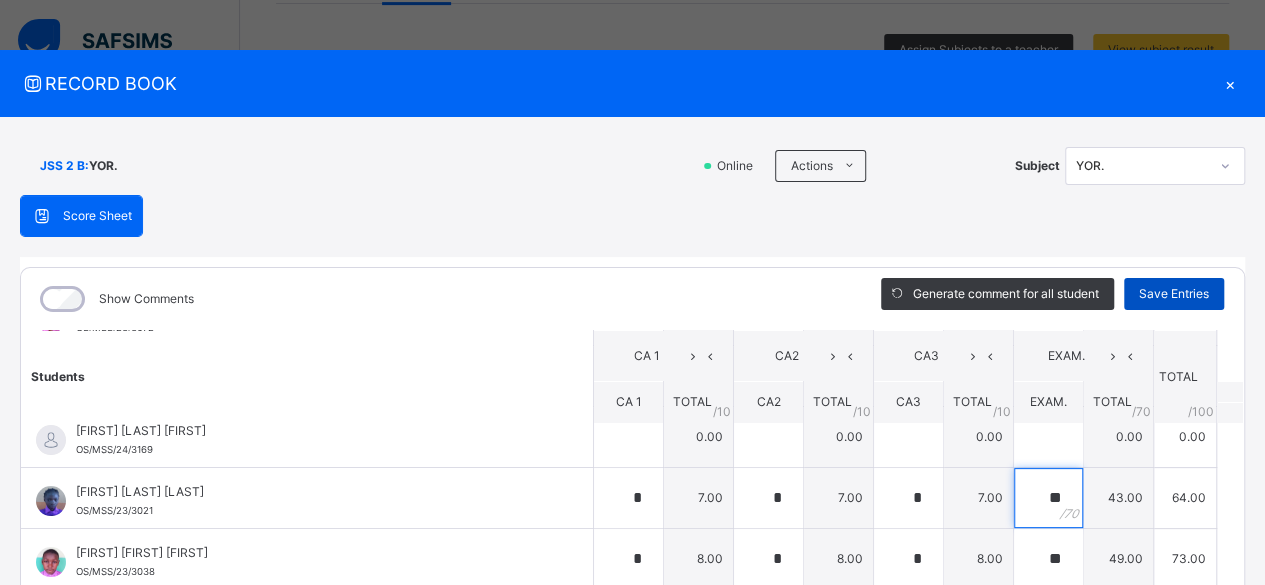 type on "**" 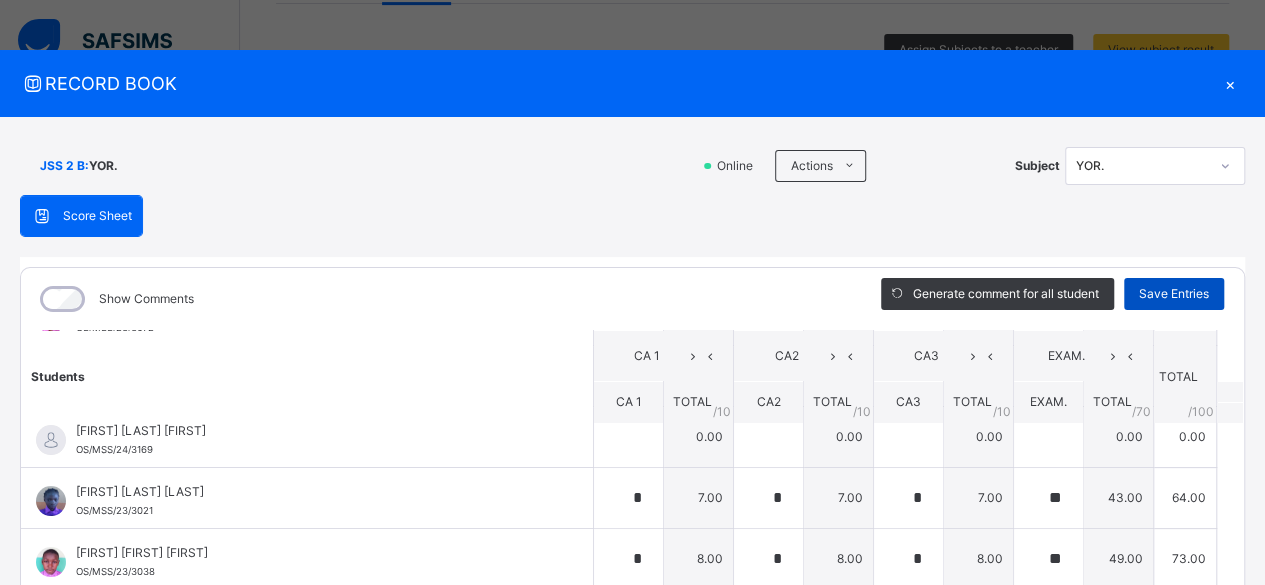 click on "Save Entries" at bounding box center (1174, 294) 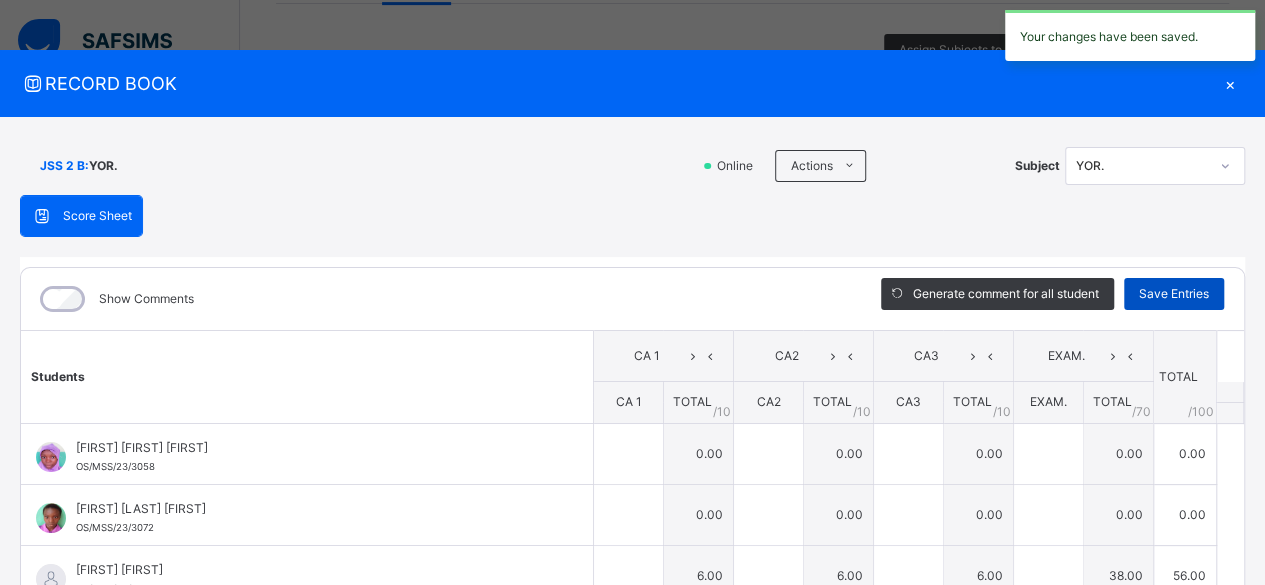 type on "*" 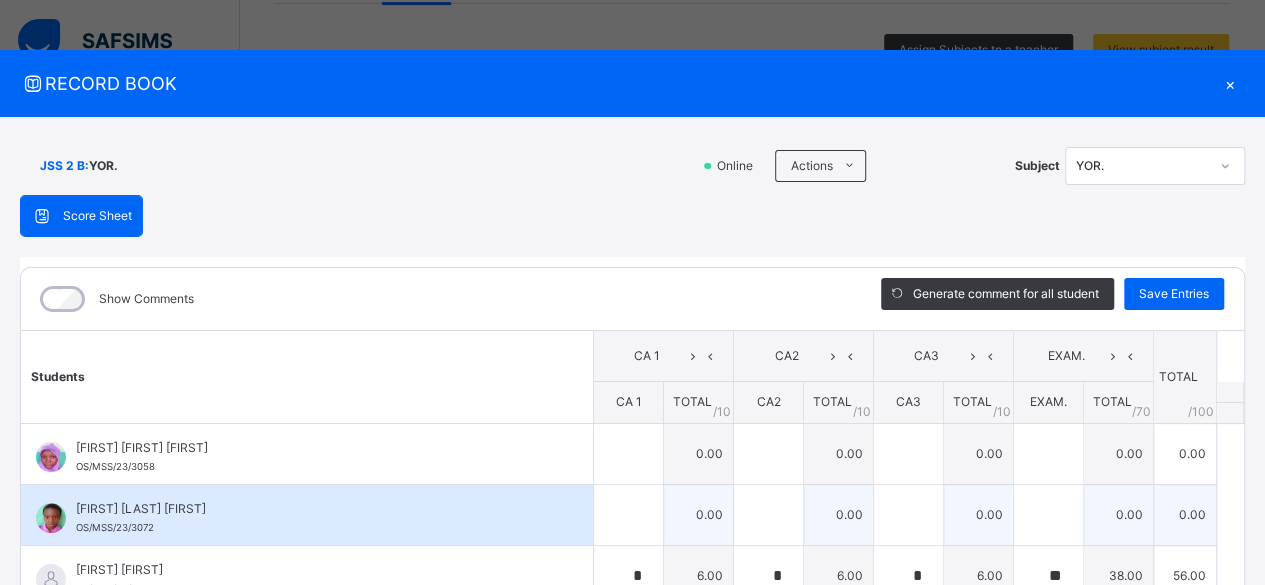click on "[FIRST] [LAST] [LAST] [ID]" at bounding box center (307, 515) 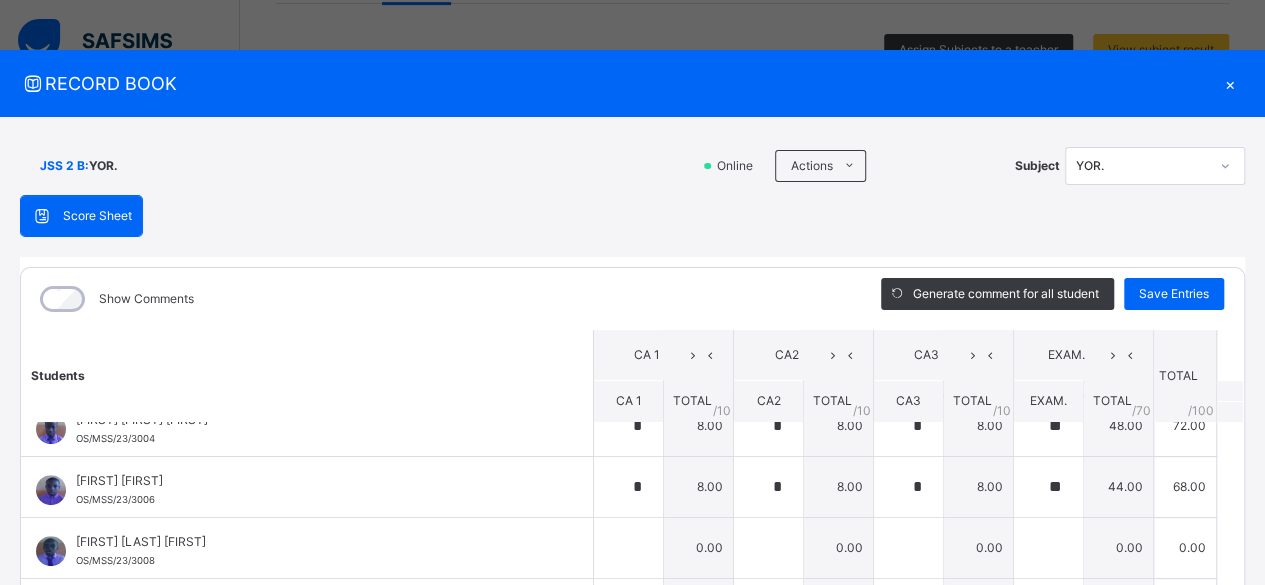 scroll, scrollTop: 640, scrollLeft: 0, axis: vertical 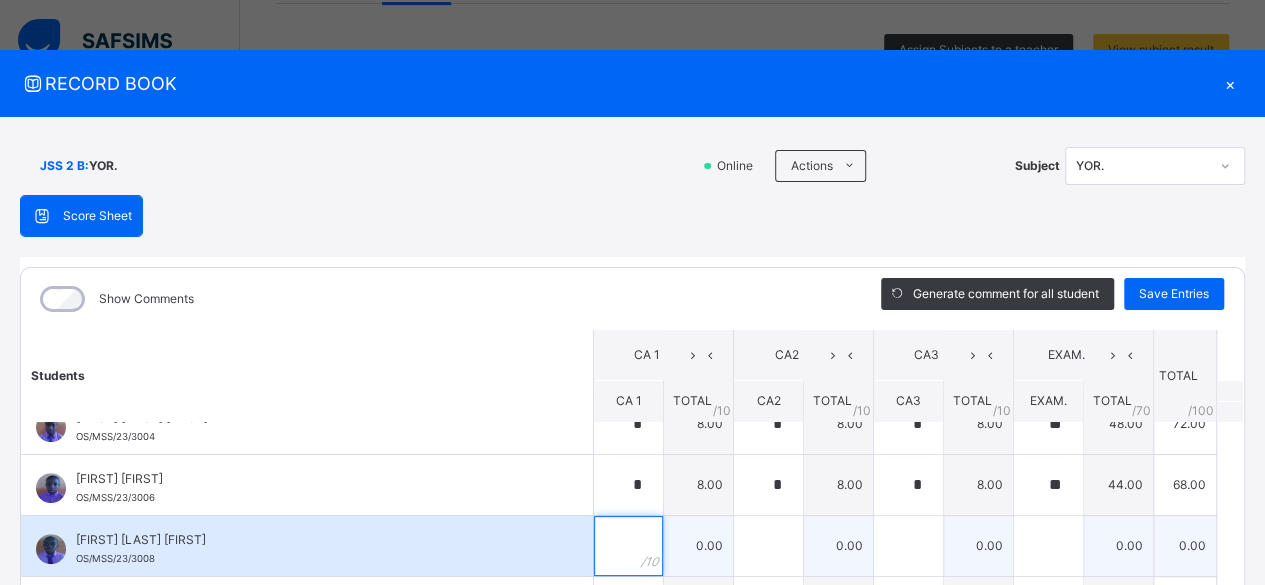 click at bounding box center [628, 546] 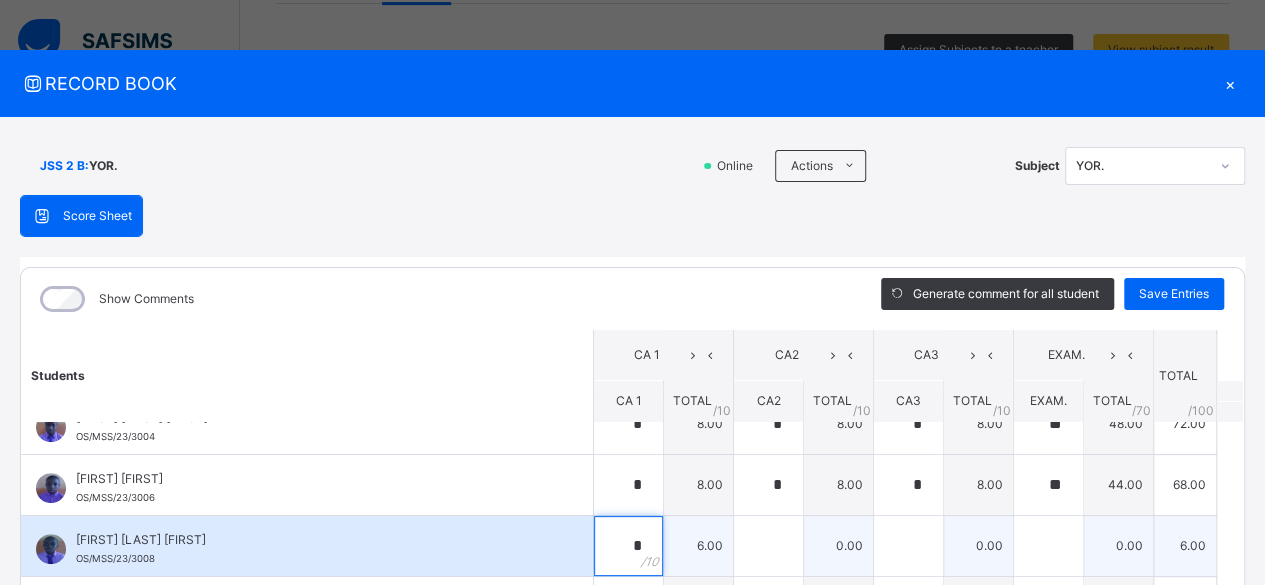 type on "*" 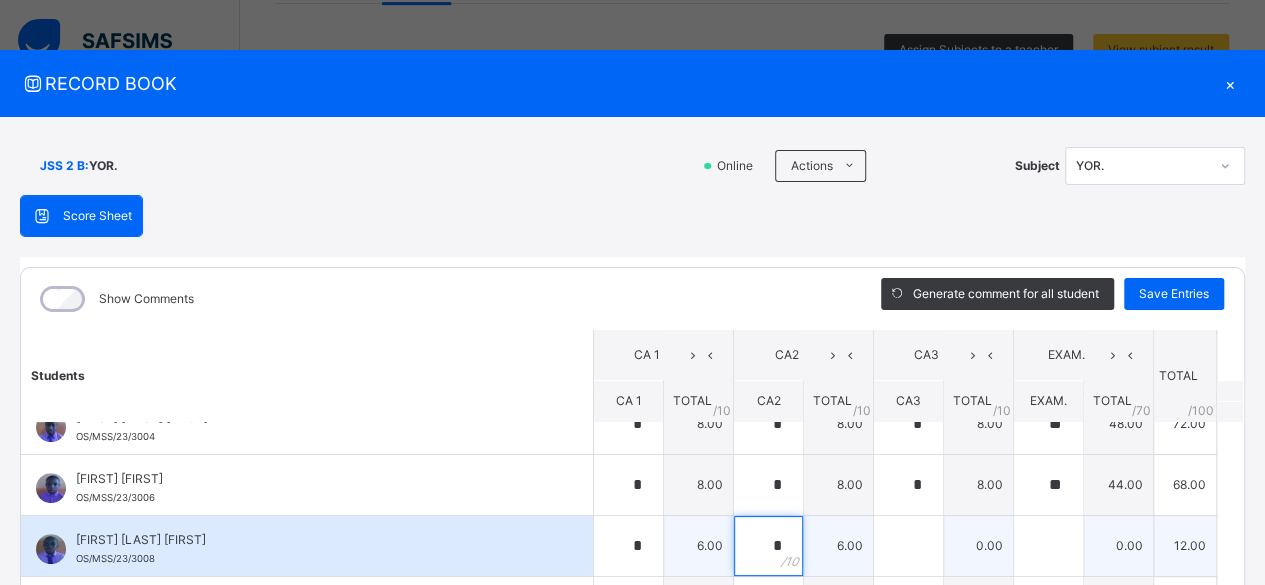 type on "*" 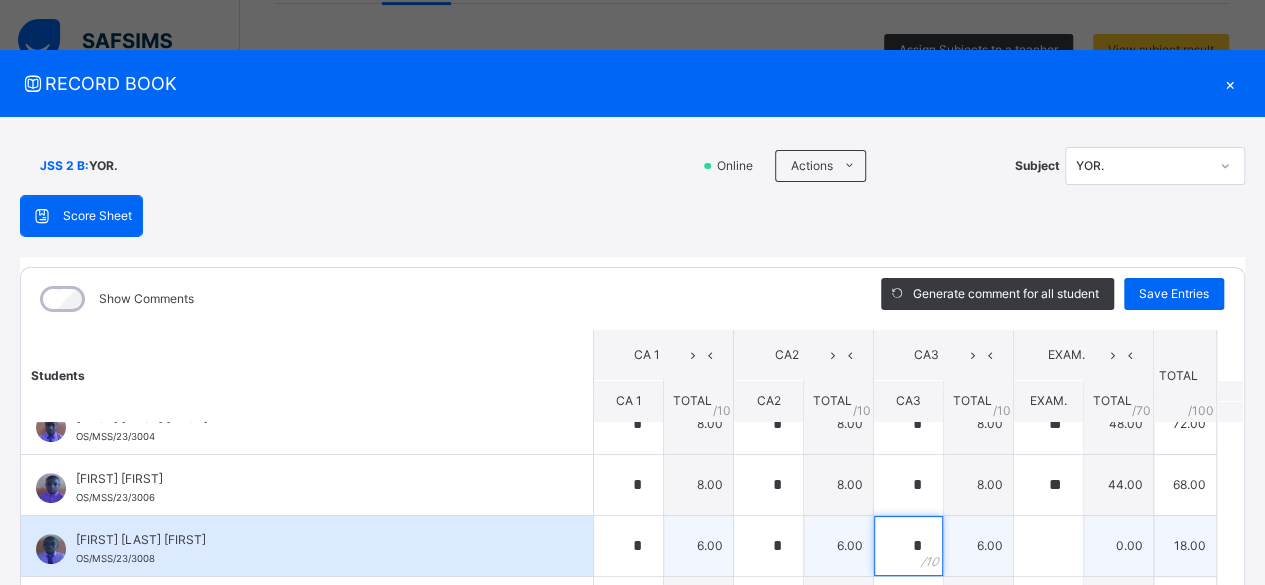 type on "*" 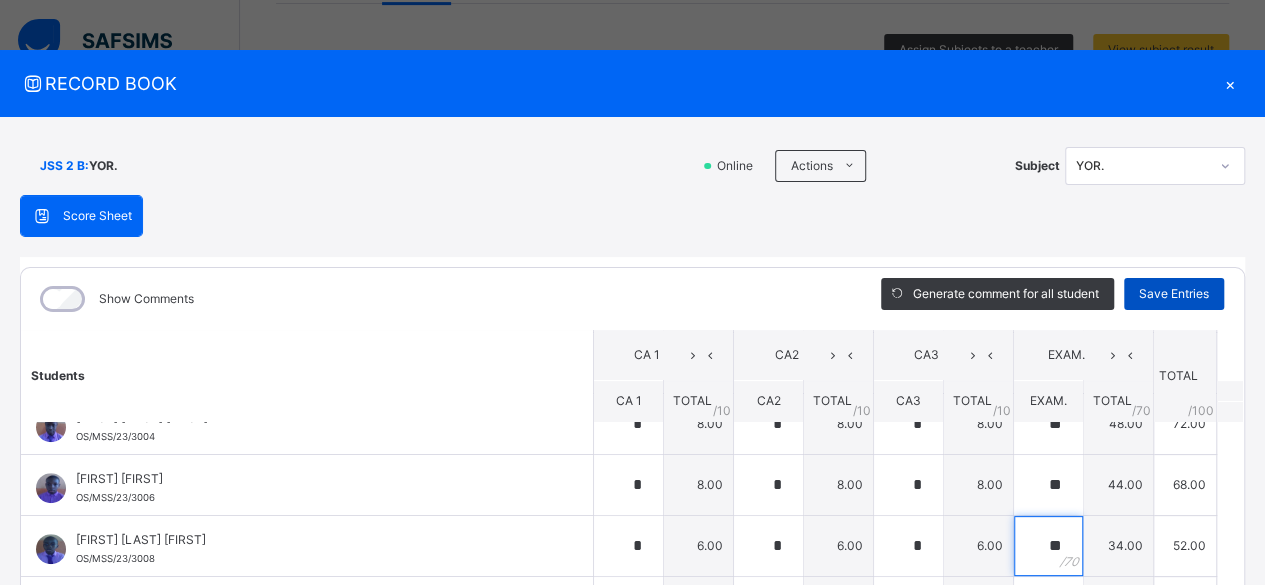type on "**" 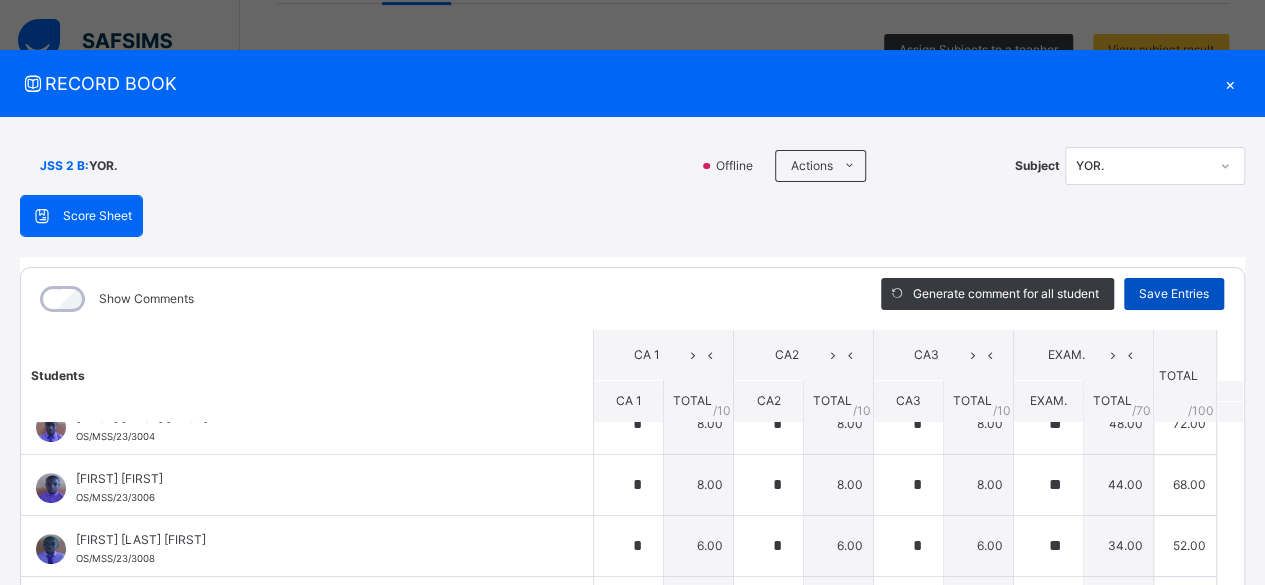 click on "Save Entries" at bounding box center [1174, 294] 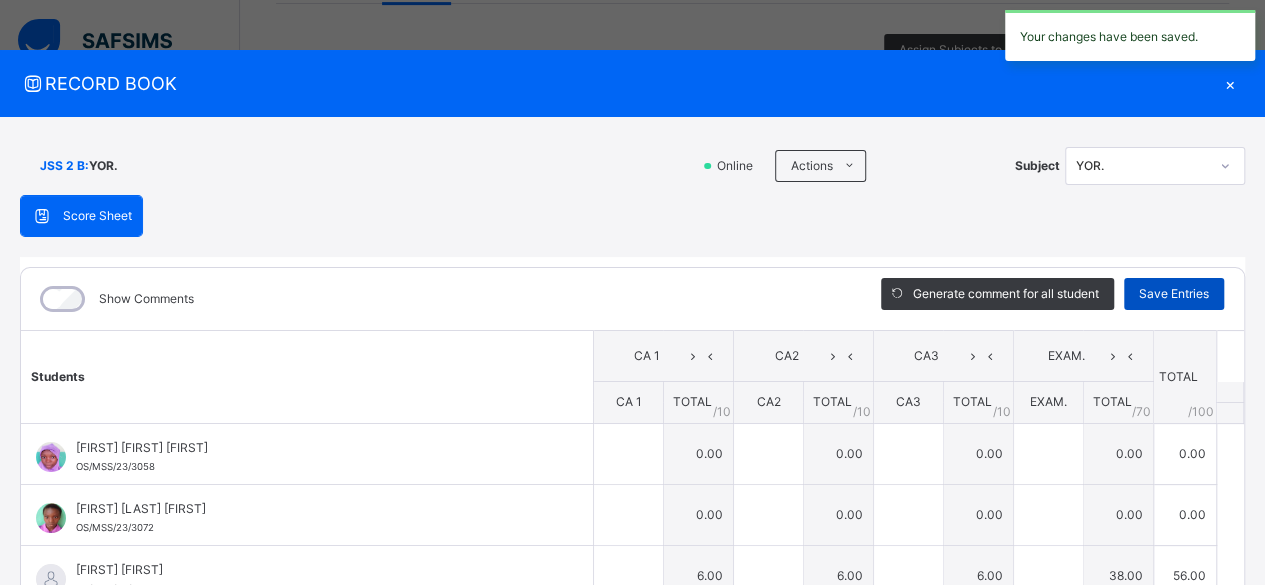 type on "*" 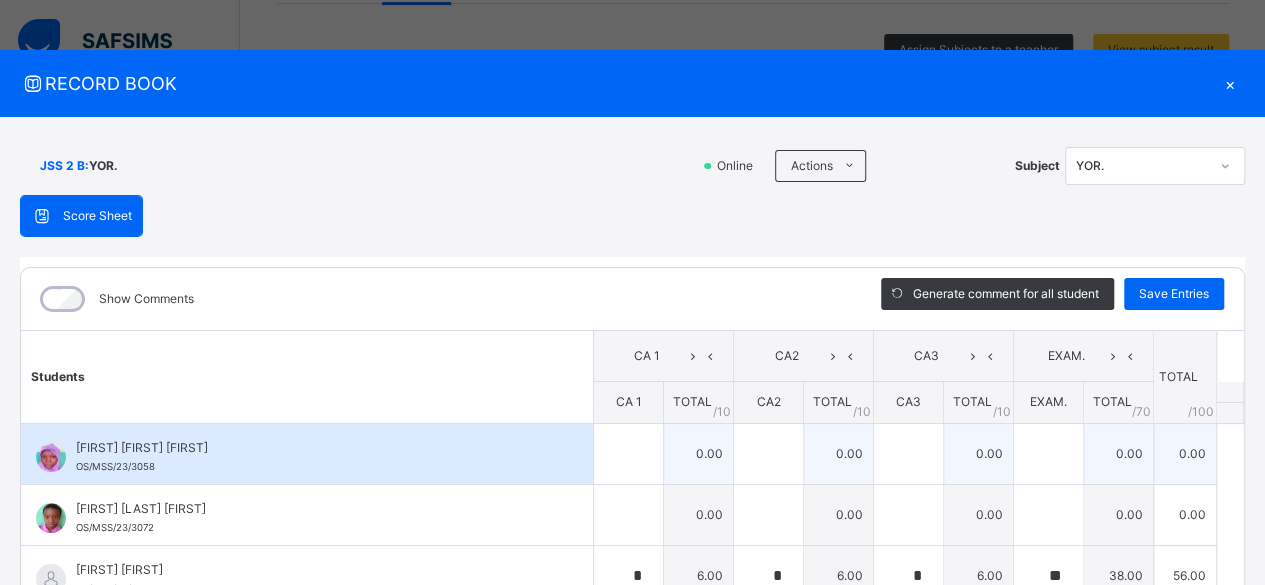 click on "[FIRST]  [FIRST] [FIRST] OS/MSS/23/3058" at bounding box center (307, 454) 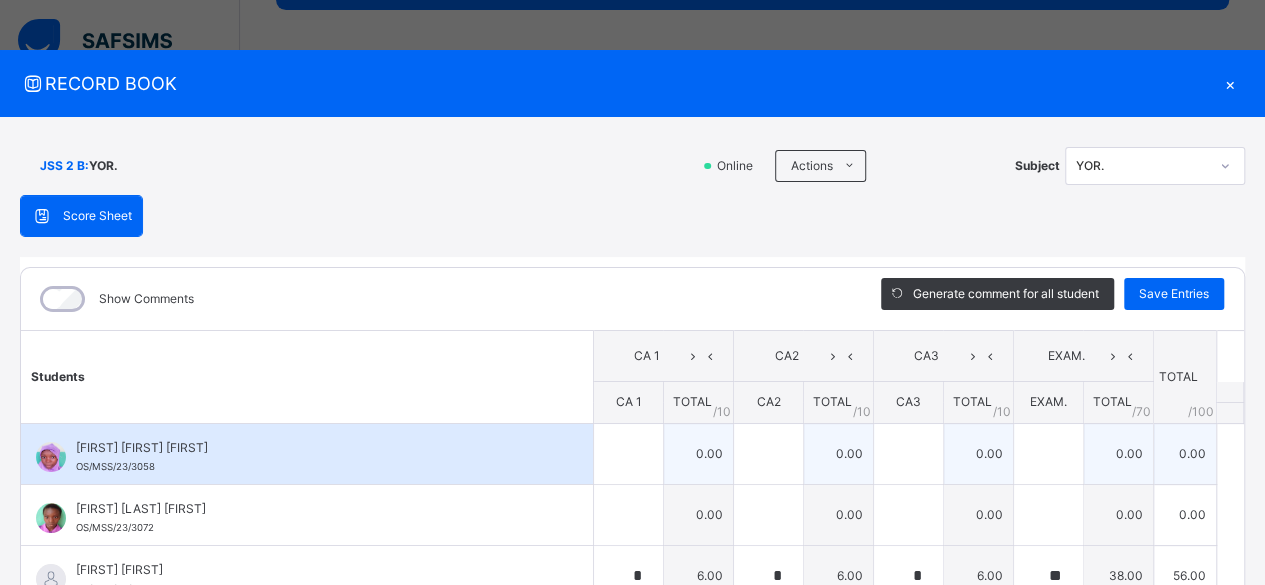 scroll, scrollTop: 333, scrollLeft: 0, axis: vertical 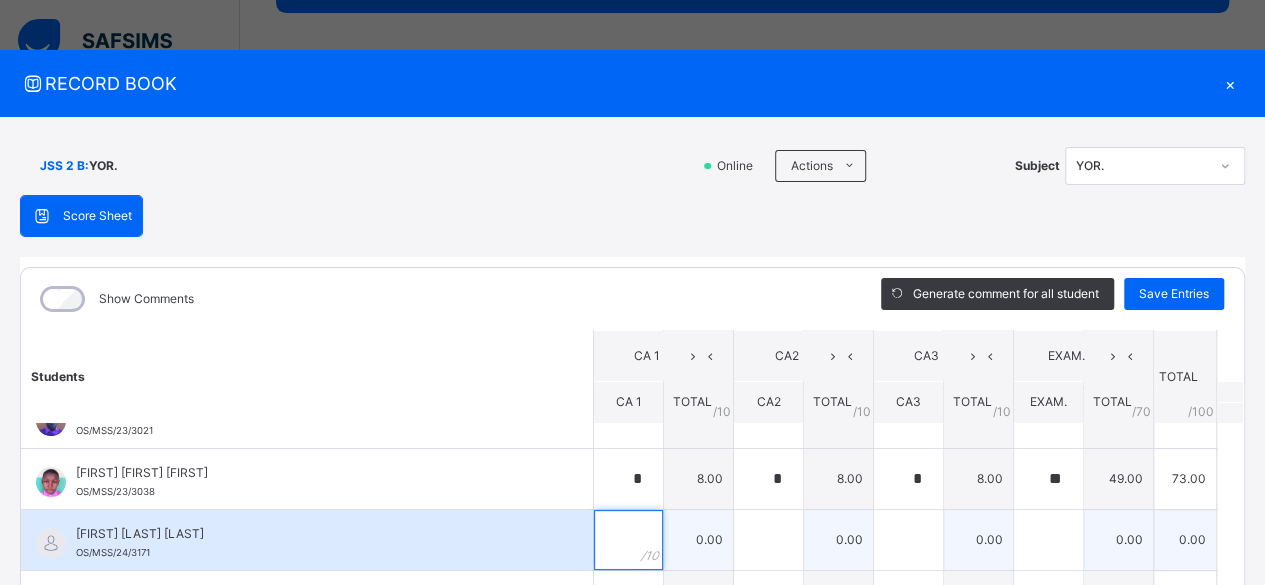 click at bounding box center (628, 540) 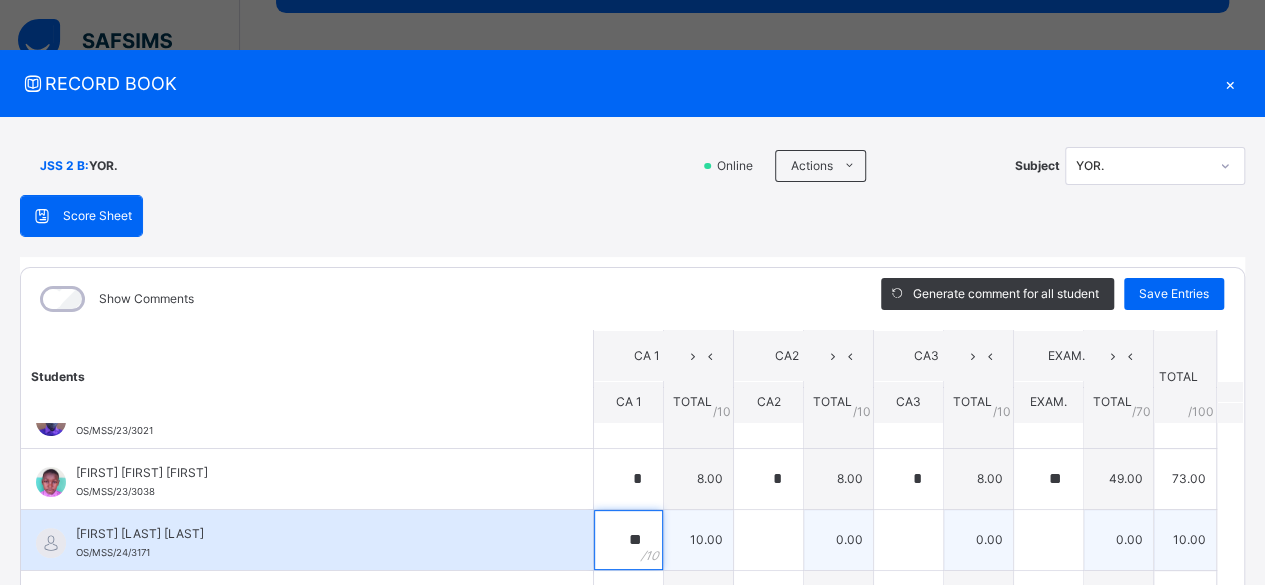 type on "**" 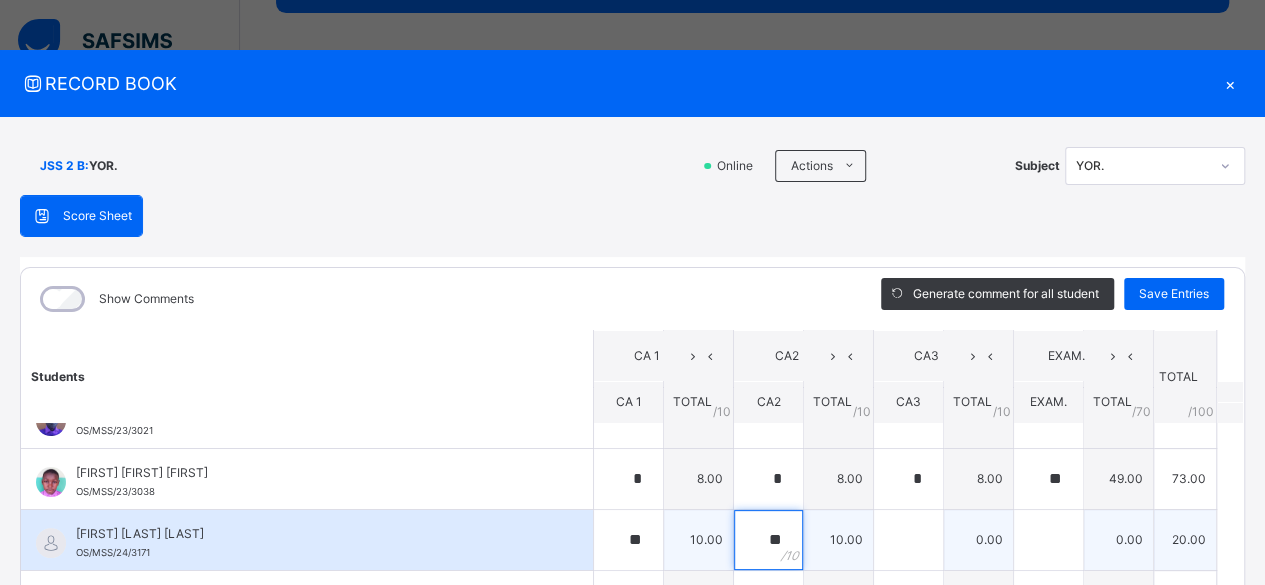 type on "**" 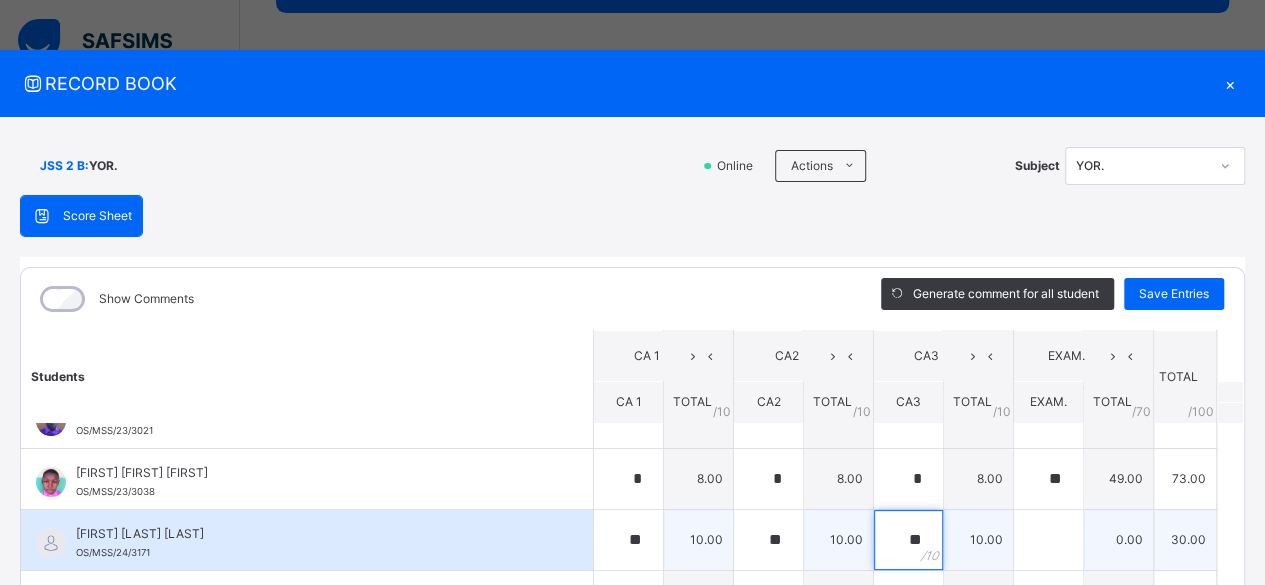 type on "**" 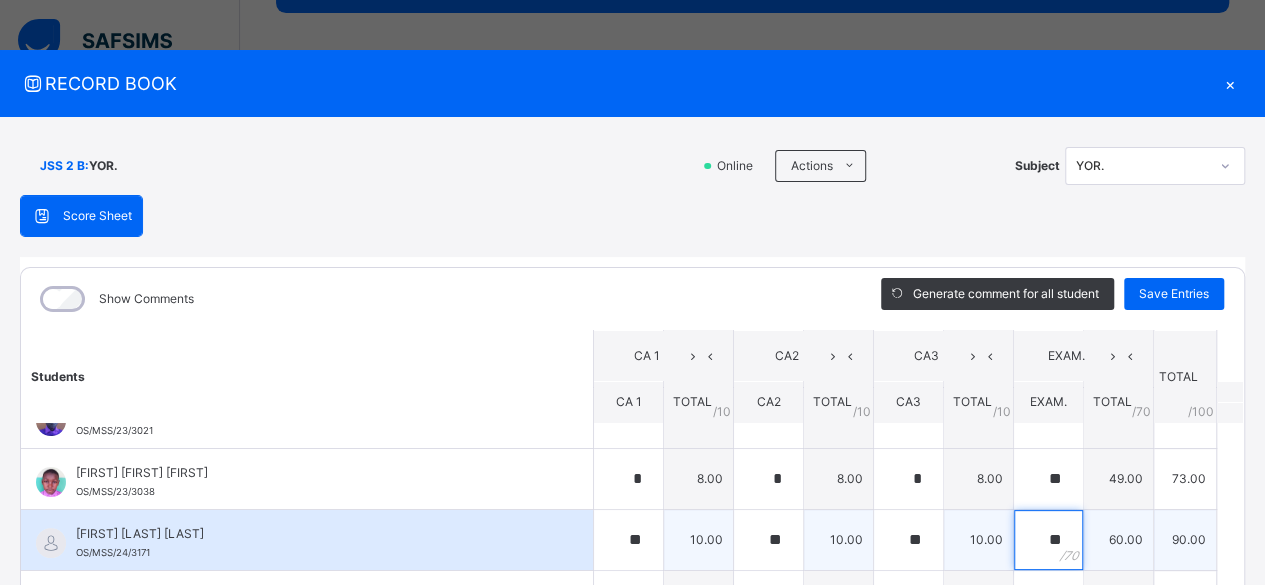 type on "**" 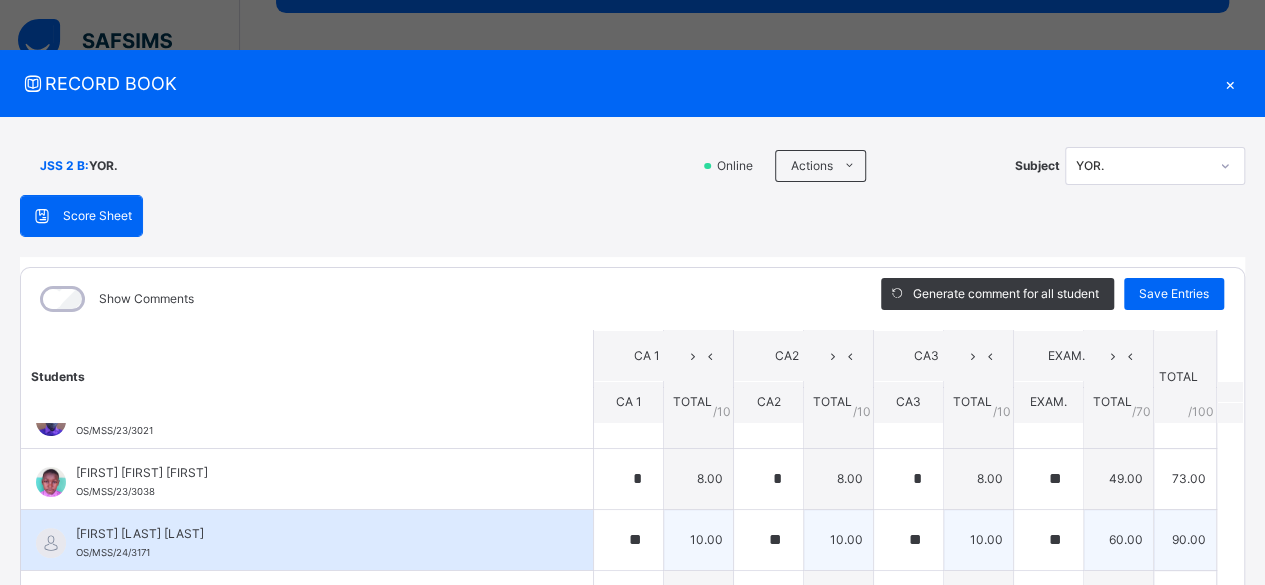 click on "[FIRST] [FIRST]  [FIRST] OS/MSS/24/3171" at bounding box center (307, 540) 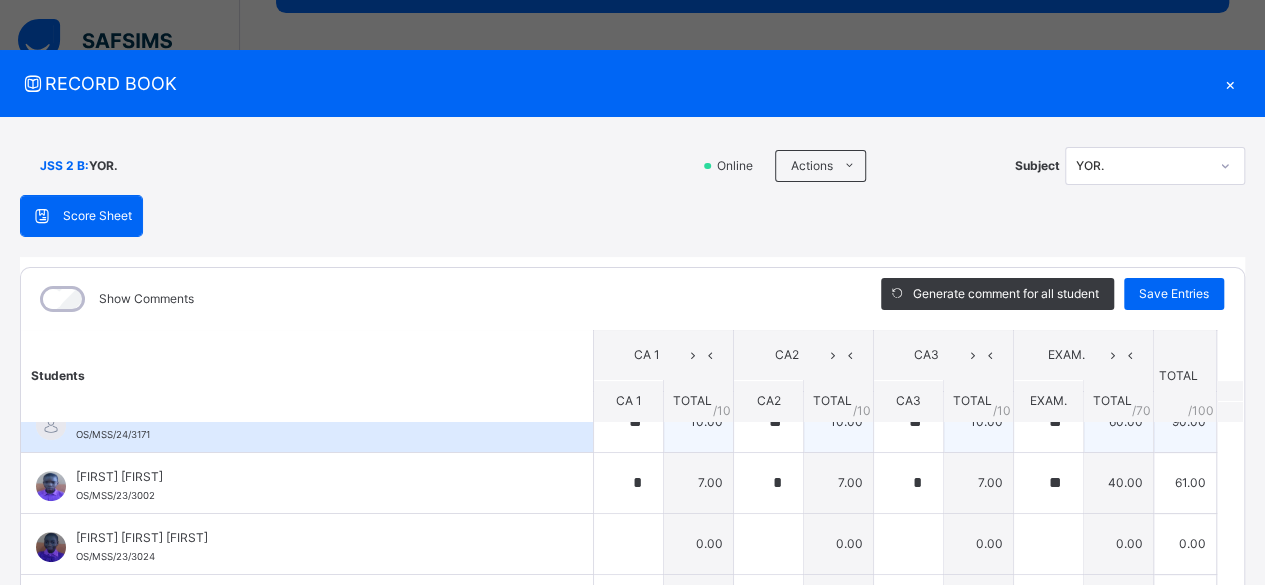 scroll, scrollTop: 400, scrollLeft: 0, axis: vertical 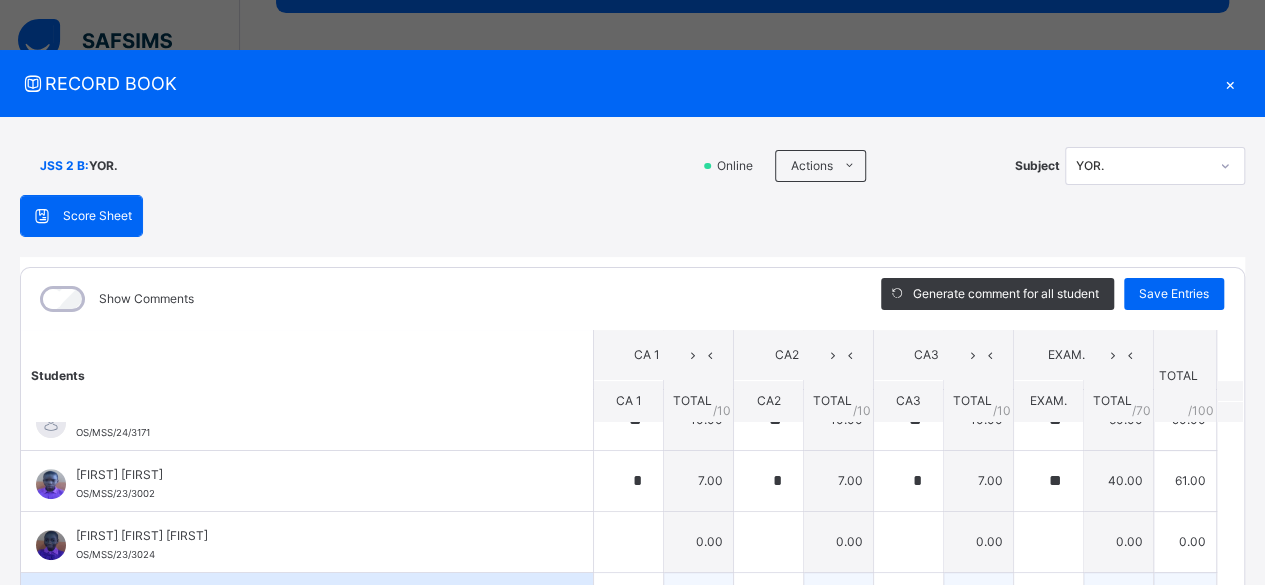 drag, startPoint x: 537, startPoint y: 542, endPoint x: 410, endPoint y: 579, distance: 132.28 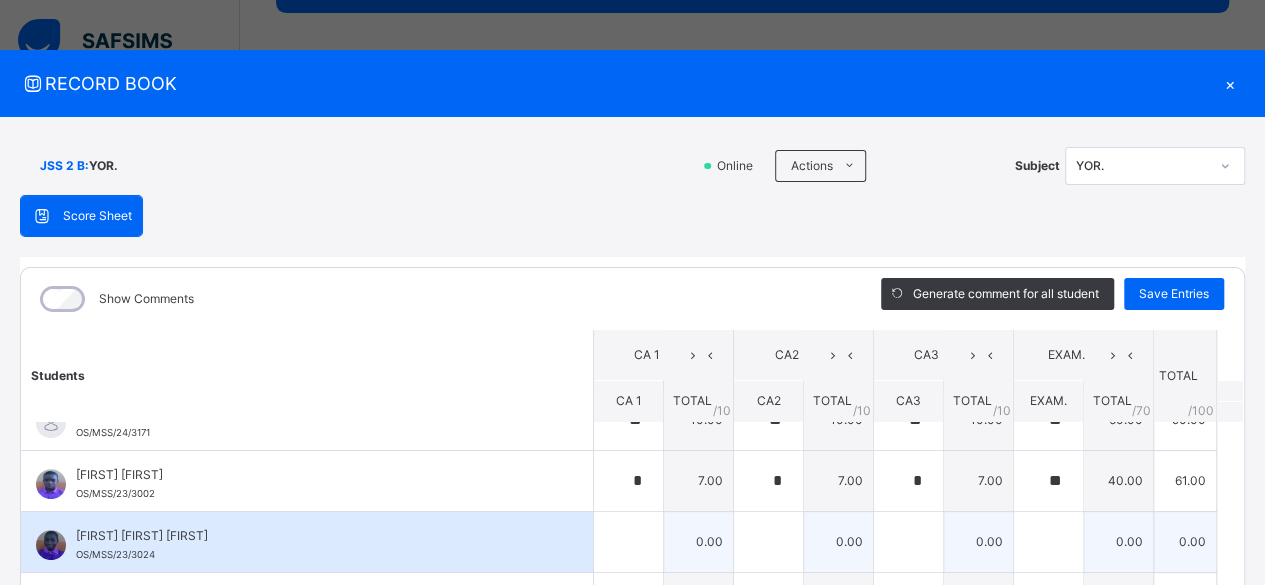 click on "[FIRST] [FIRST] [FIRST] OS/MSS/23/3024" at bounding box center (312, 545) 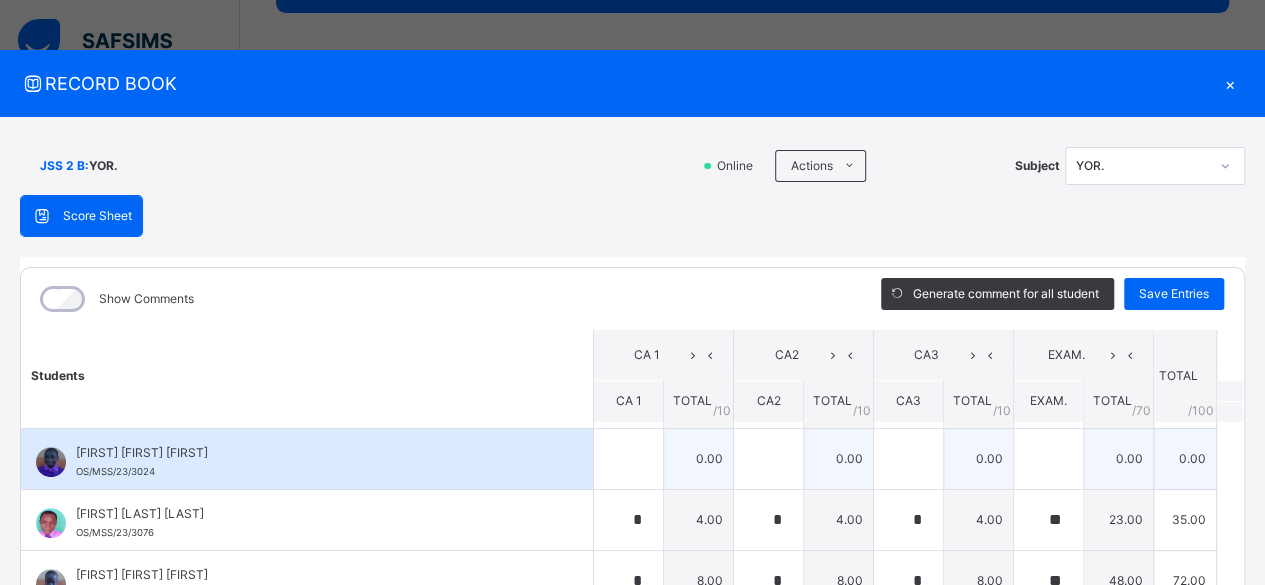 scroll, scrollTop: 480, scrollLeft: 0, axis: vertical 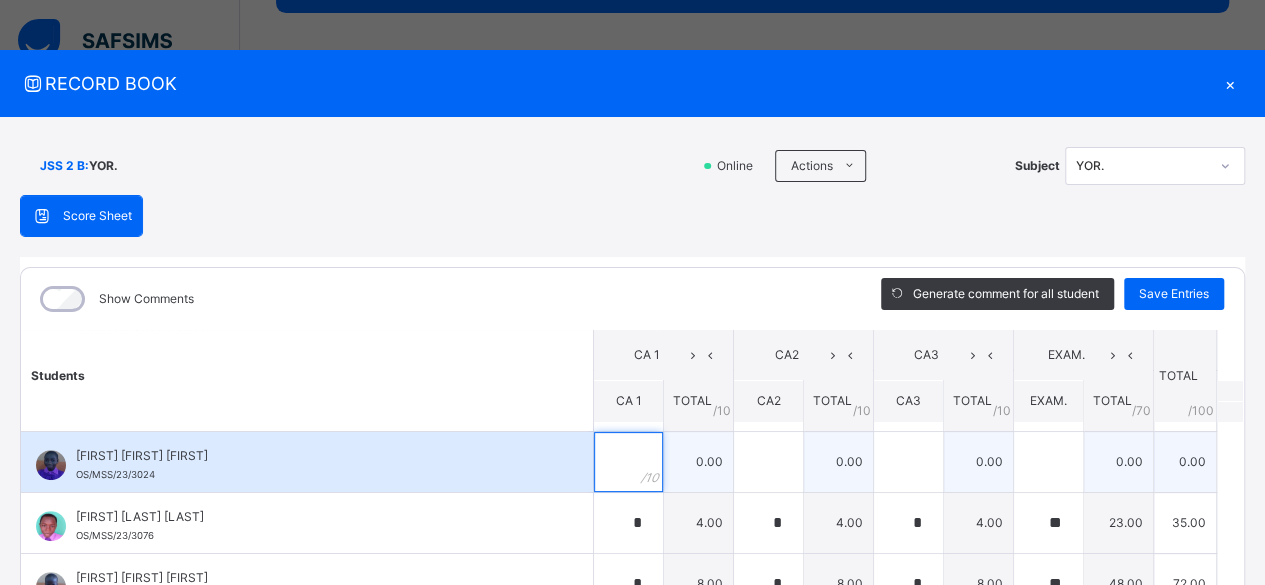 click at bounding box center [628, 462] 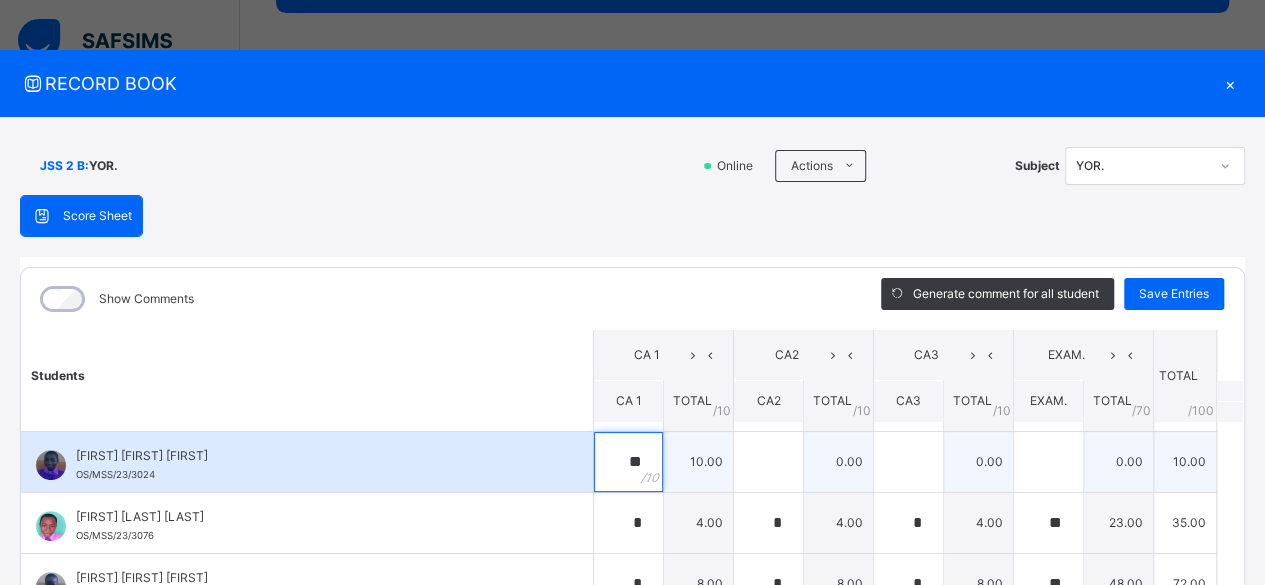 type on "**" 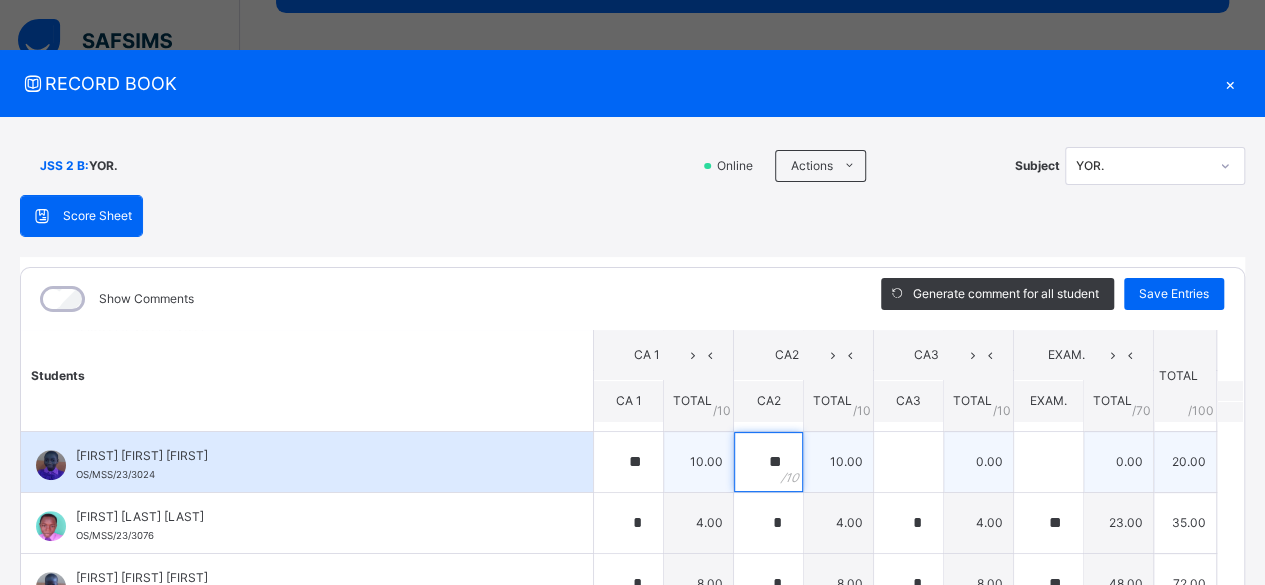 type on "**" 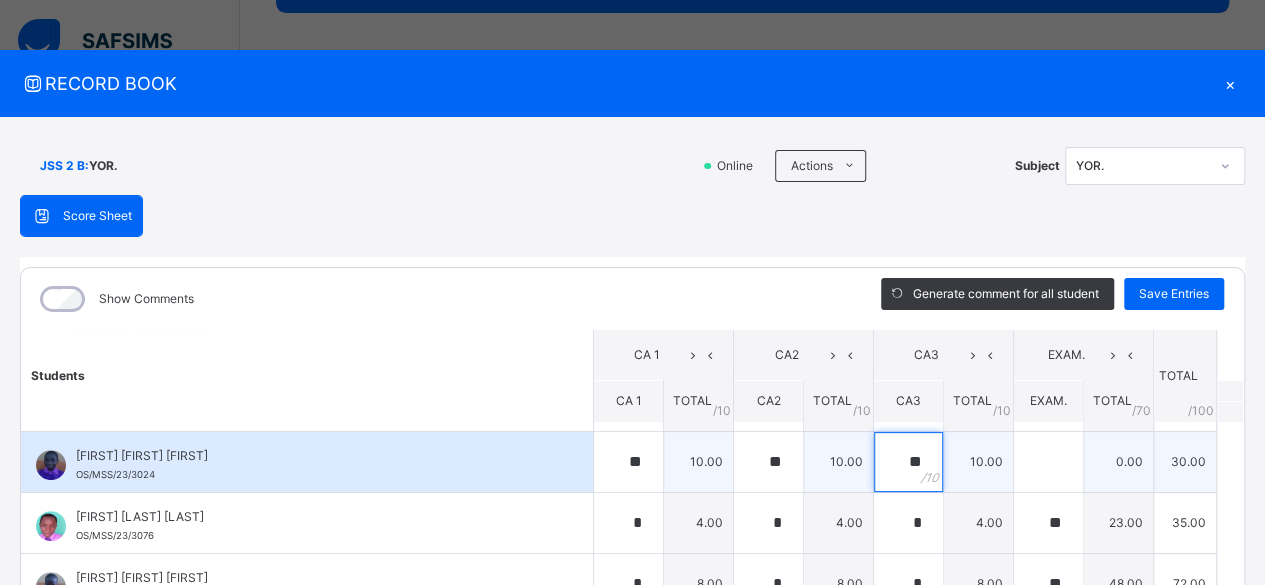 type on "**" 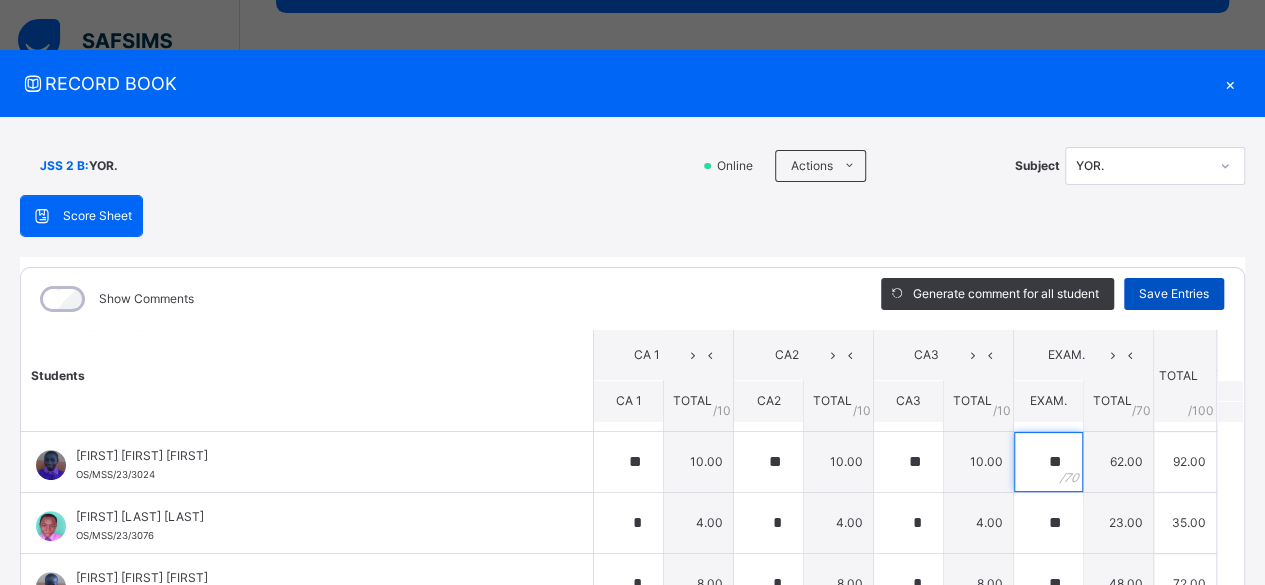 type on "**" 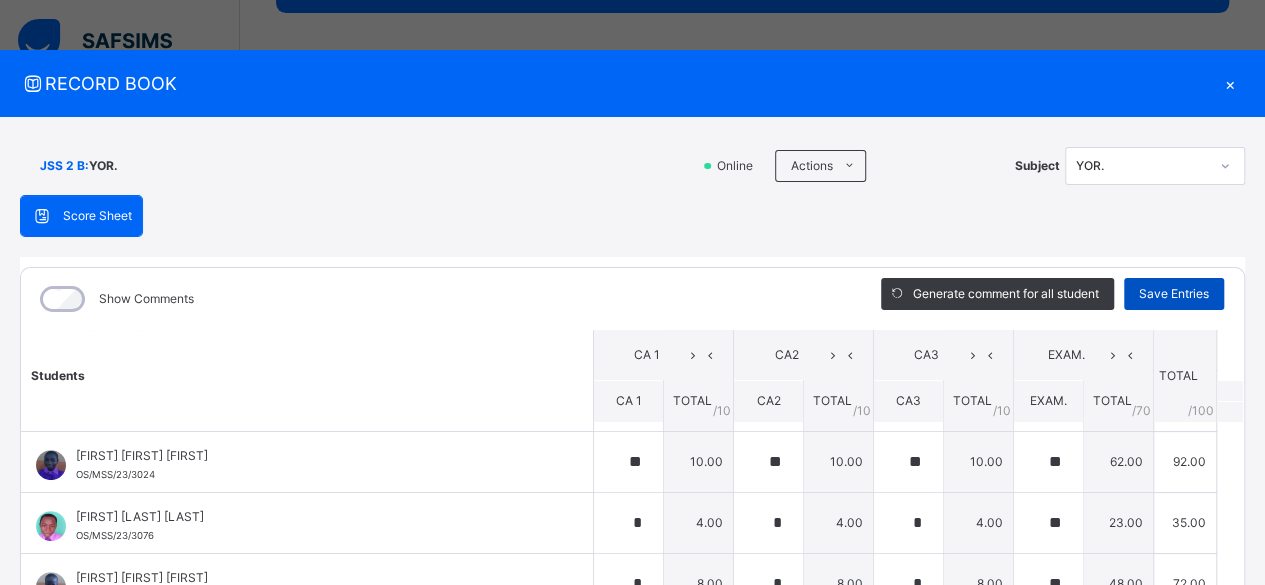 click on "Save Entries" at bounding box center (1174, 294) 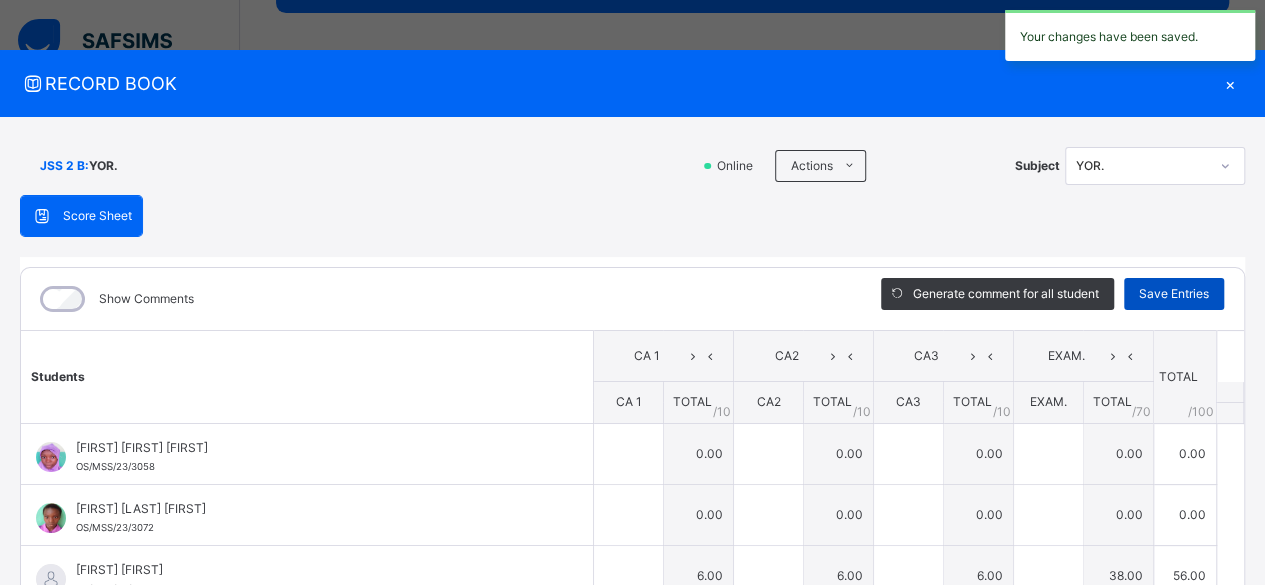 type on "*" 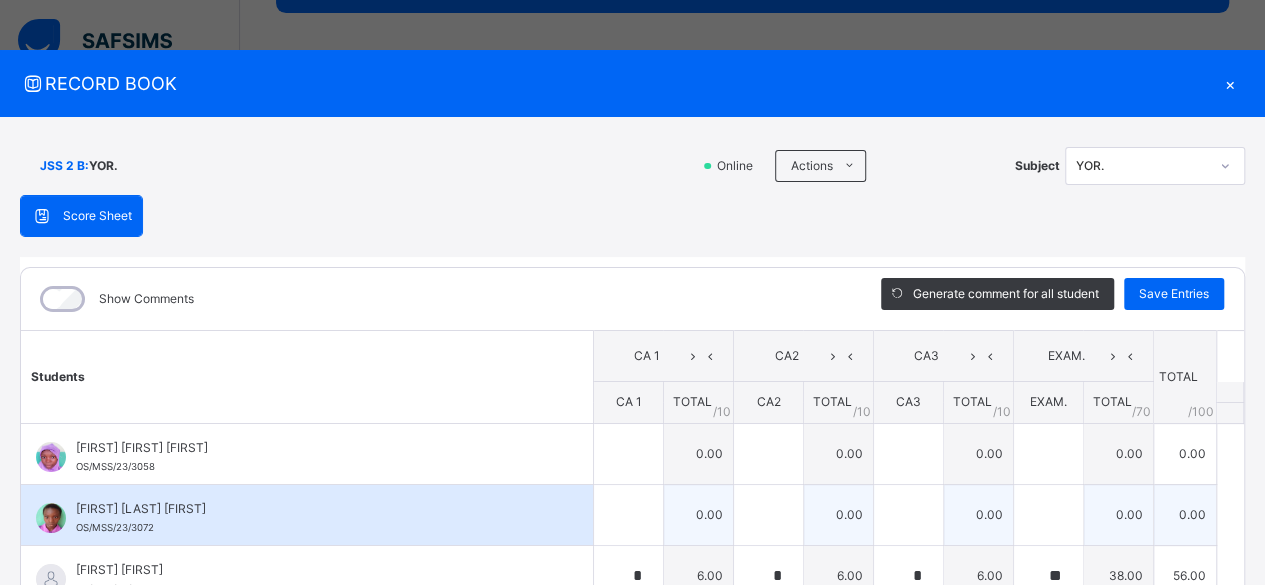 click on "[FIRST] [LAST] [LAST] [ID]" at bounding box center (312, 518) 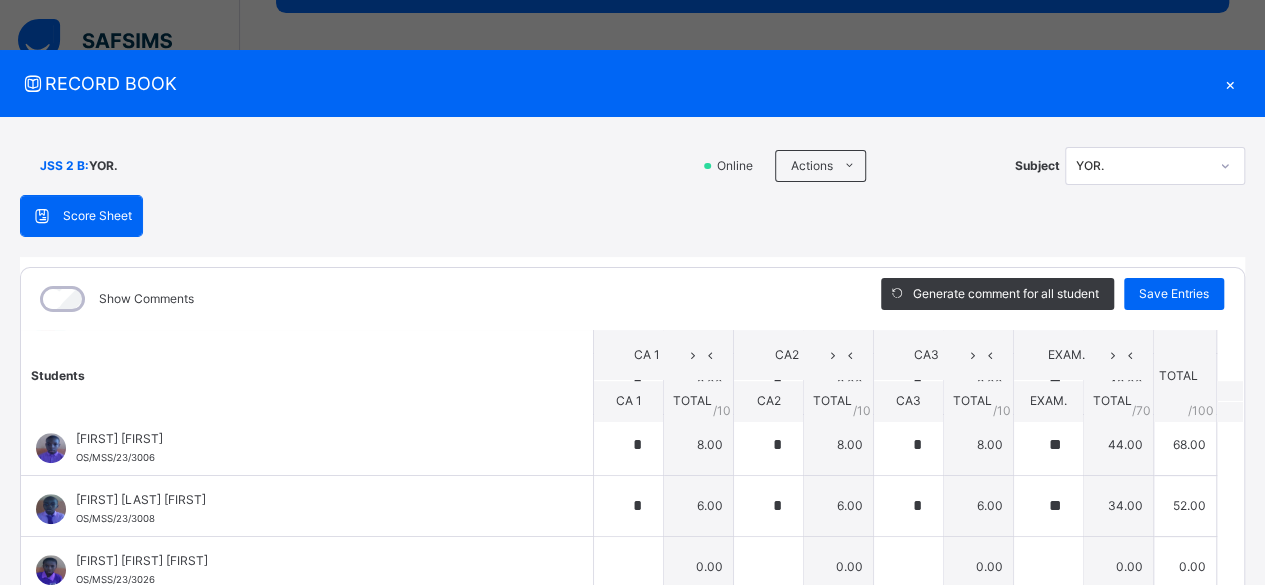 scroll, scrollTop: 720, scrollLeft: 0, axis: vertical 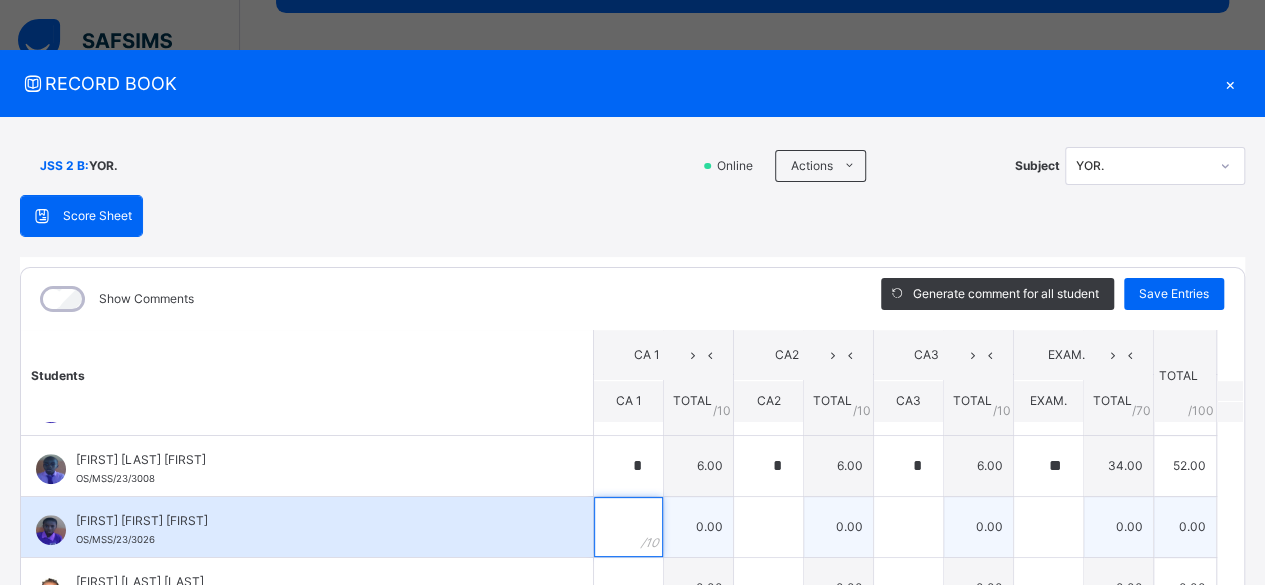 click at bounding box center (628, 527) 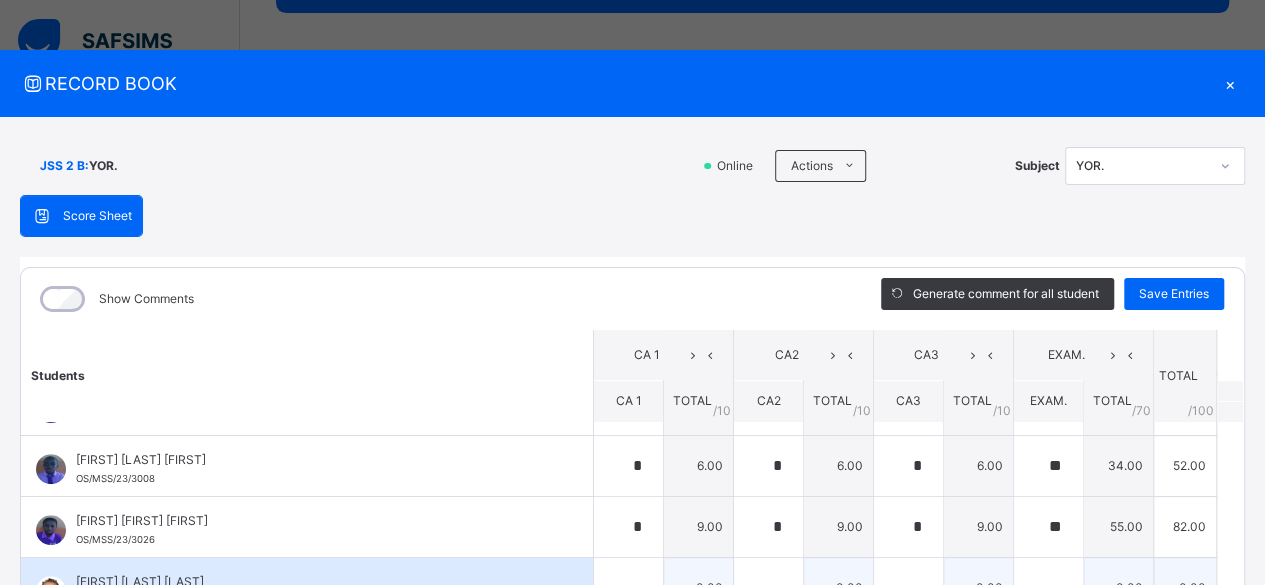 click on "[FIRST] [FIRST] [FIRST] OS/MSS/23/3073" at bounding box center (307, 588) 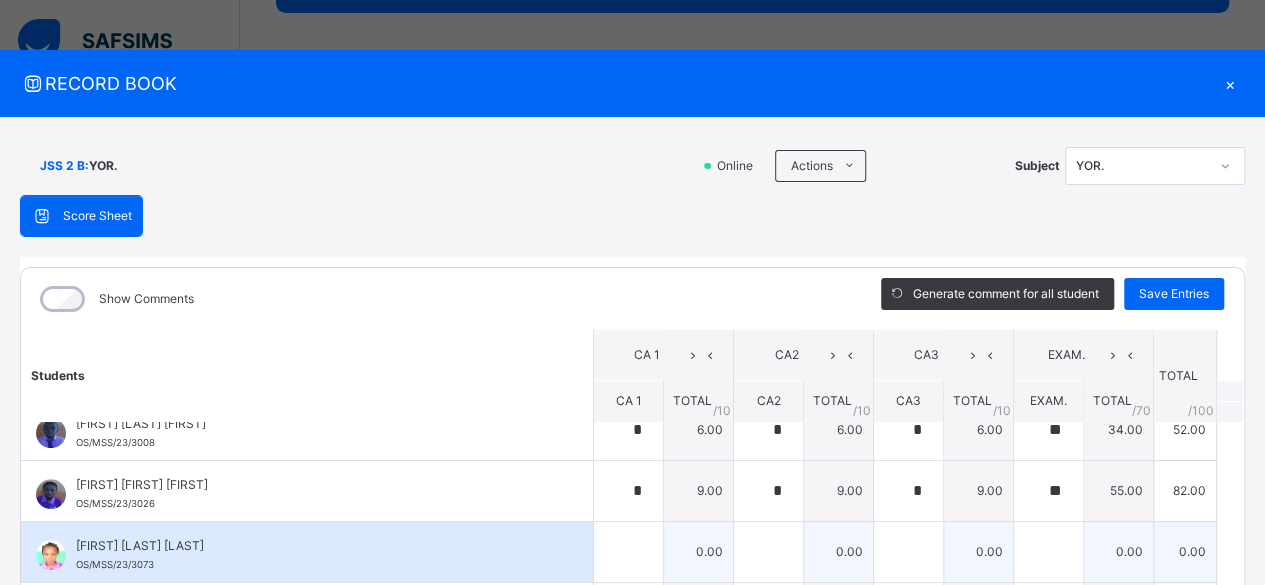 scroll, scrollTop: 760, scrollLeft: 0, axis: vertical 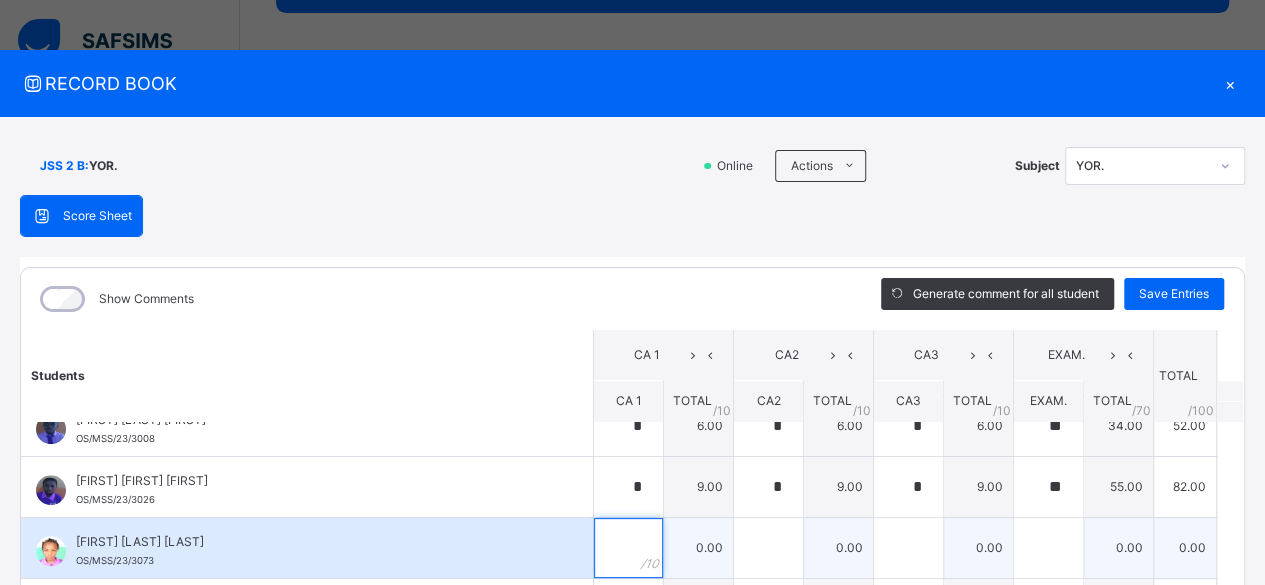 click at bounding box center [628, 548] 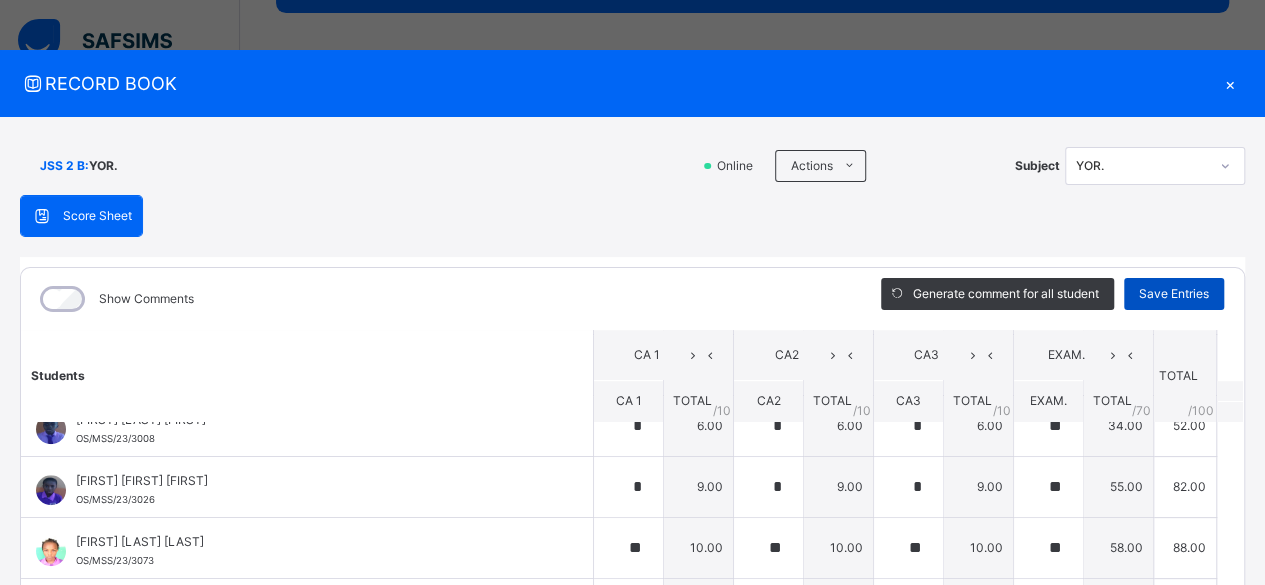 click on "Save Entries" at bounding box center [1174, 294] 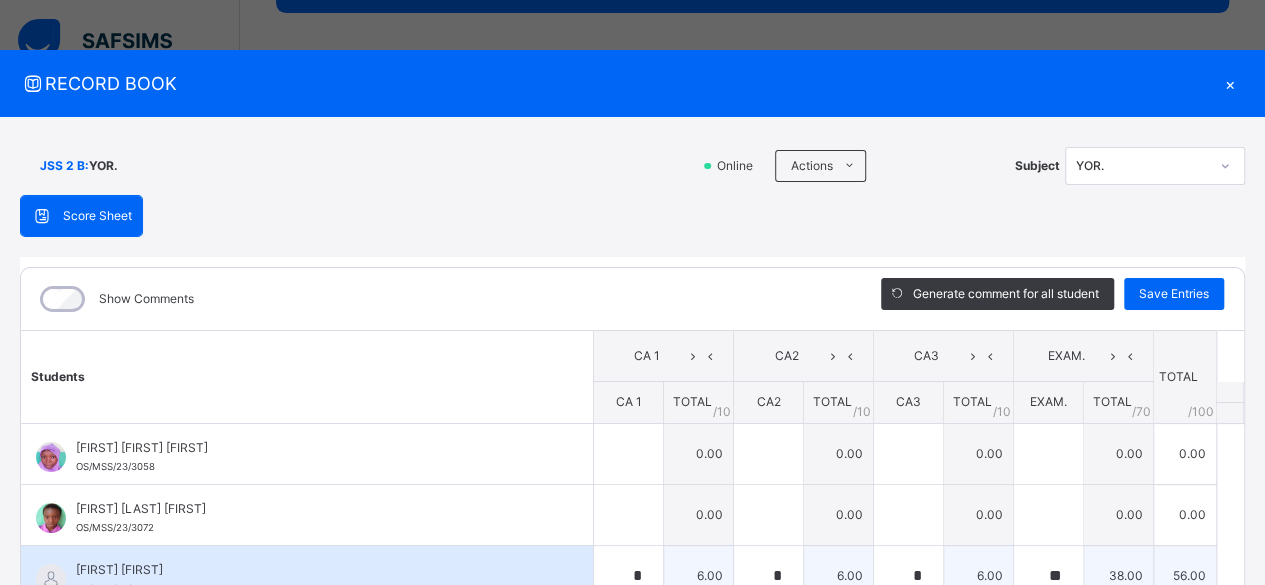 click on "[FIRST] [FIRST]" at bounding box center (312, 570) 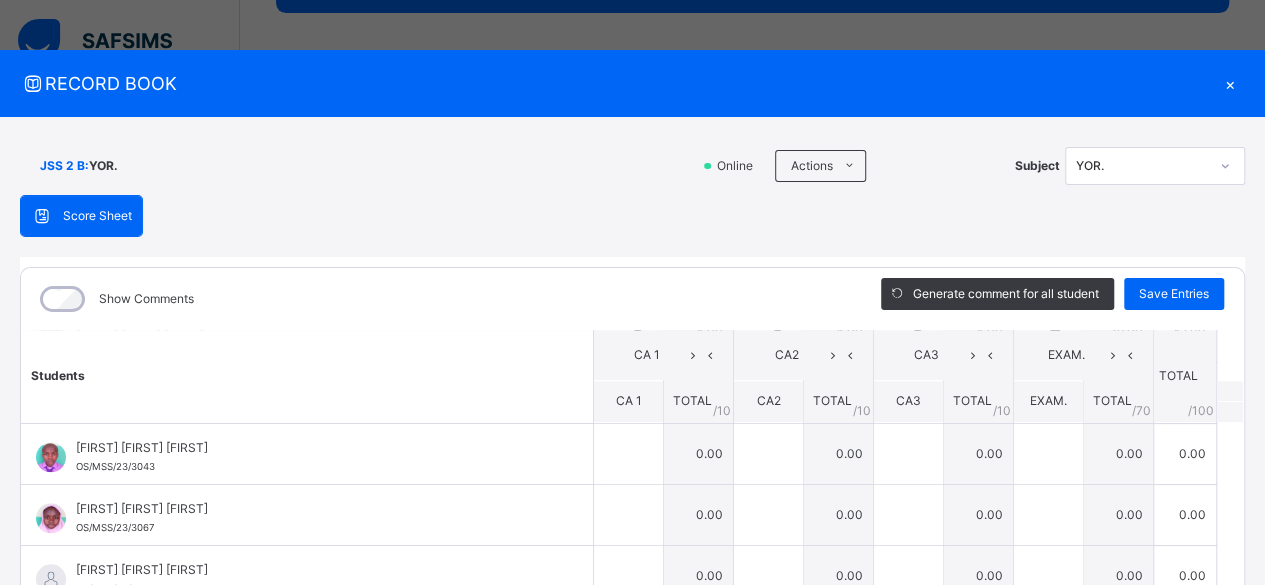 scroll, scrollTop: 1040, scrollLeft: 0, axis: vertical 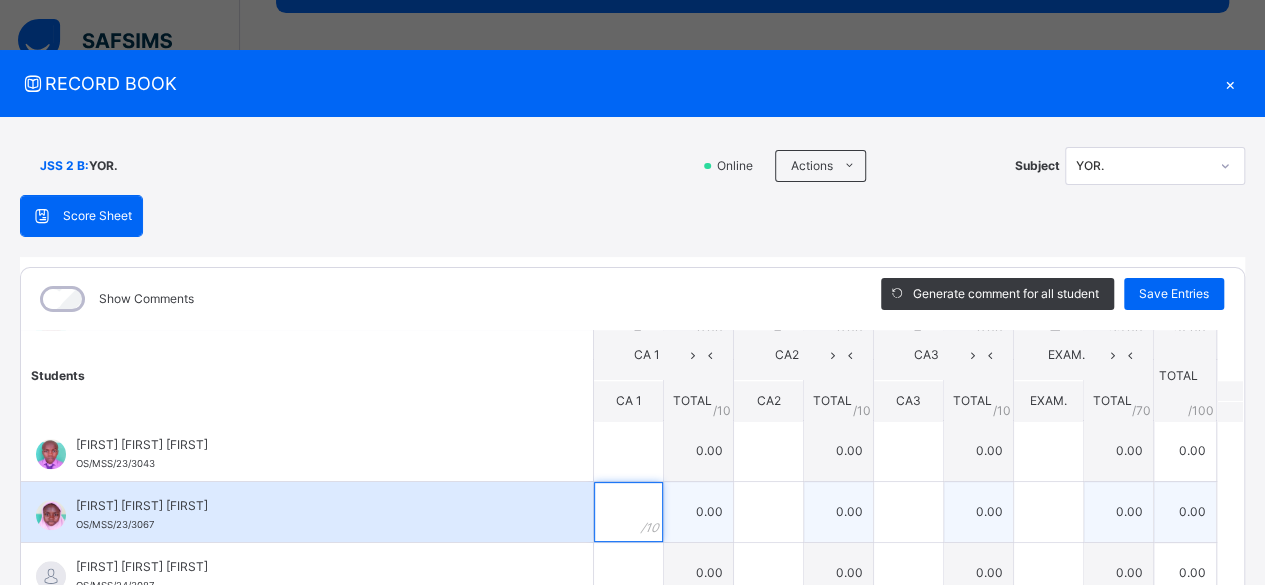 click at bounding box center [628, 512] 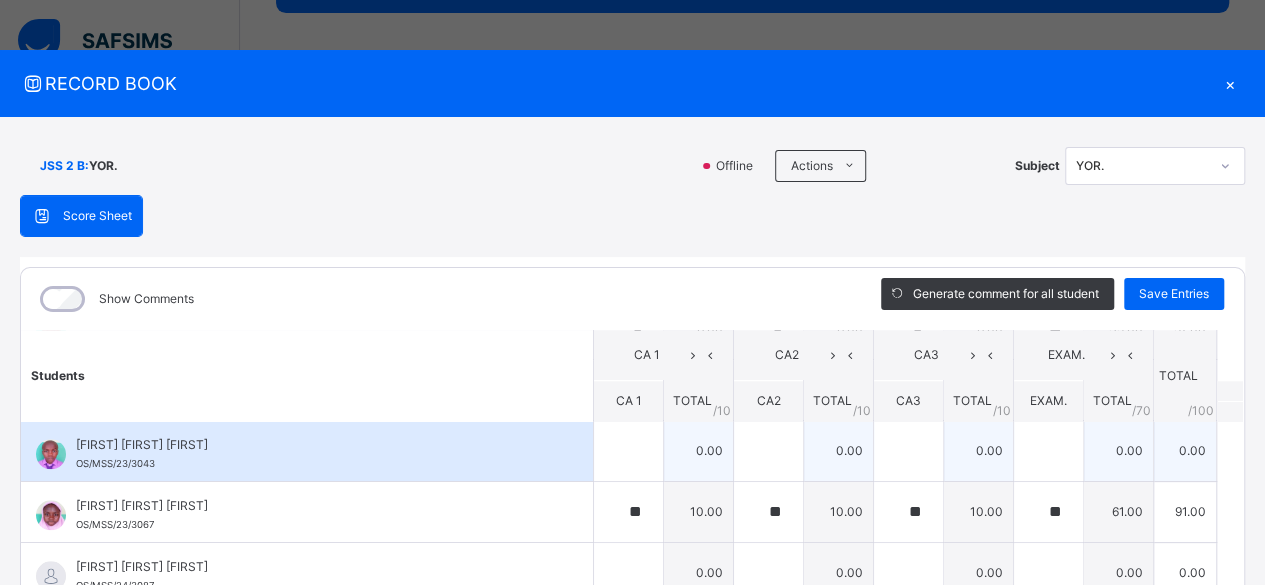 click on "[FIRST] [FIRST] [FIRST] OS/MSS/23/3043" at bounding box center [312, 454] 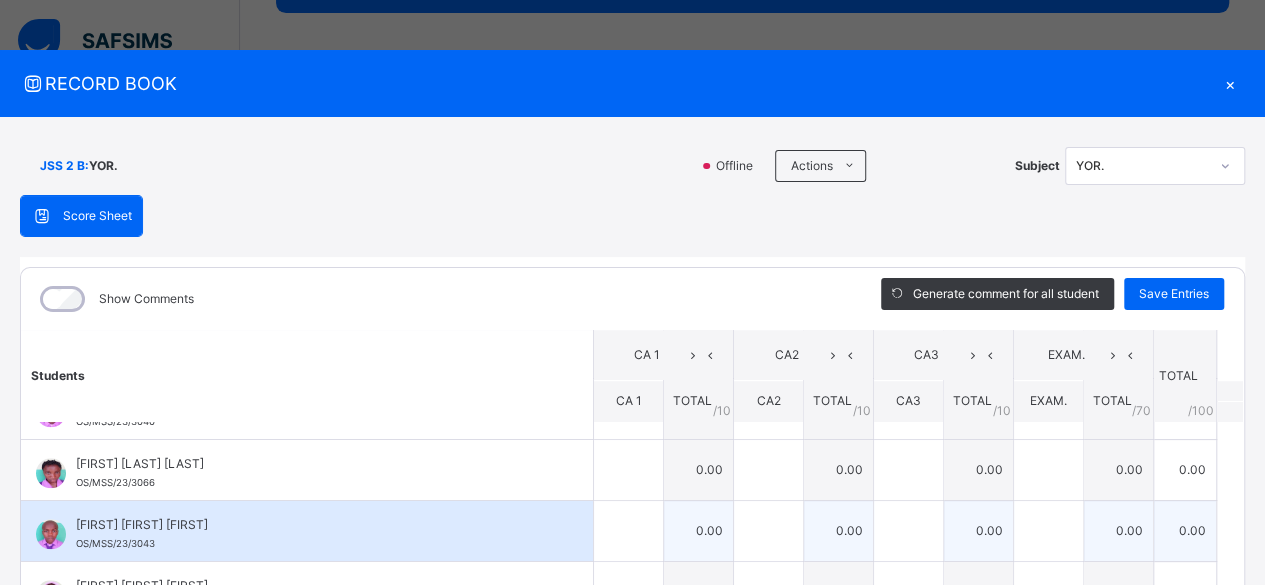 scroll, scrollTop: 920, scrollLeft: 0, axis: vertical 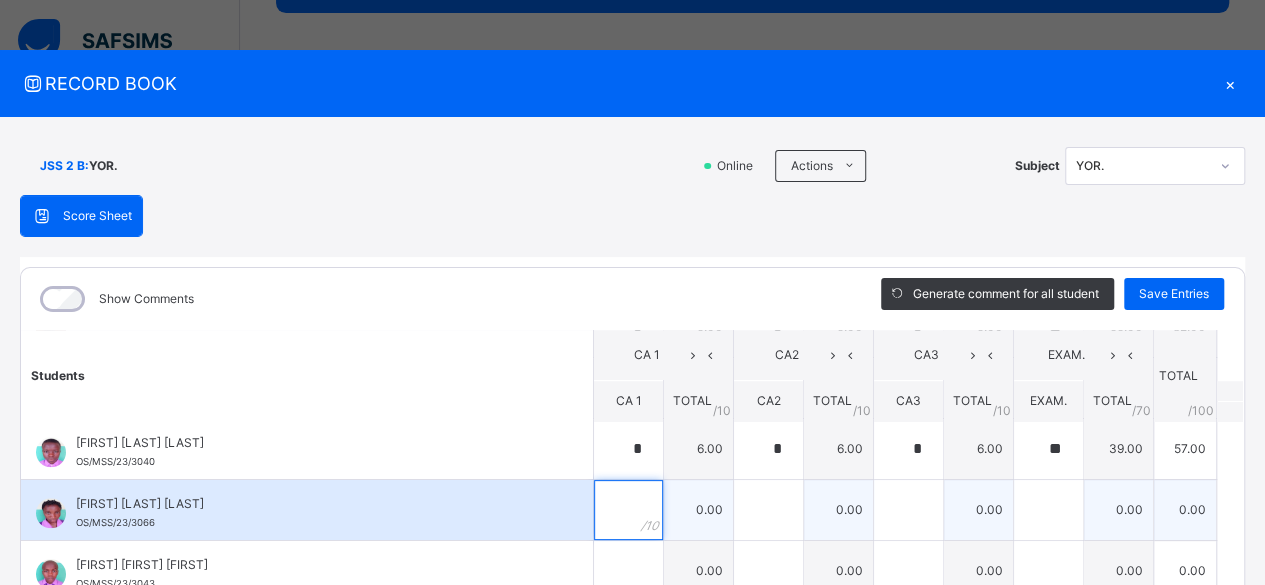 click at bounding box center (628, 510) 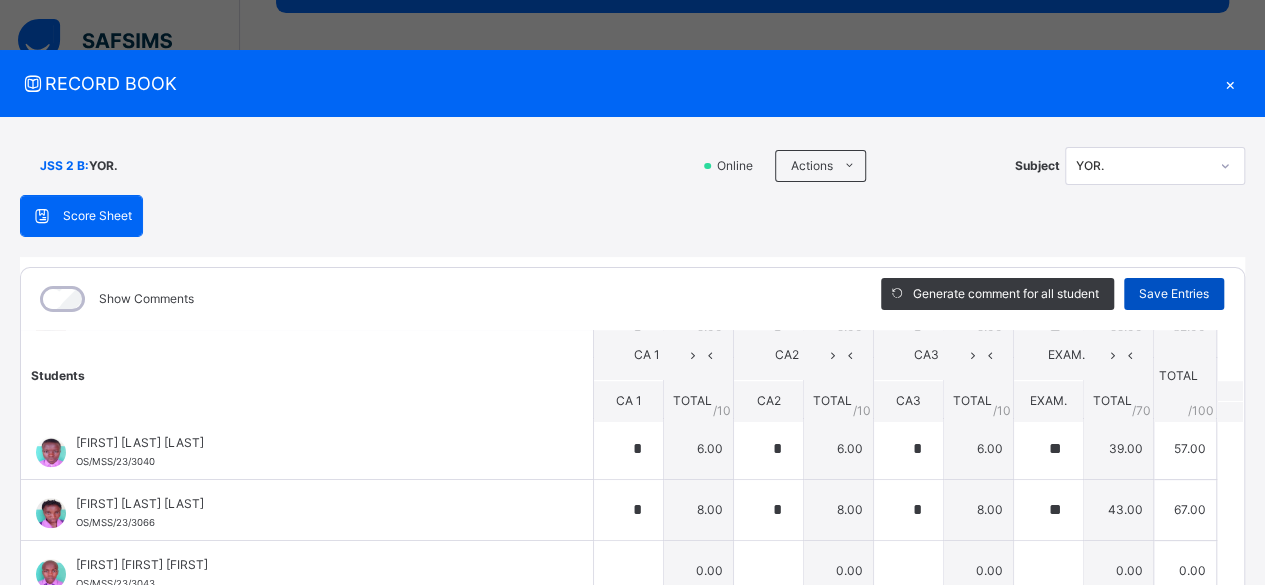 click on "Save Entries" at bounding box center [1174, 294] 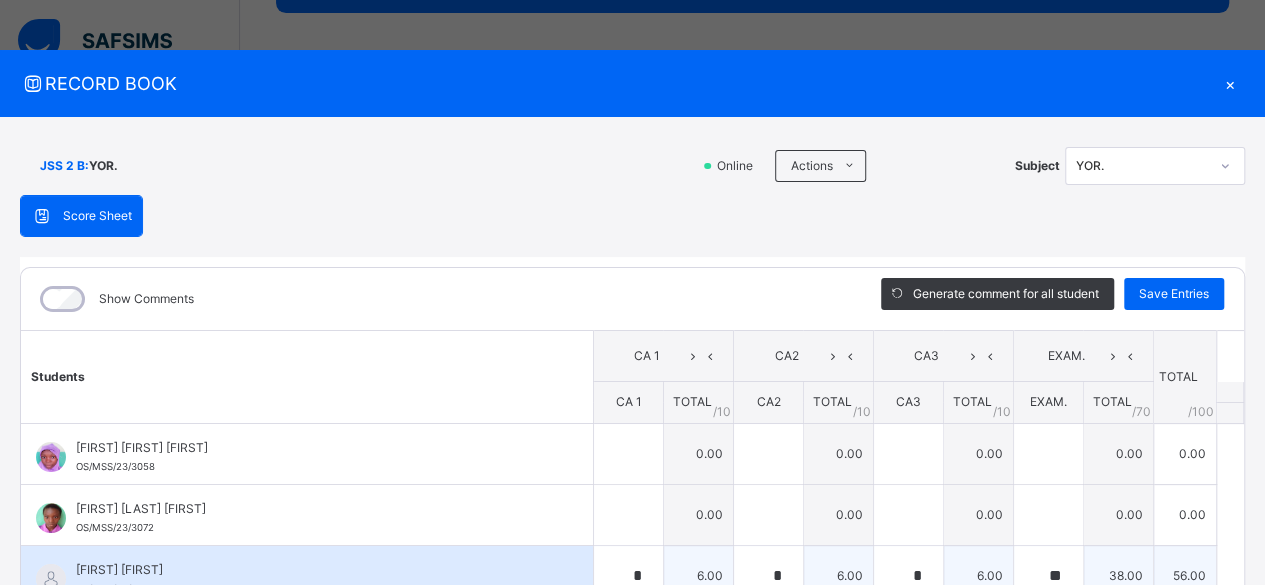 click on "[FIRST] [LAST] [ID]" at bounding box center (307, 576) 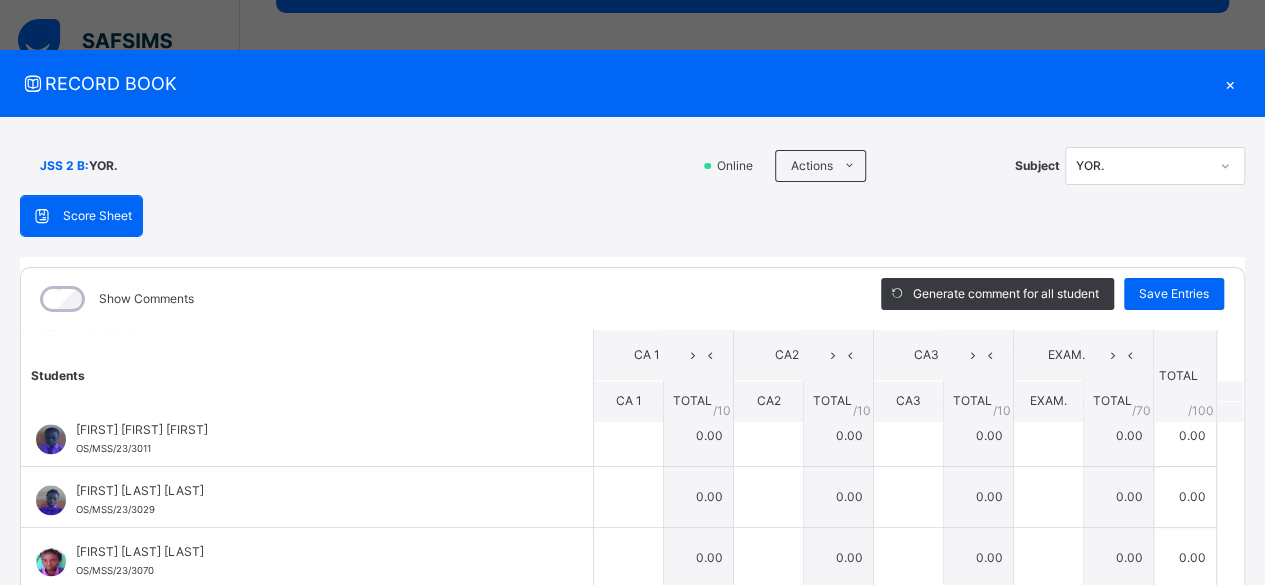 scroll, scrollTop: 1400, scrollLeft: 0, axis: vertical 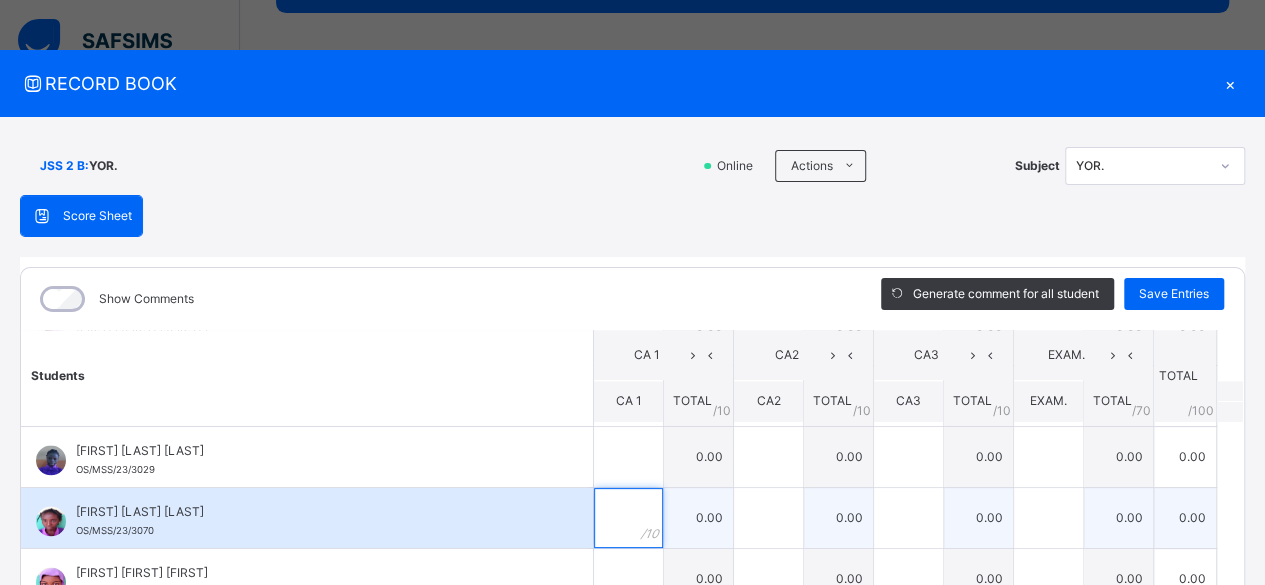 click at bounding box center [628, 518] 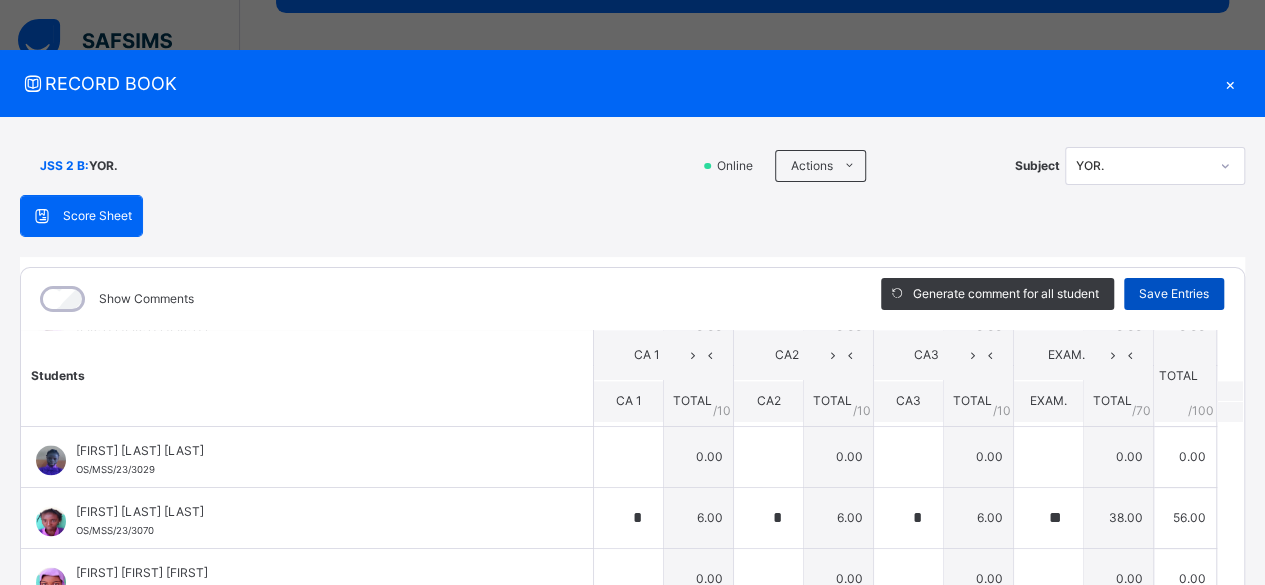click on "Save Entries" at bounding box center (1174, 294) 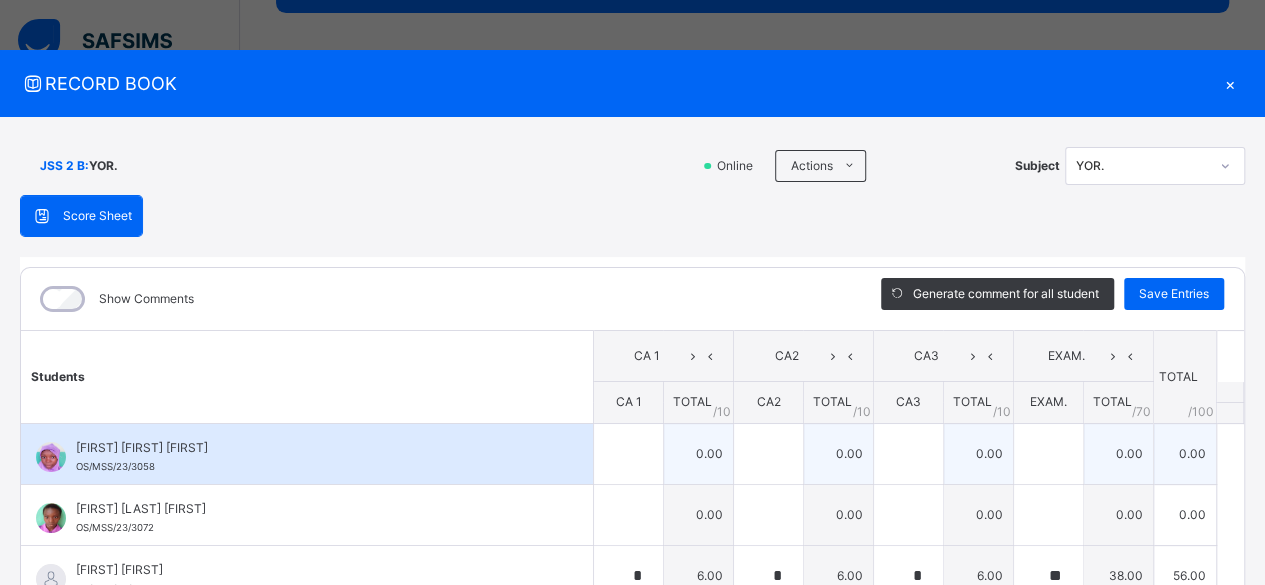 click on "[FIRST]  [FIRST] [FIRST] OS/MSS/23/3058" at bounding box center [312, 457] 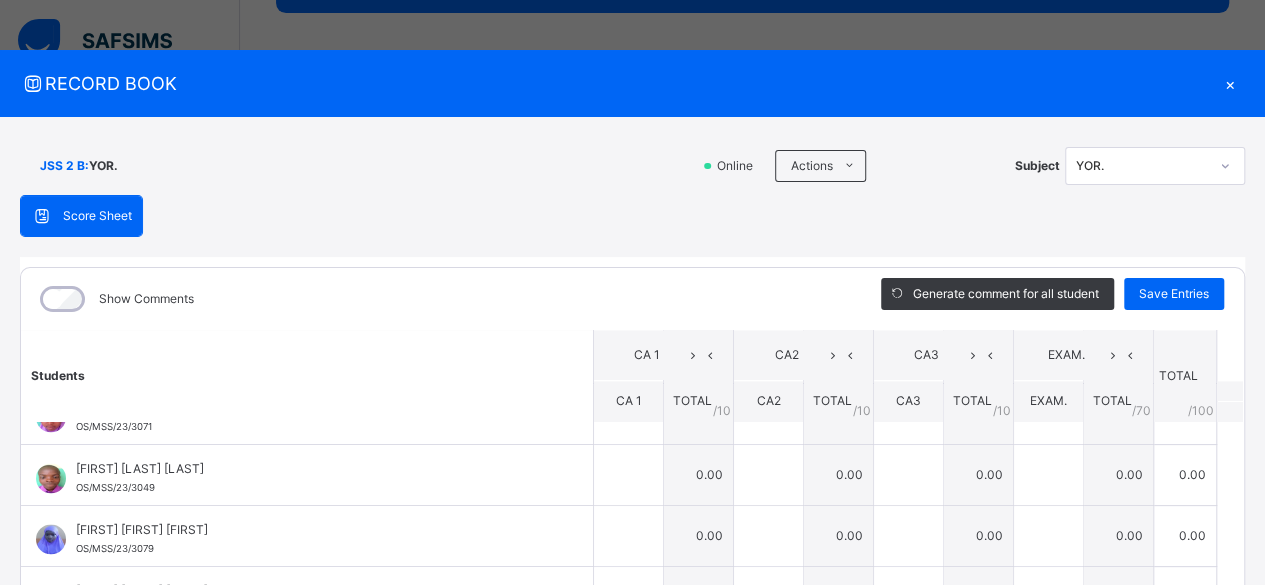 scroll, scrollTop: 1594, scrollLeft: 0, axis: vertical 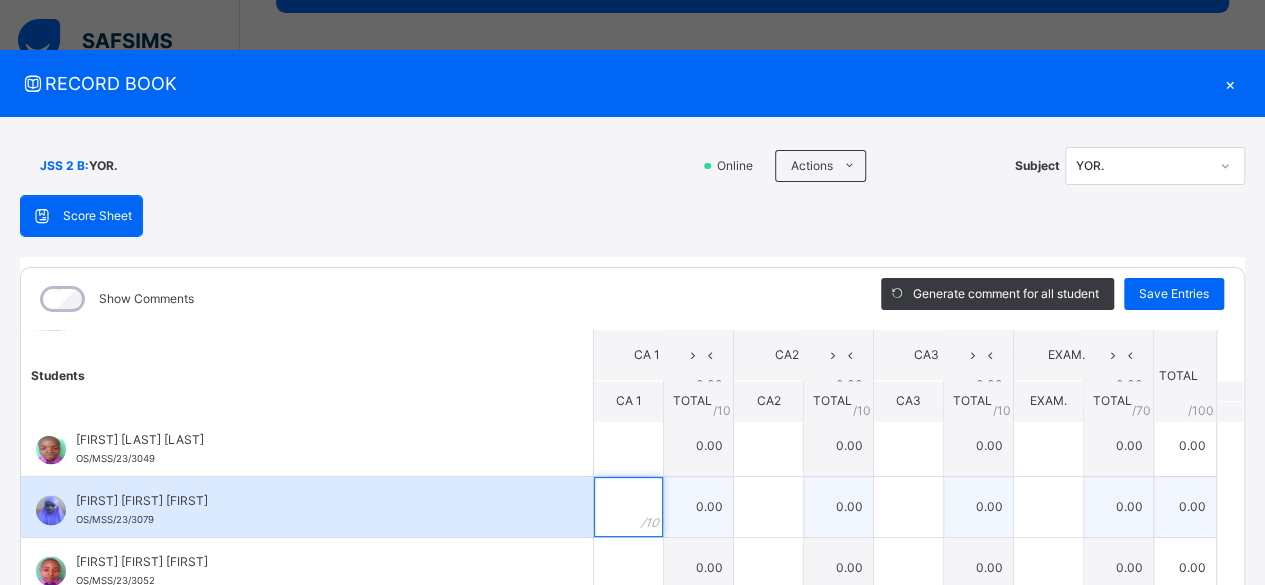 click at bounding box center (628, 507) 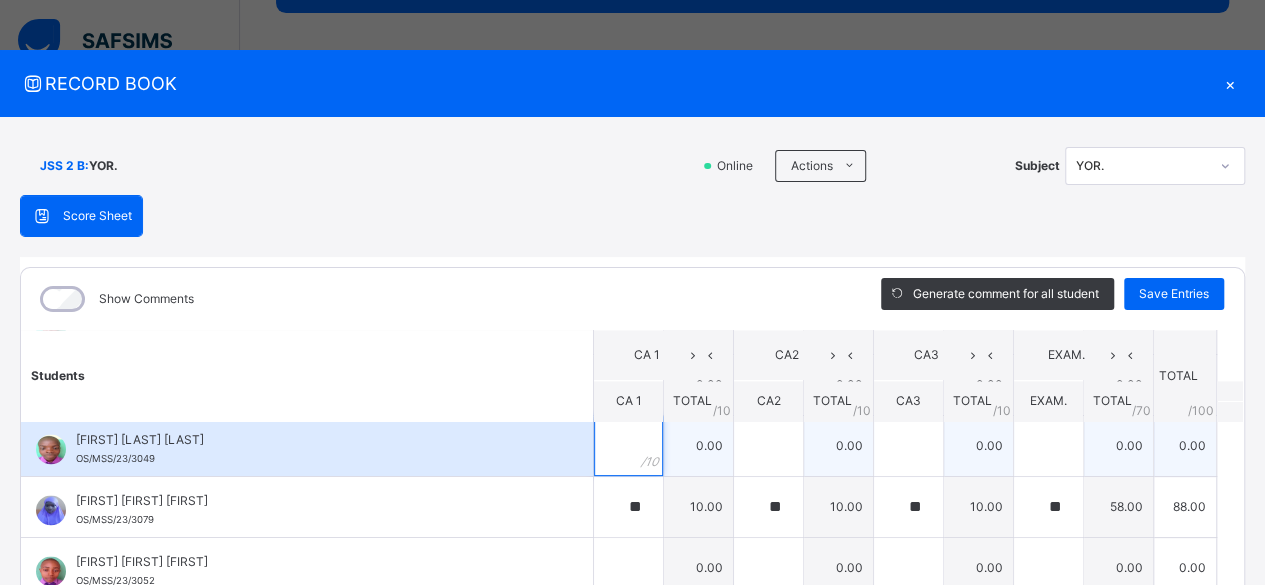 click at bounding box center [628, 446] 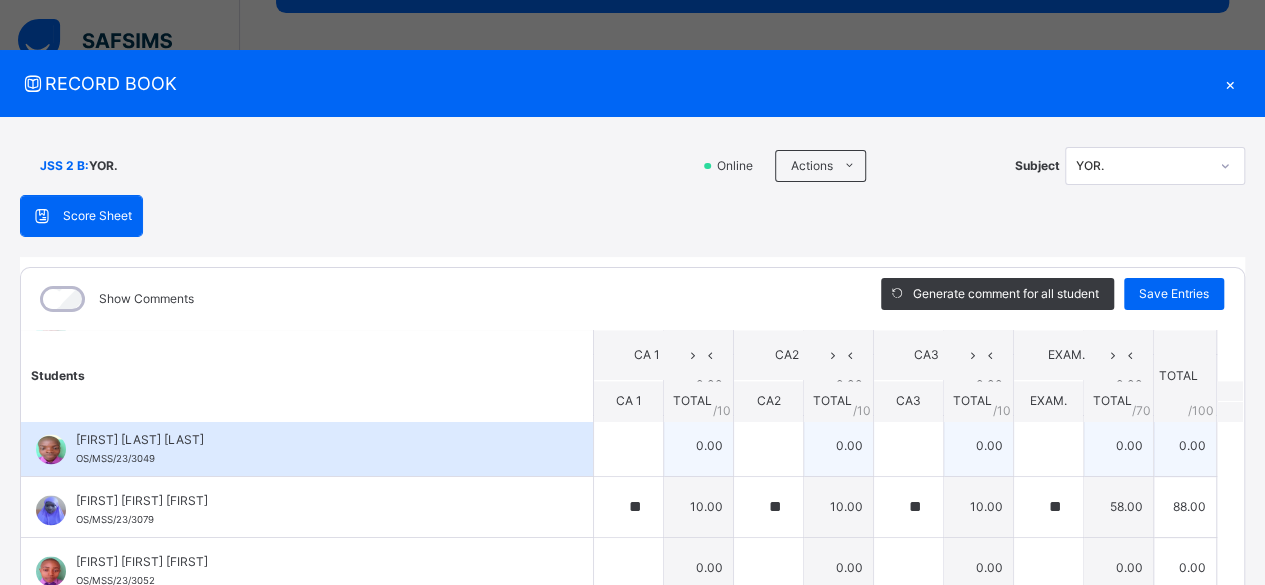 click at bounding box center [628, 446] 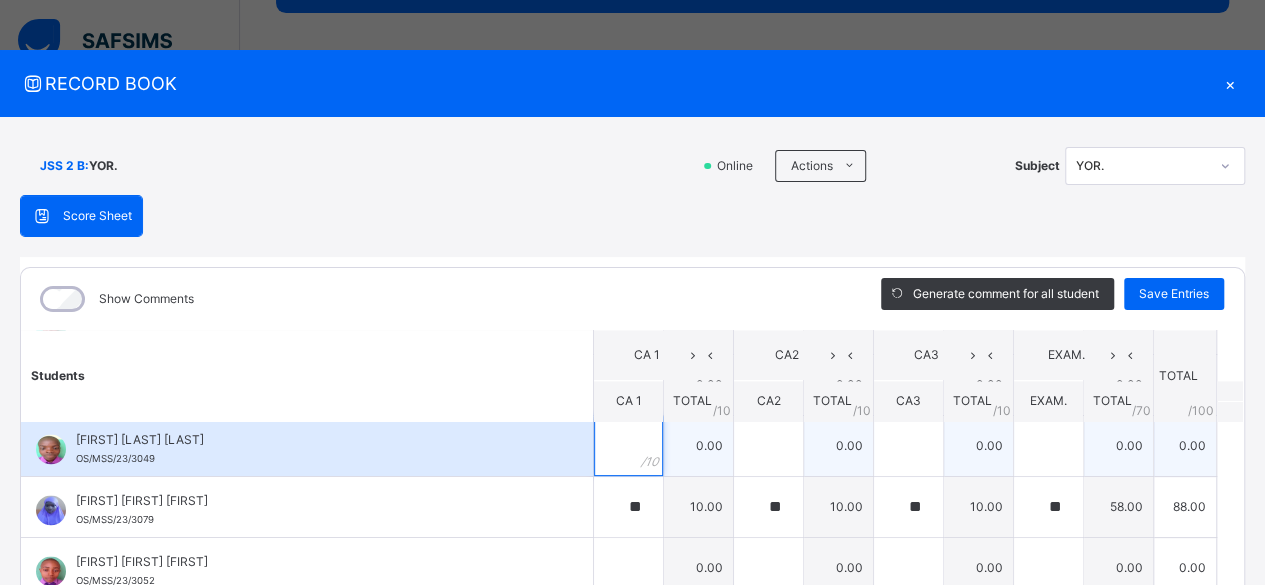 click at bounding box center (628, 446) 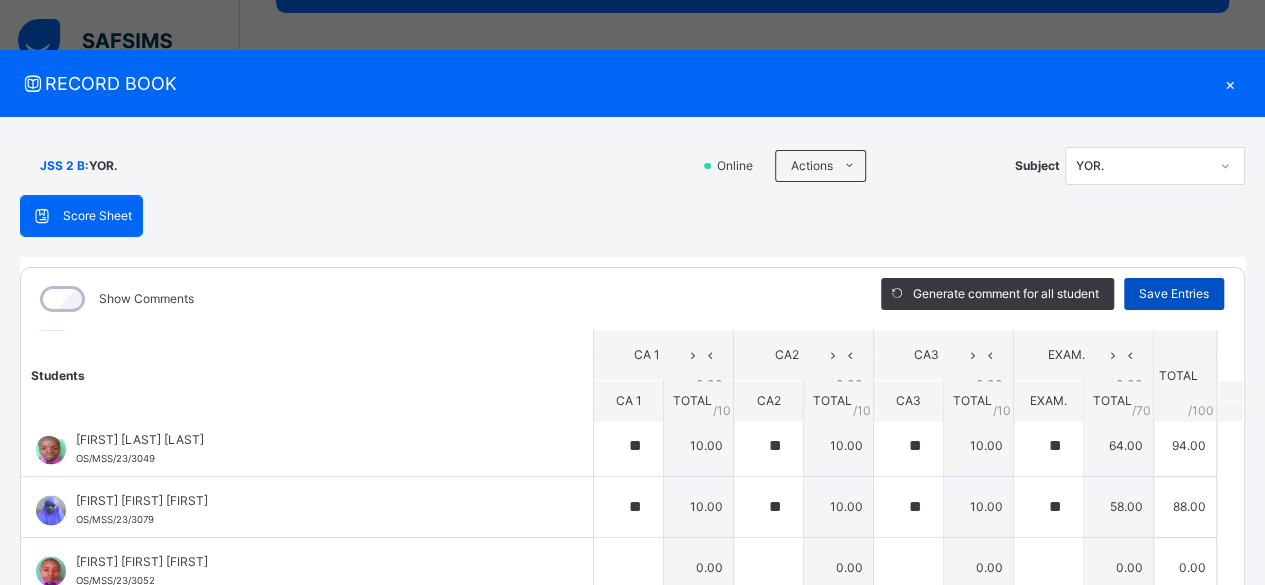 click on "Save Entries" at bounding box center [1174, 294] 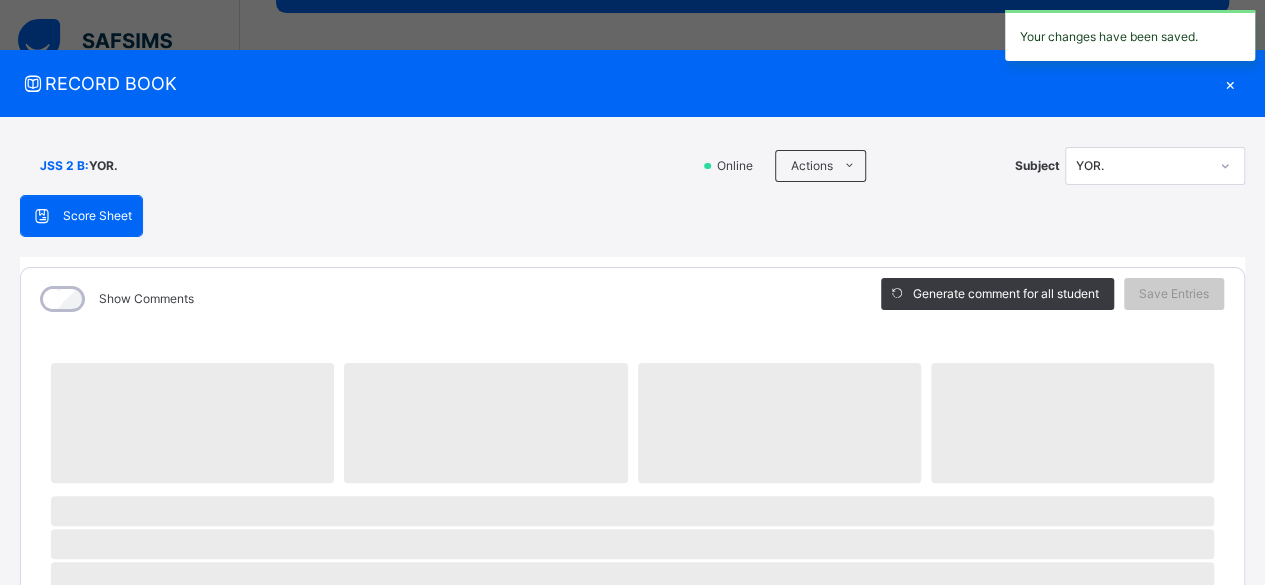 scroll, scrollTop: 120, scrollLeft: 0, axis: vertical 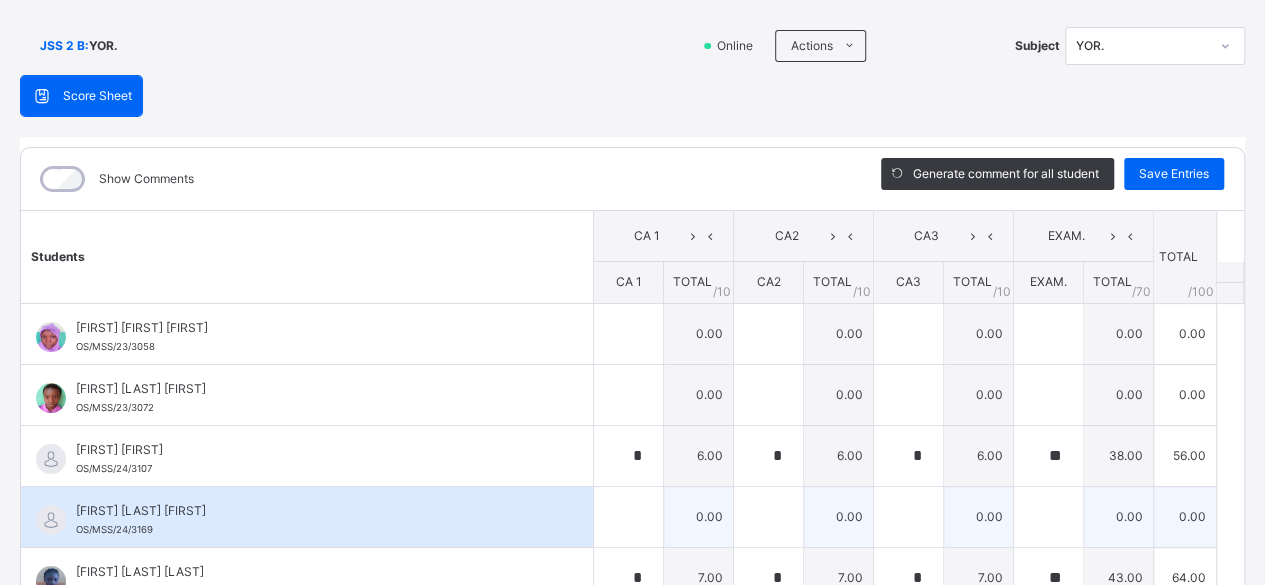 click on "[FIRST] [LAST] [LAST] [ID]" at bounding box center [307, 517] 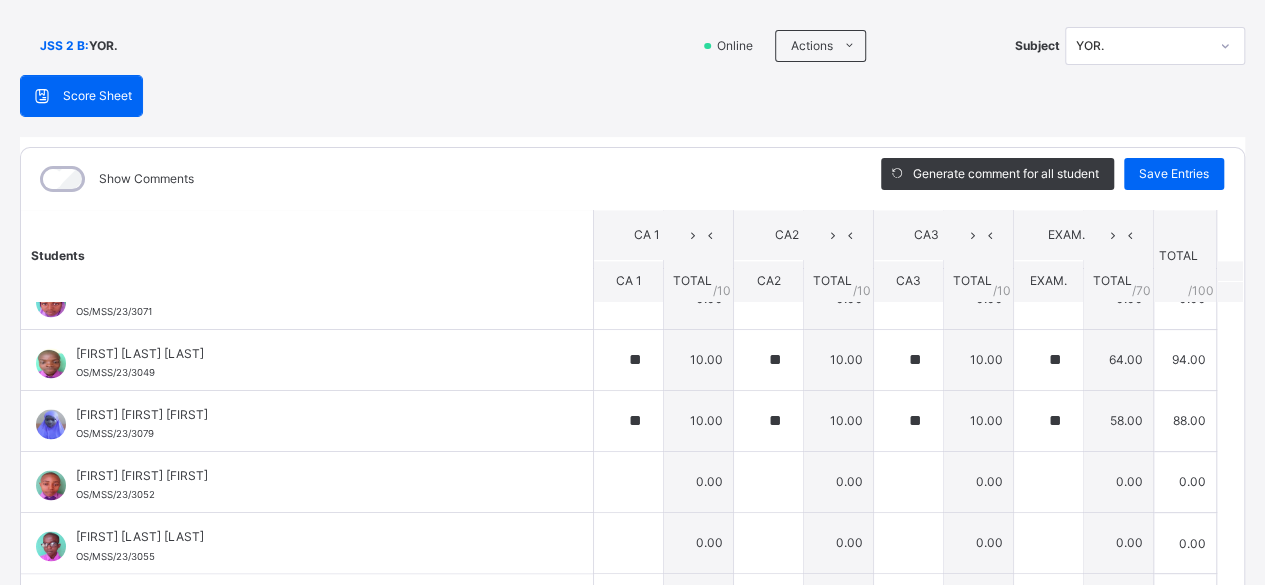 scroll, scrollTop: 1594, scrollLeft: 0, axis: vertical 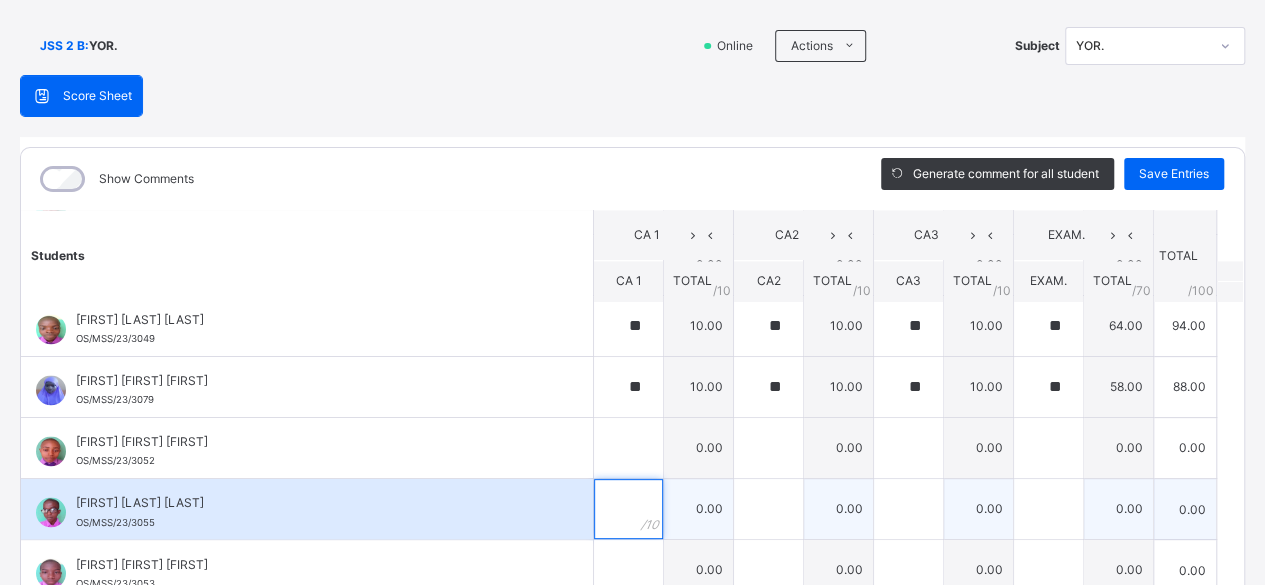 click at bounding box center [628, 509] 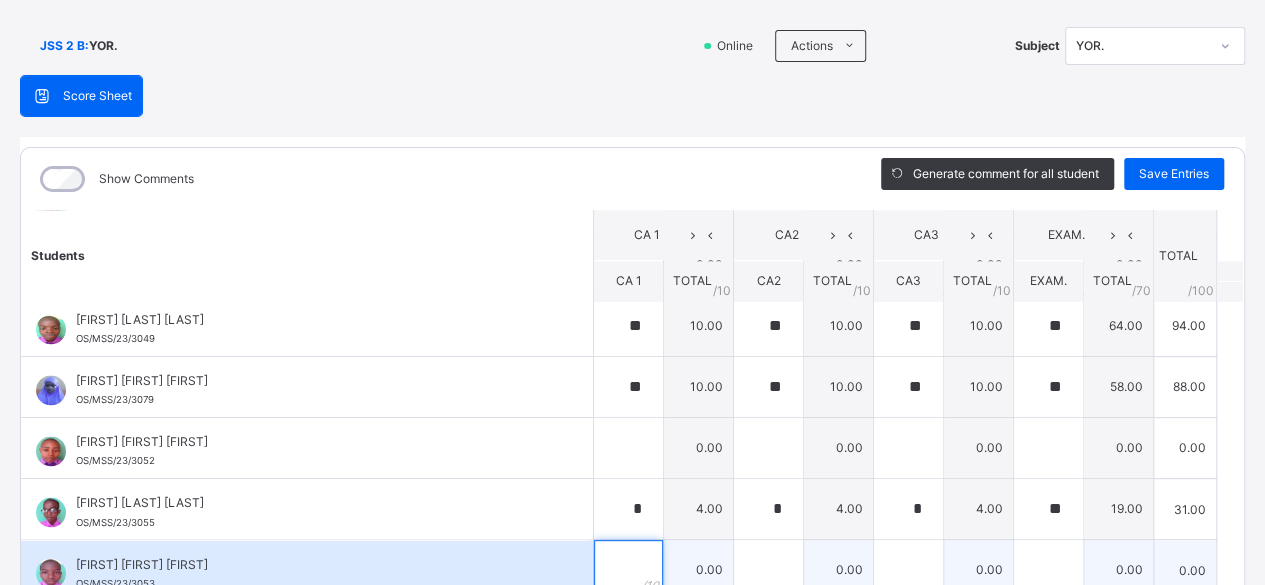 click at bounding box center [628, 570] 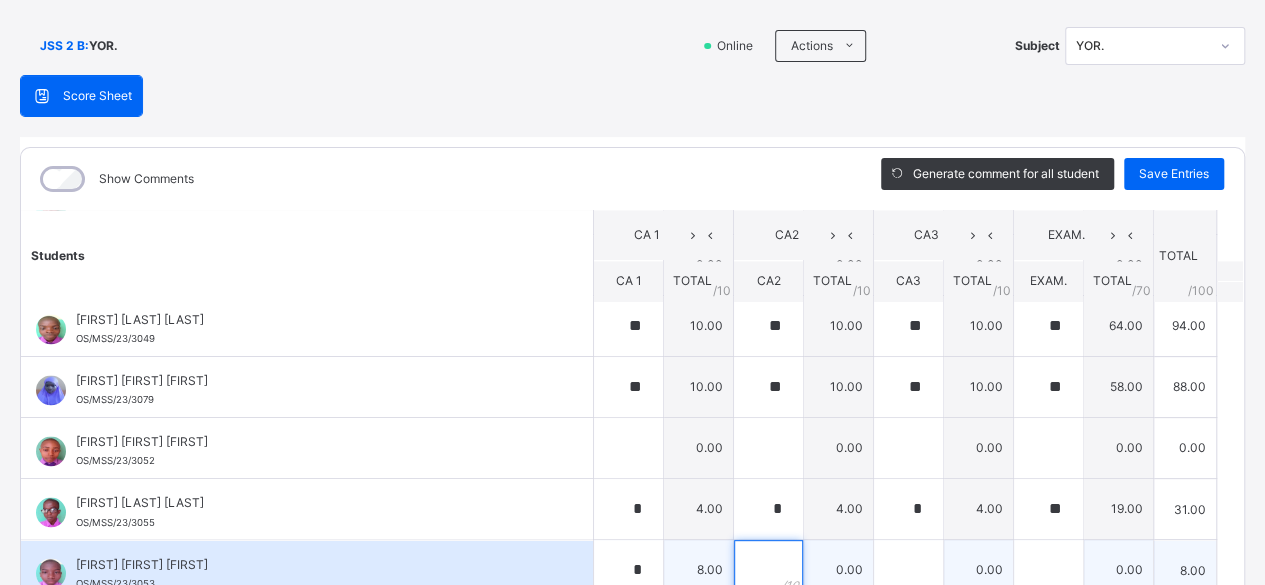 scroll, scrollTop: 122, scrollLeft: 0, axis: vertical 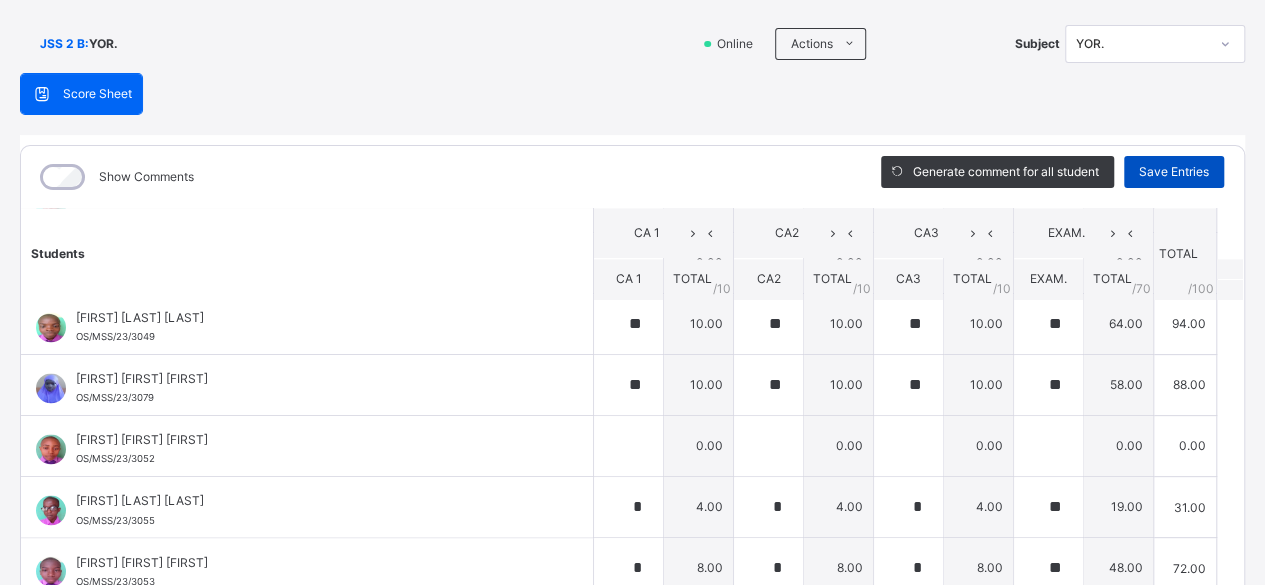 click on "Save Entries" at bounding box center [1174, 172] 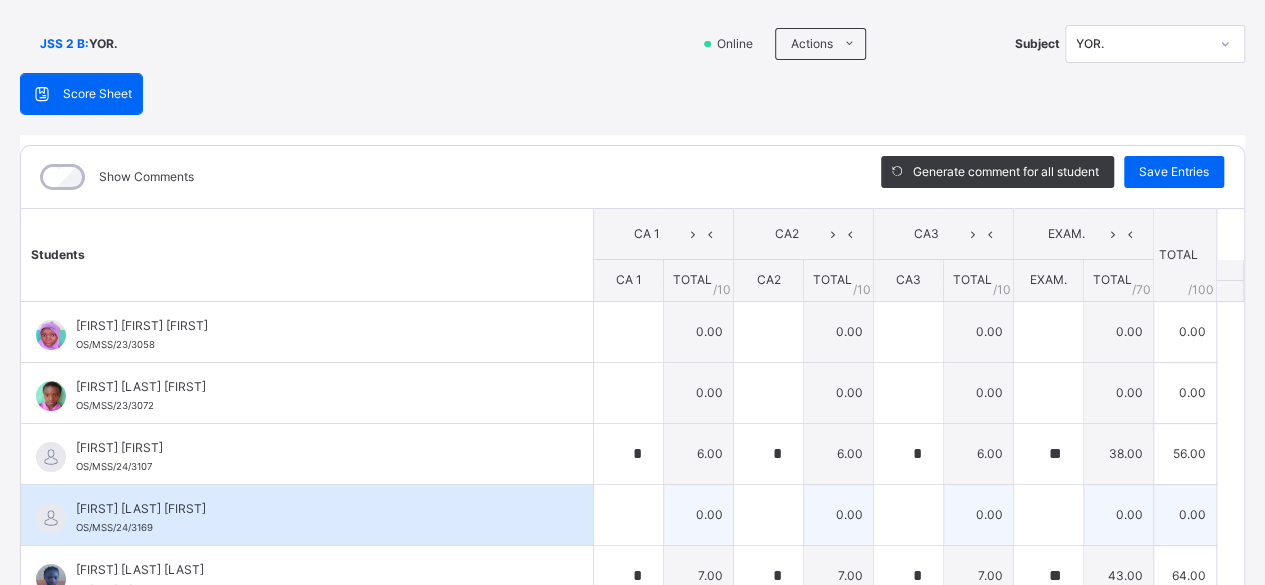 click on "[FIRST] [LAST] [FIRST]" at bounding box center (312, 509) 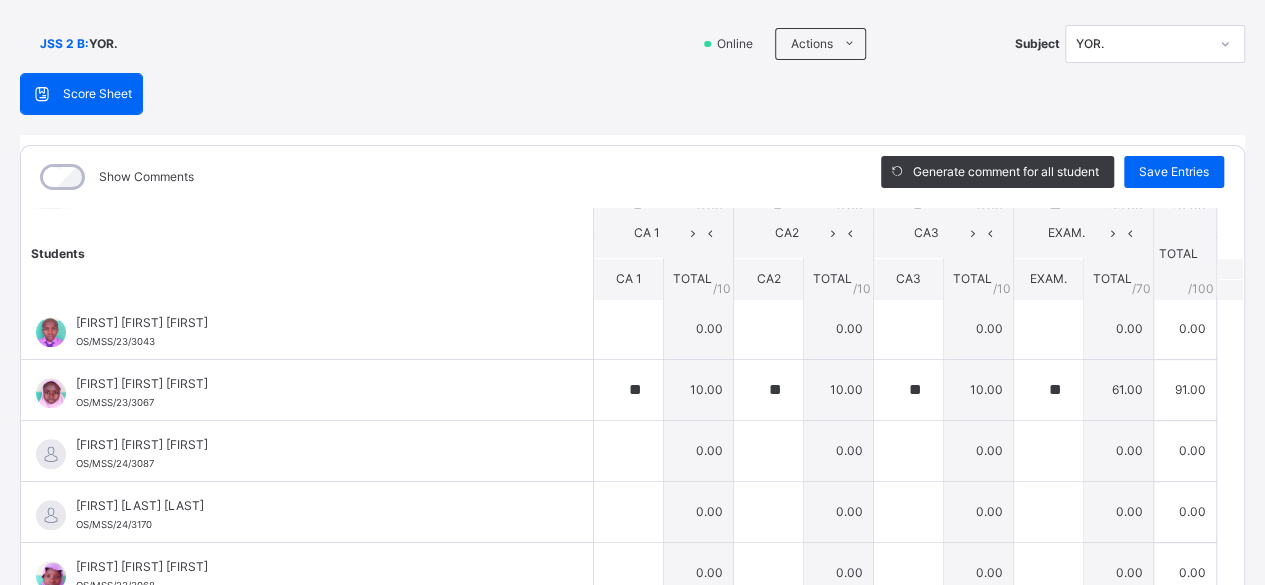 scroll, scrollTop: 1080, scrollLeft: 0, axis: vertical 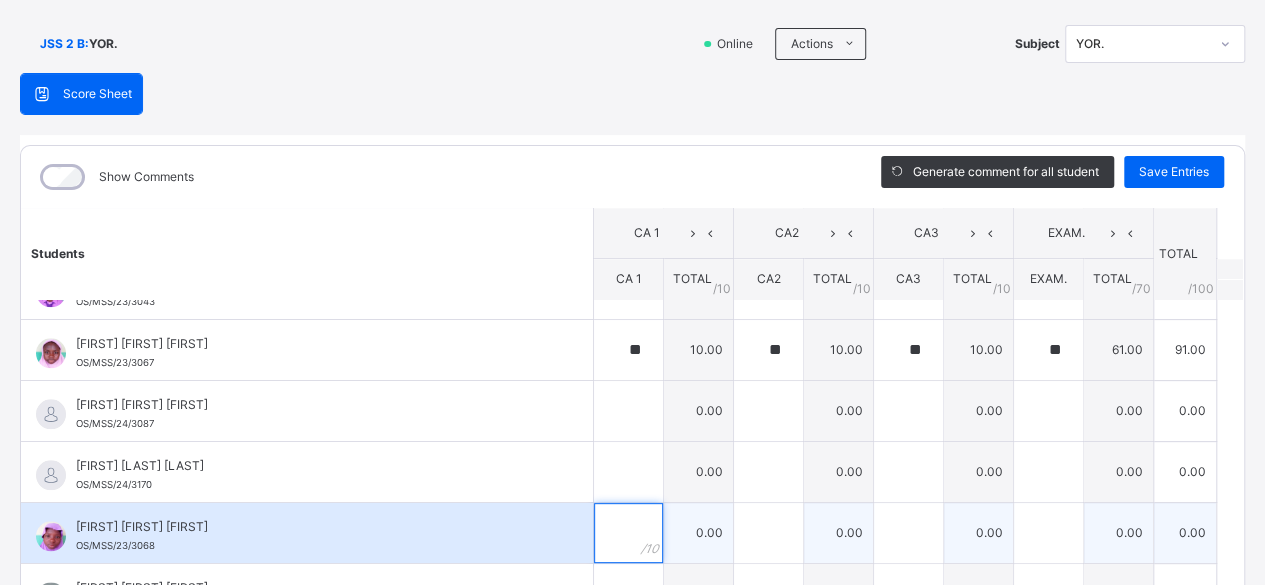 click at bounding box center (628, 533) 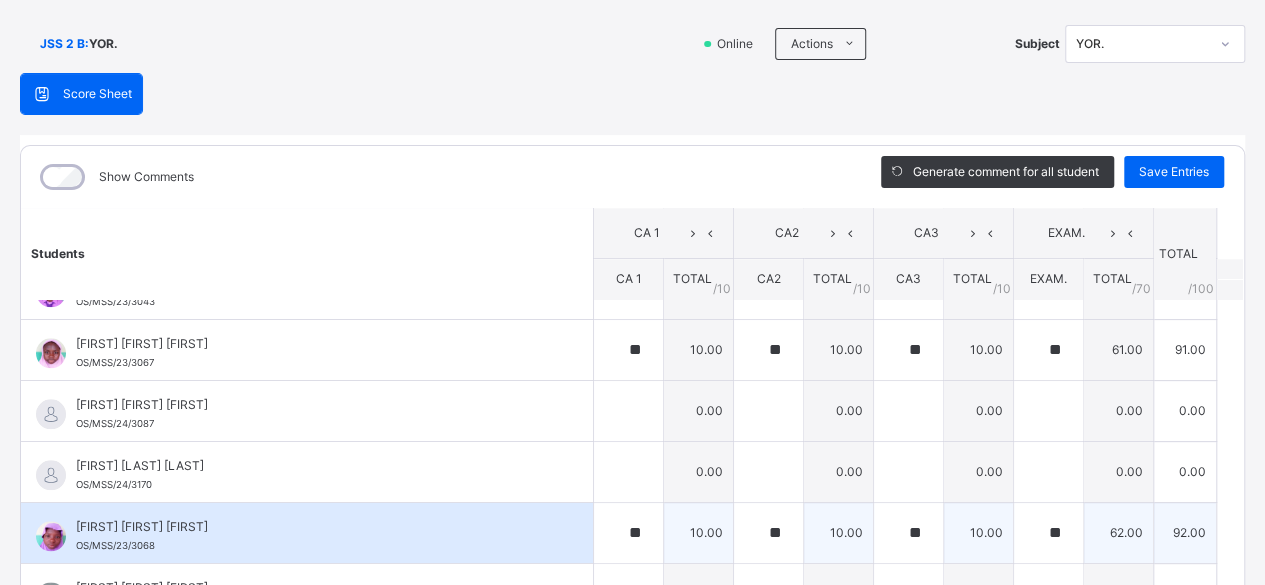 click on "[FIRST]  [FIRST] [FIRST] OS/MSS/23/3068" at bounding box center [312, 536] 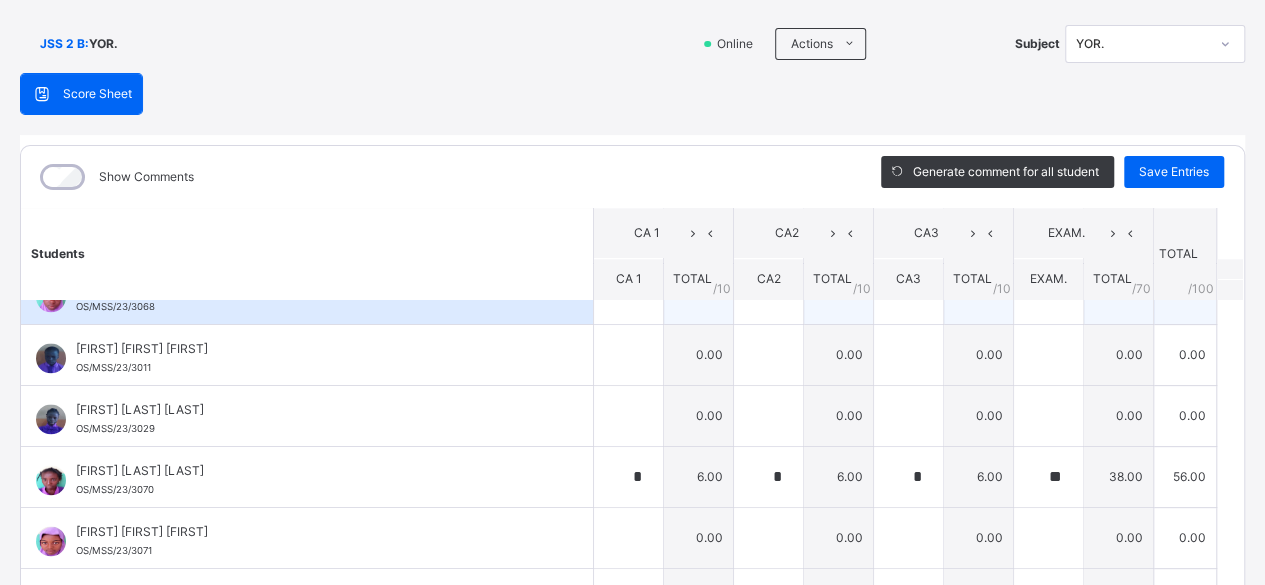 scroll, scrollTop: 1320, scrollLeft: 0, axis: vertical 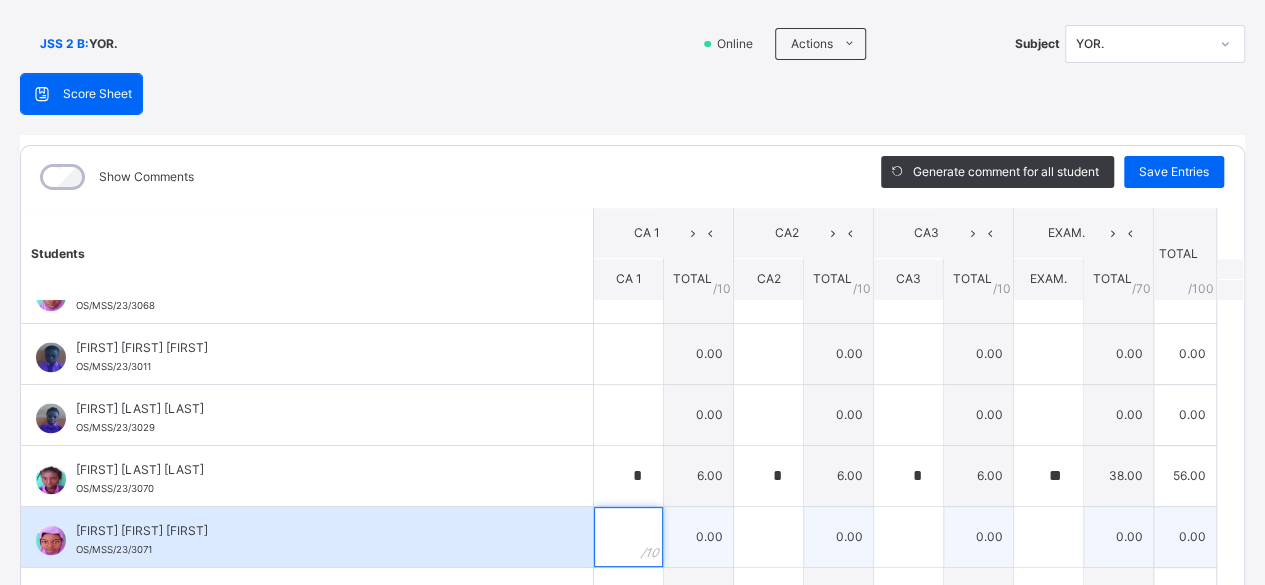 click at bounding box center (628, 537) 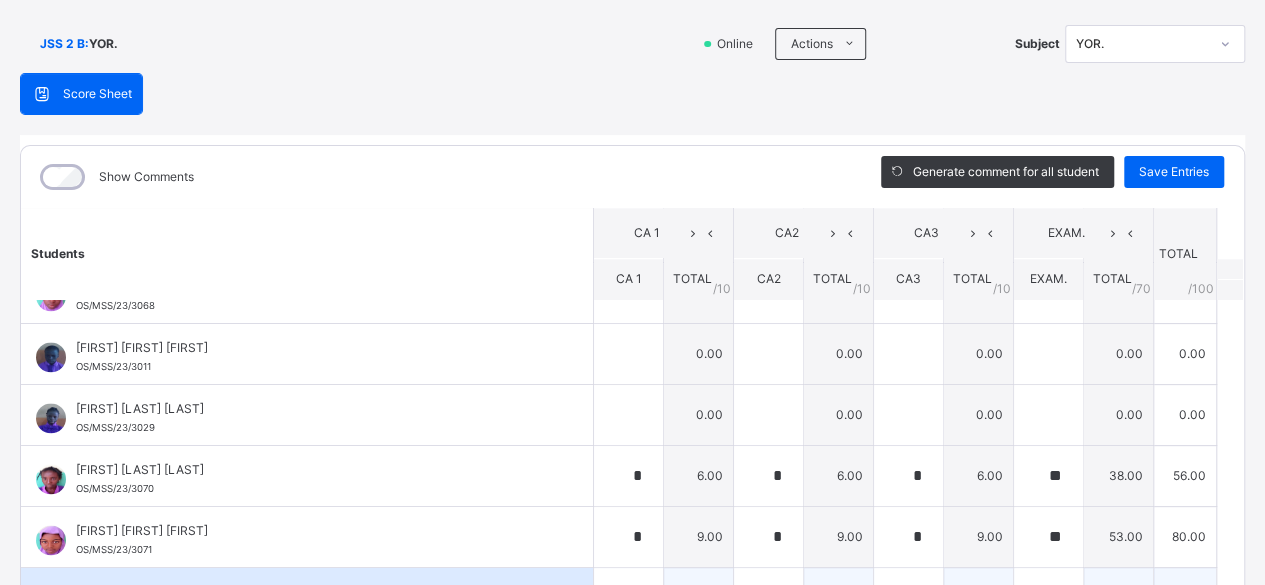 click on "[FIRST]  [FIRST] [FIRST] OS/MSS/23/3049" at bounding box center [307, 598] 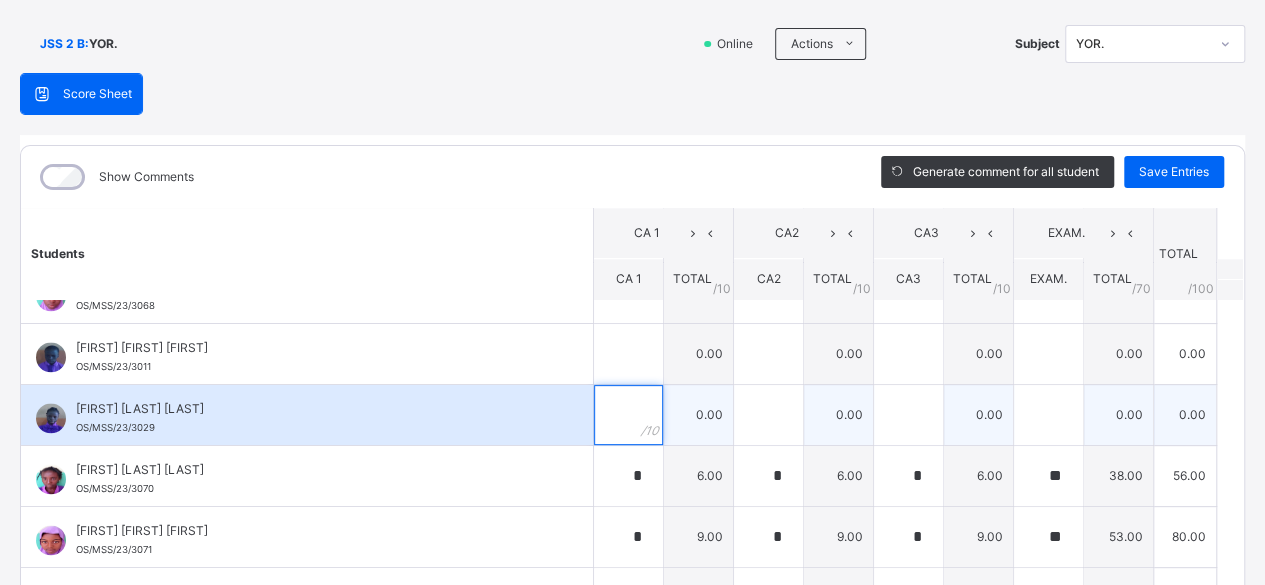click at bounding box center [628, 415] 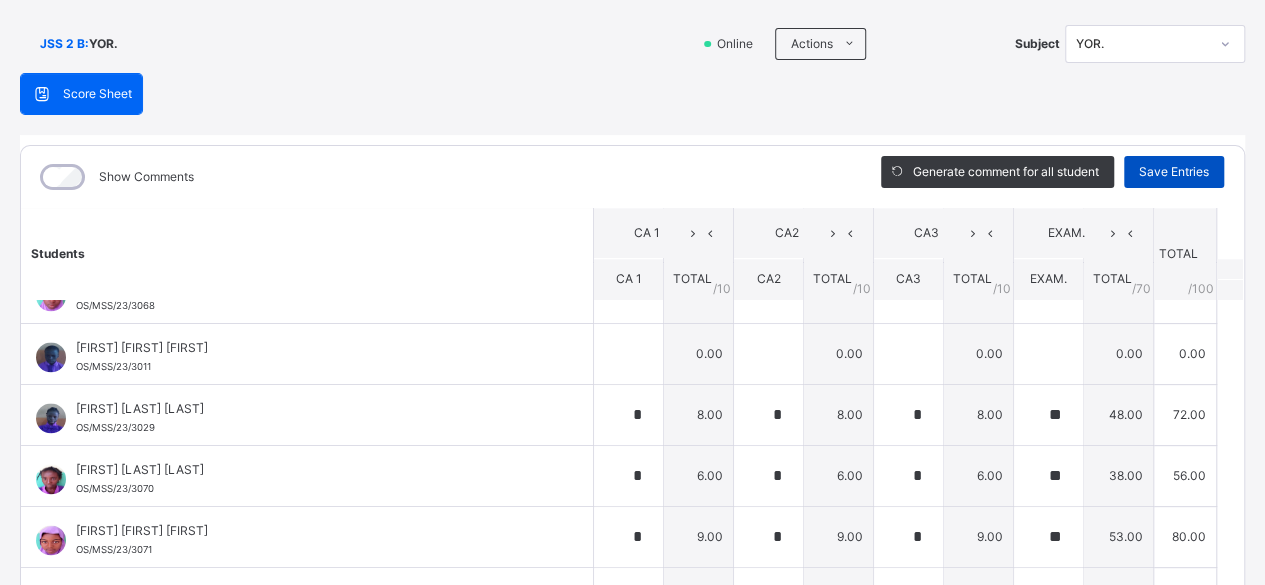 click on "Save Entries" at bounding box center [1174, 172] 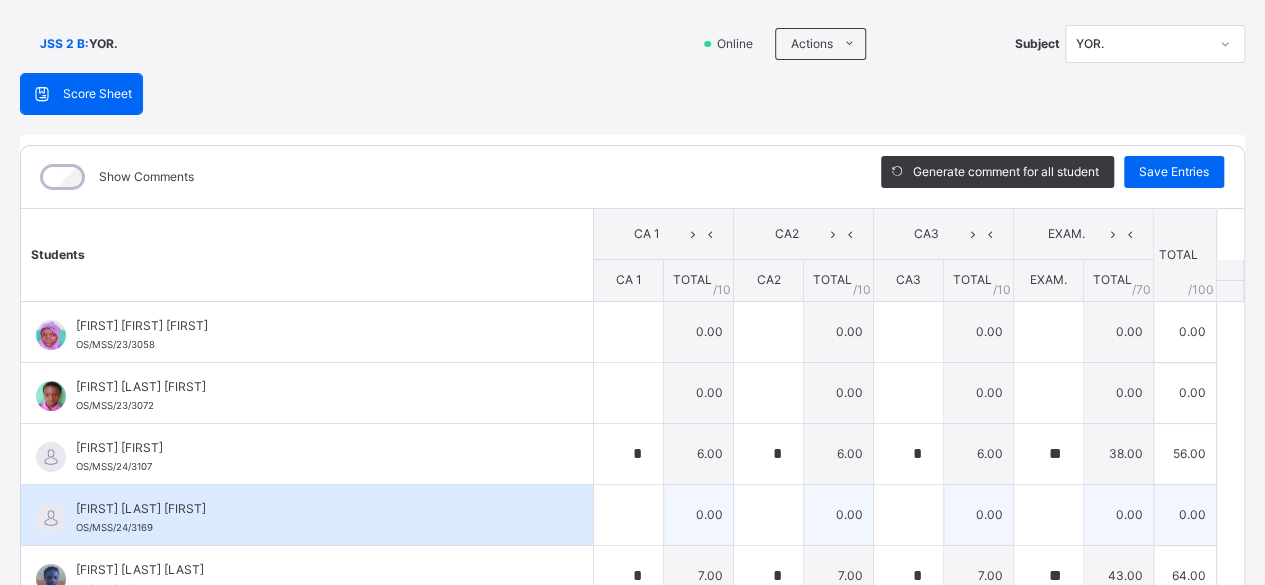 click on "[FIRST] [LAST] [LAST] [ID]" at bounding box center (312, 518) 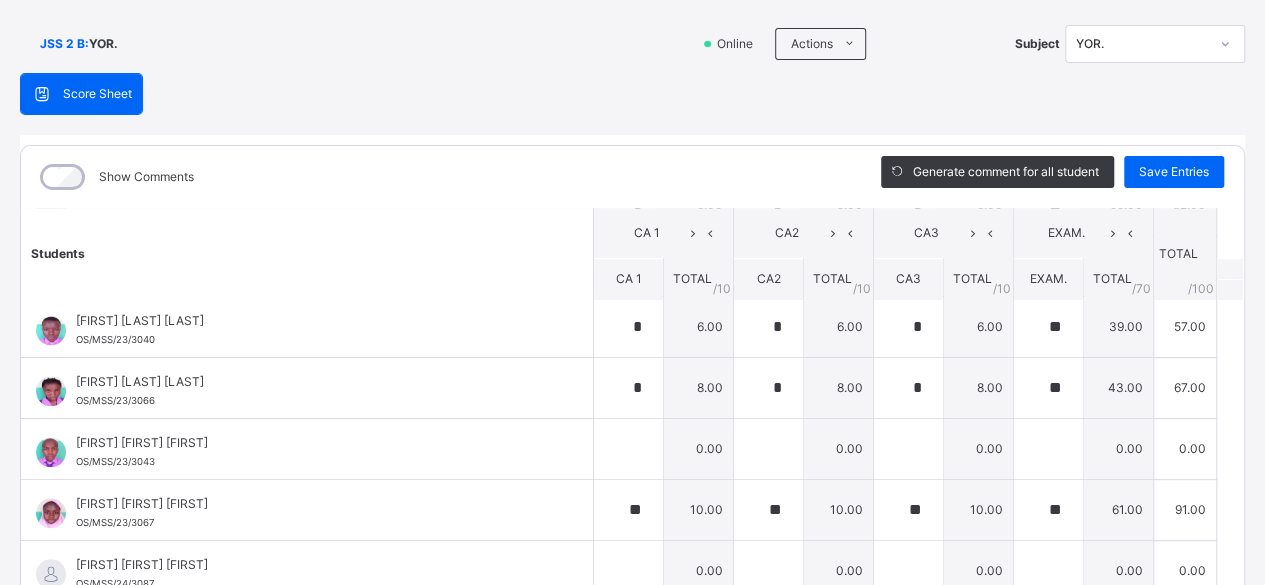 scroll, scrollTop: 960, scrollLeft: 0, axis: vertical 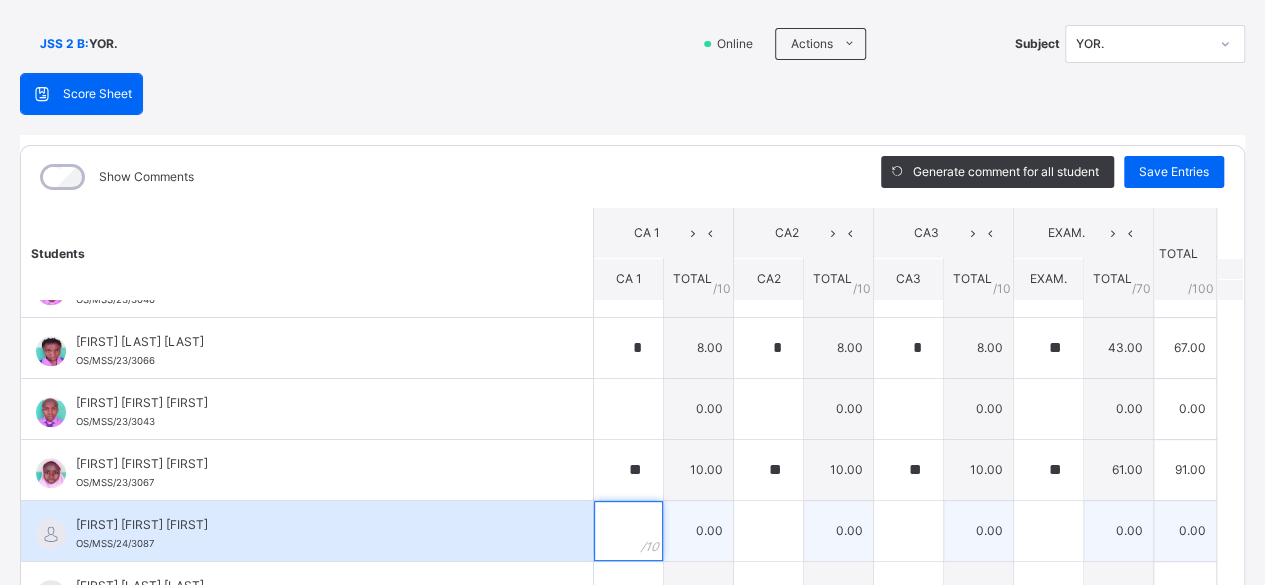 click at bounding box center [628, 531] 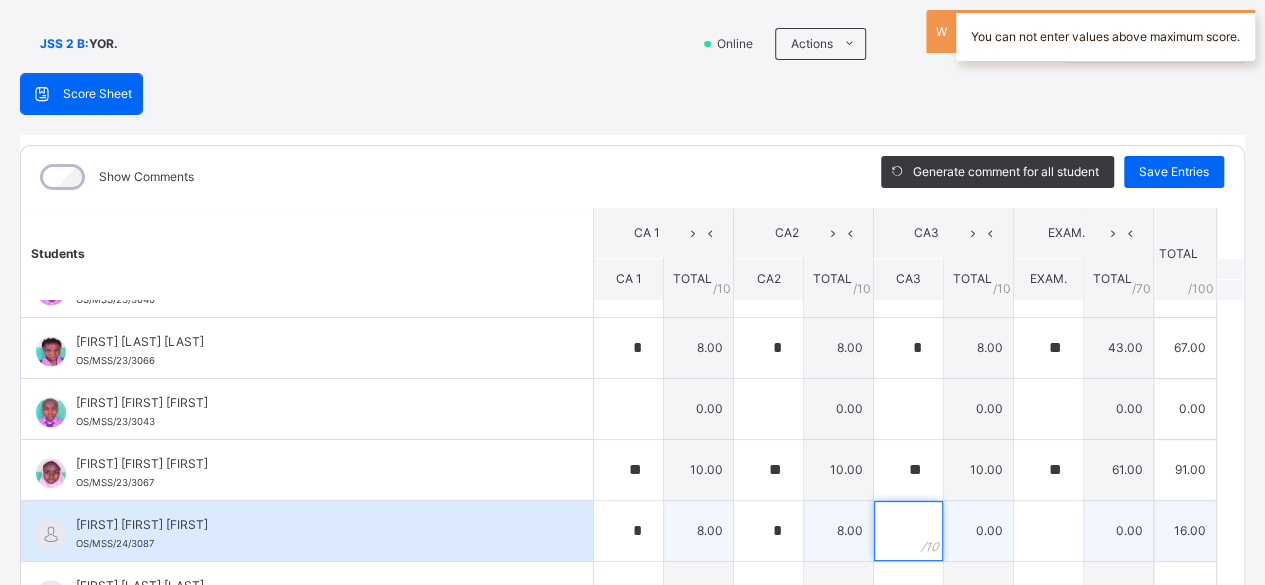 click at bounding box center [908, 531] 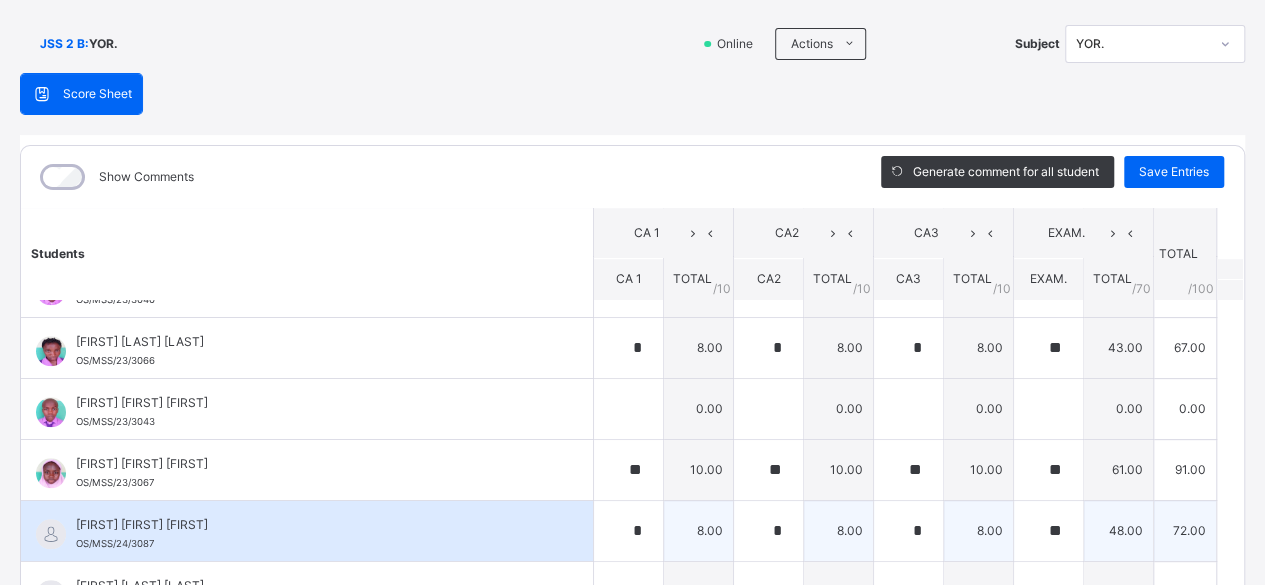 click on "[FIRST] [FIRST] [FIRST]" at bounding box center [312, 525] 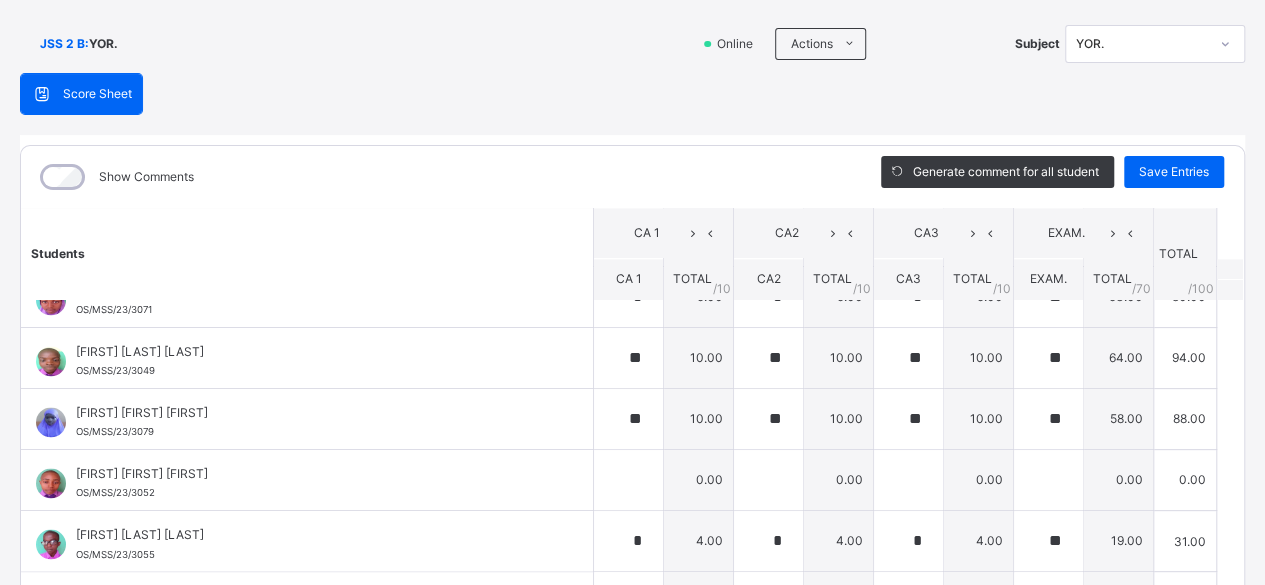 scroll, scrollTop: 1594, scrollLeft: 0, axis: vertical 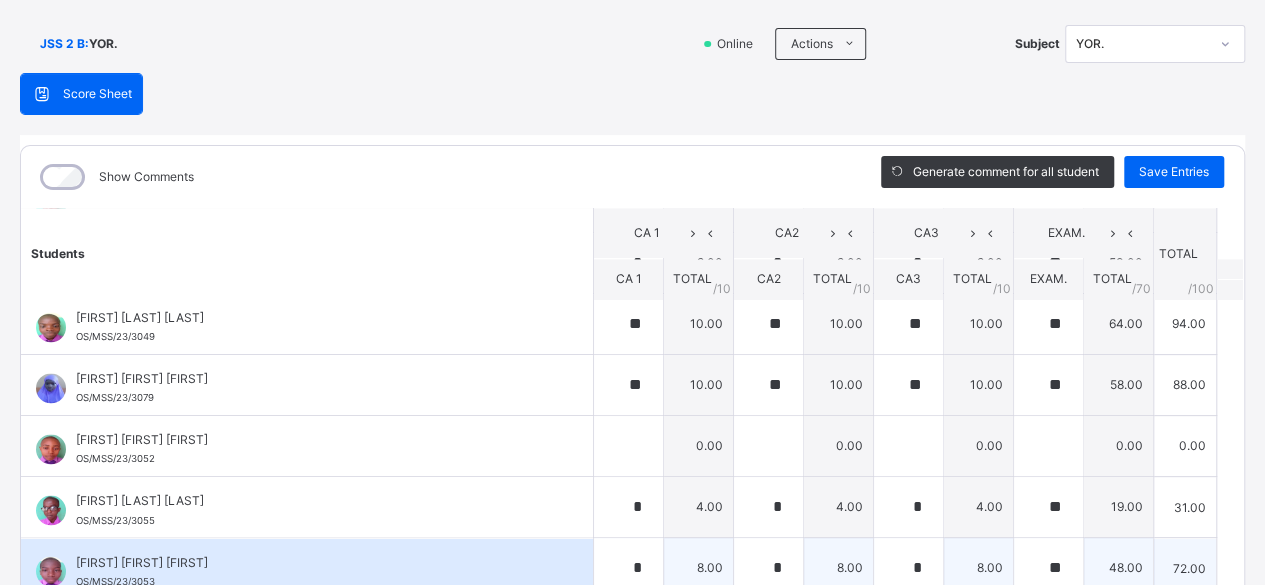 click on "[FIRST] [FIRST] [FIRST]" at bounding box center (312, 562) 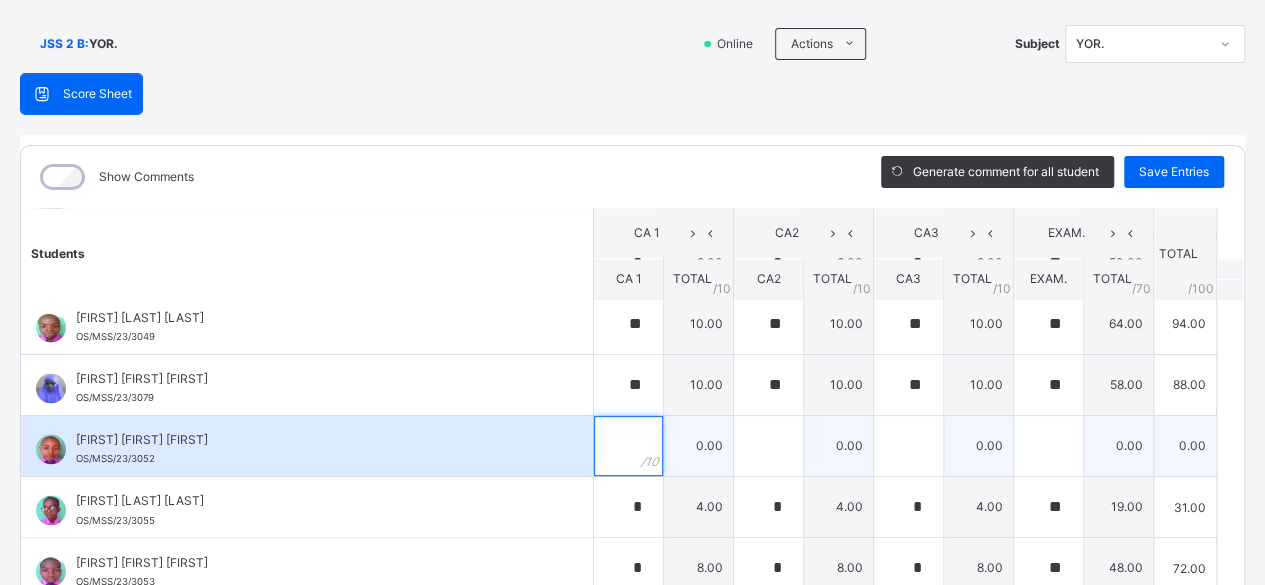 click at bounding box center [628, 446] 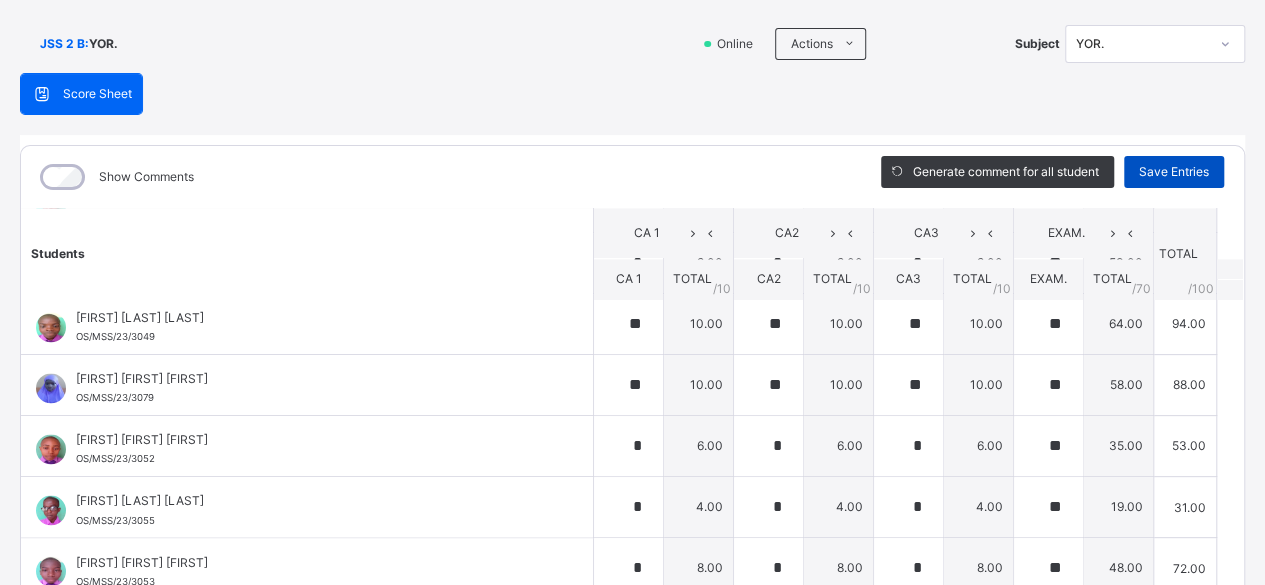 click on "Save Entries" at bounding box center (1174, 172) 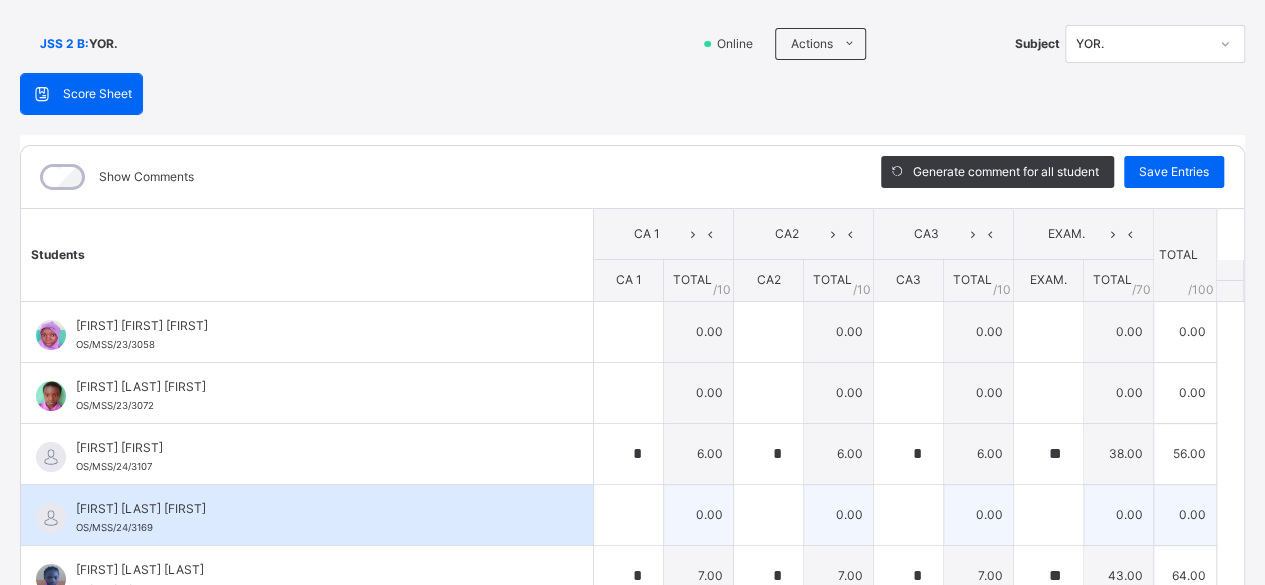 click on "[FIRST] [LAST] [FIRST]" at bounding box center [312, 509] 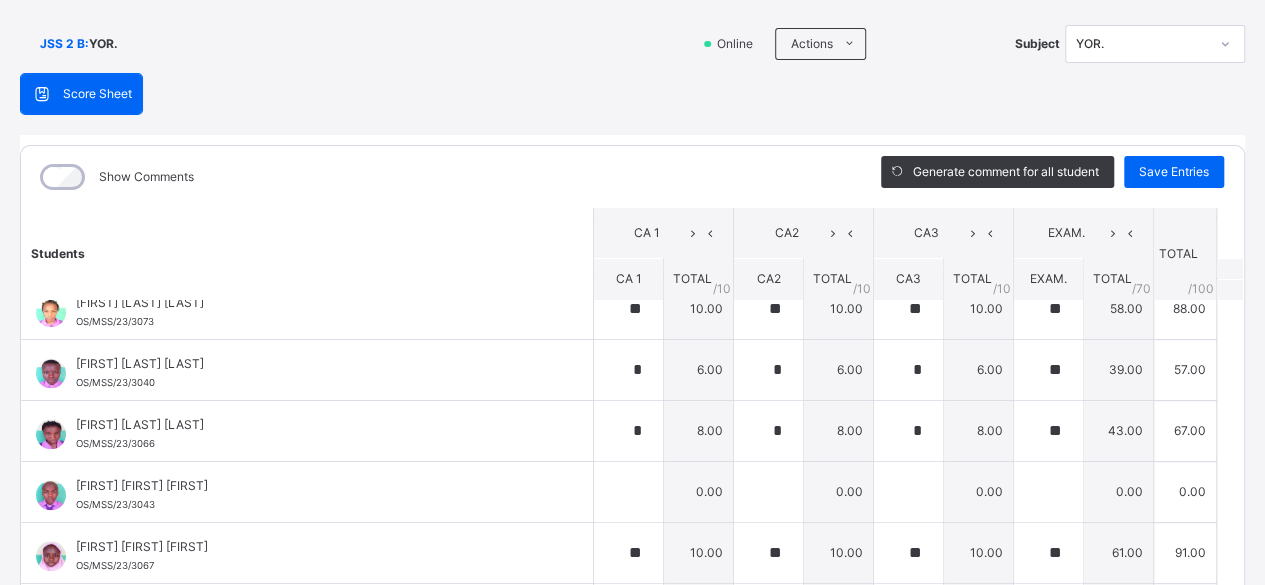 scroll, scrollTop: 880, scrollLeft: 0, axis: vertical 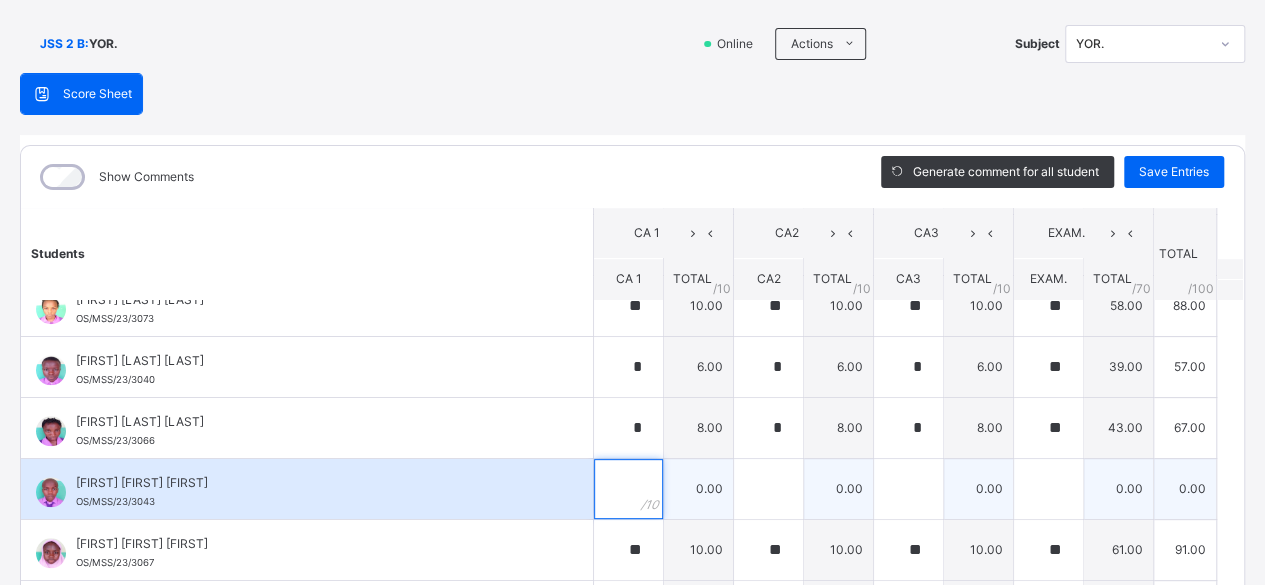 click at bounding box center [628, 489] 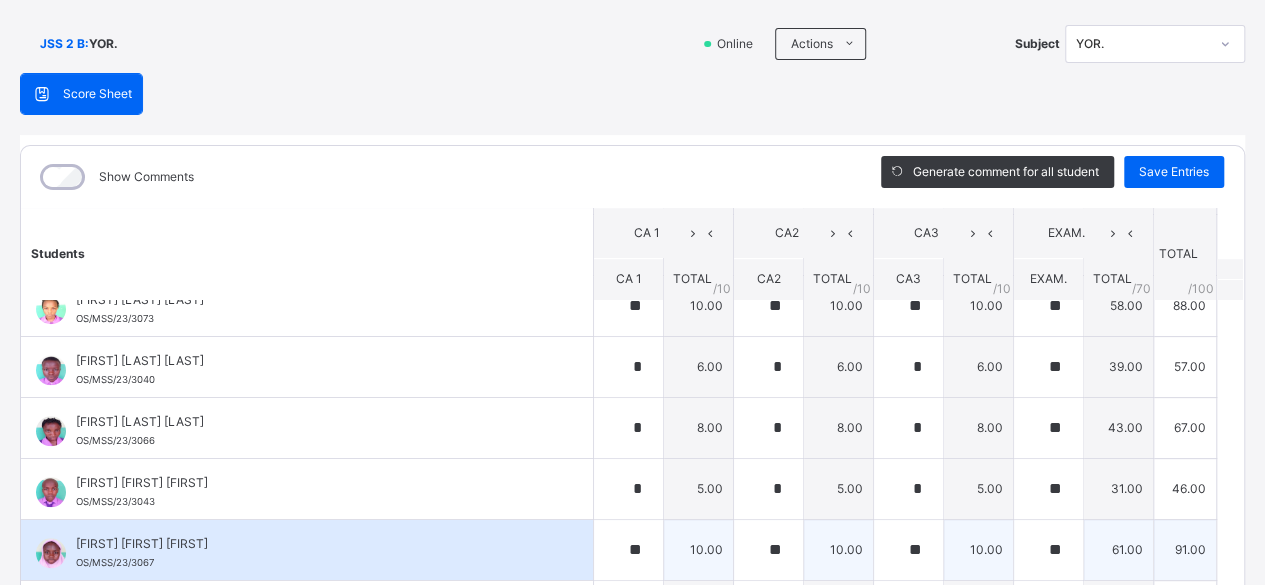 click on "[FIRST] [FIRST] [FIRST]" at bounding box center [312, 544] 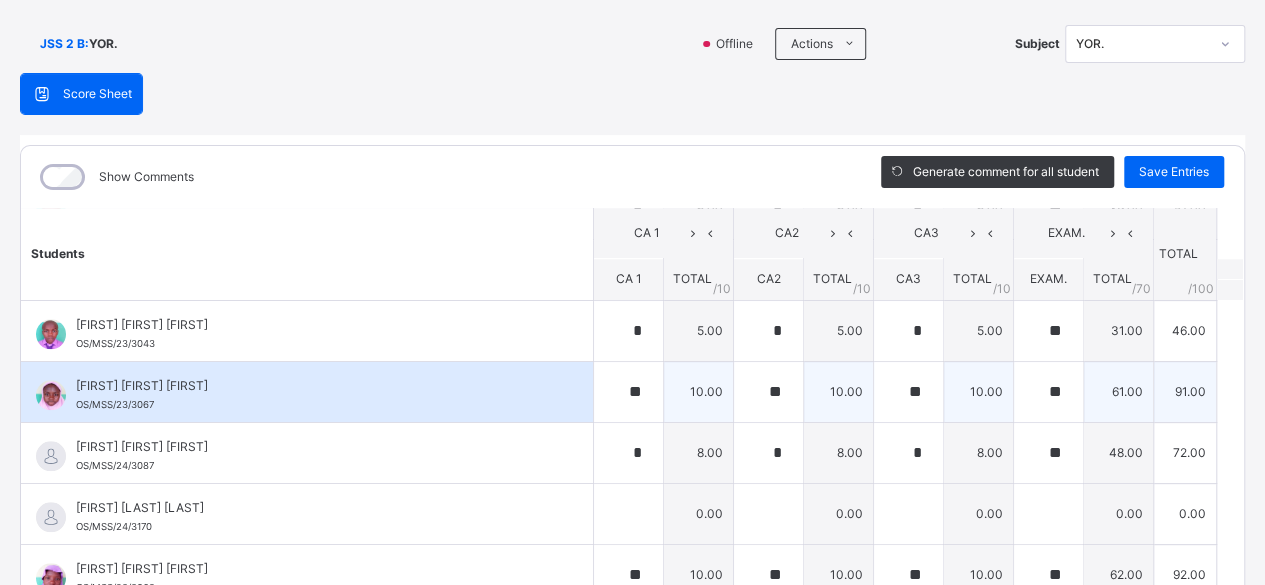 scroll, scrollTop: 1040, scrollLeft: 0, axis: vertical 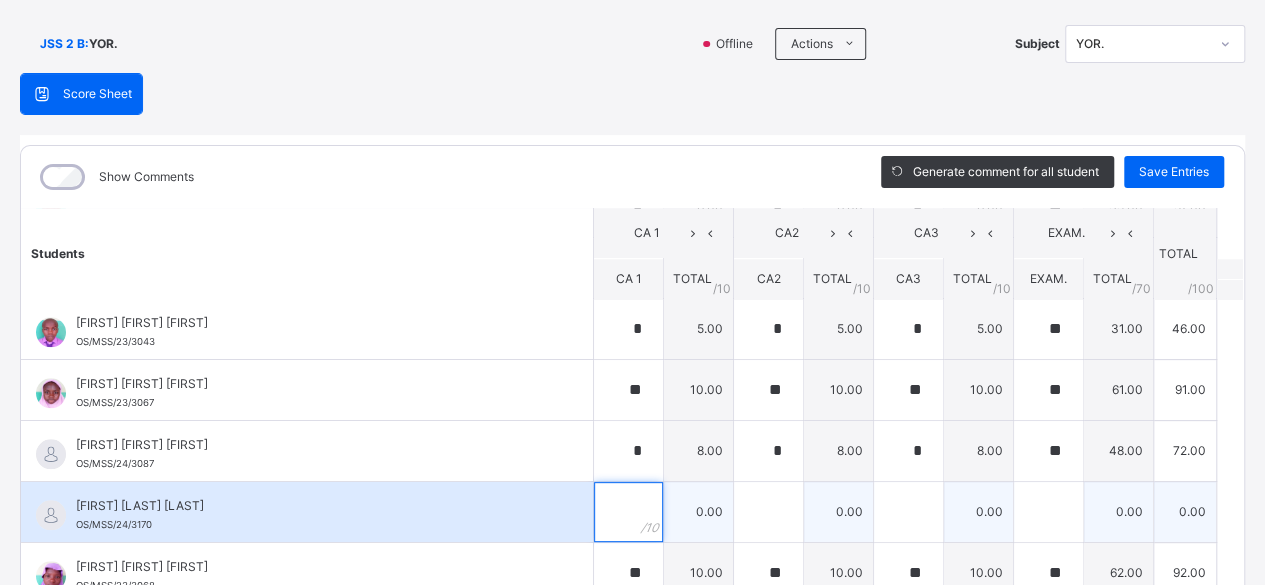 click at bounding box center [628, 512] 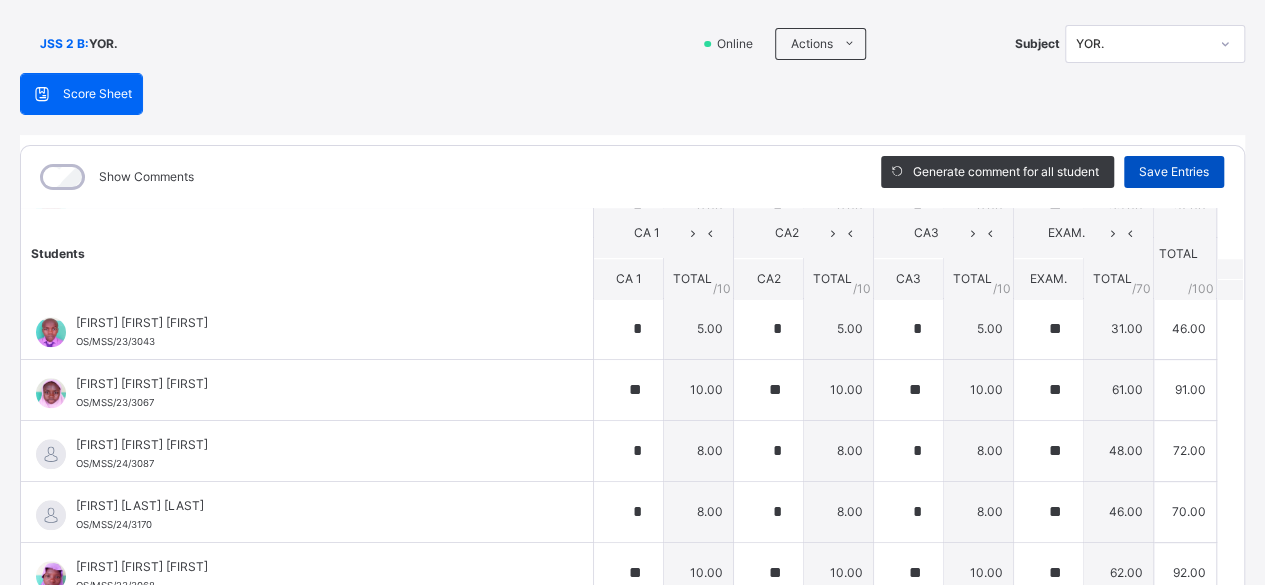 click on "Save Entries" at bounding box center (1174, 172) 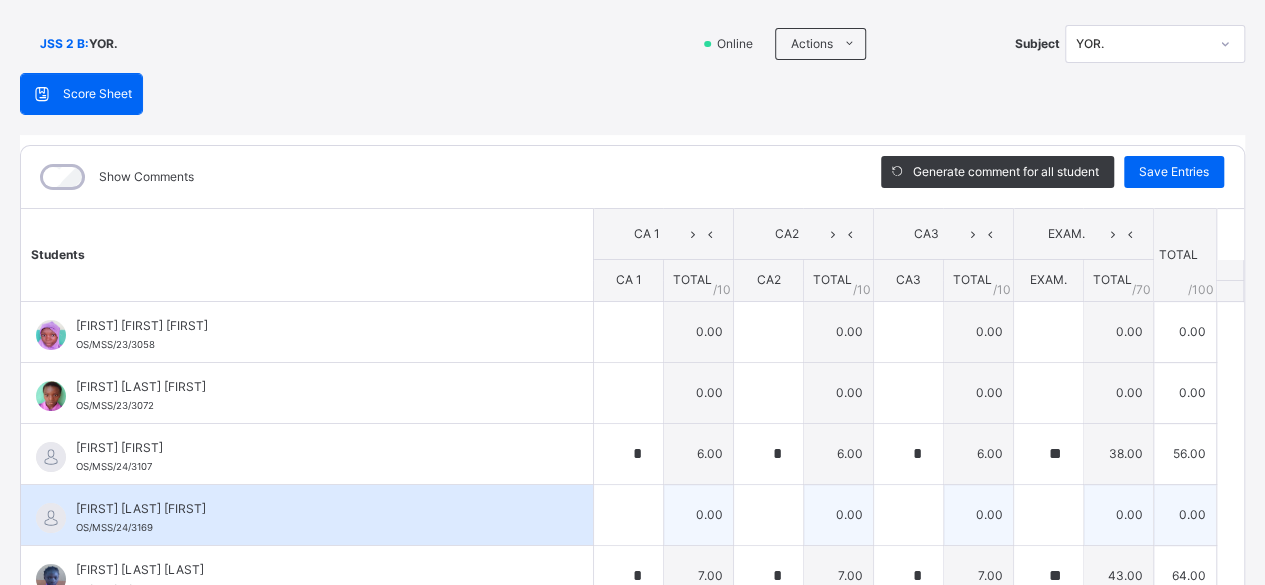 click on "[FIRST] [LAST] [LAST] [ID]" at bounding box center (307, 515) 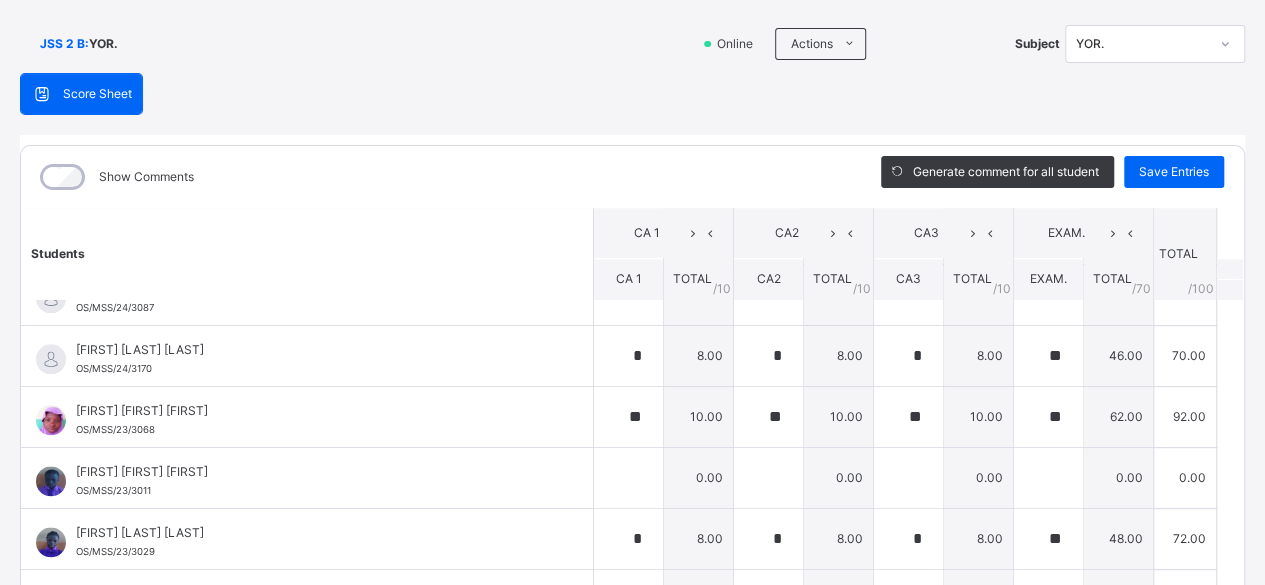 scroll, scrollTop: 1200, scrollLeft: 0, axis: vertical 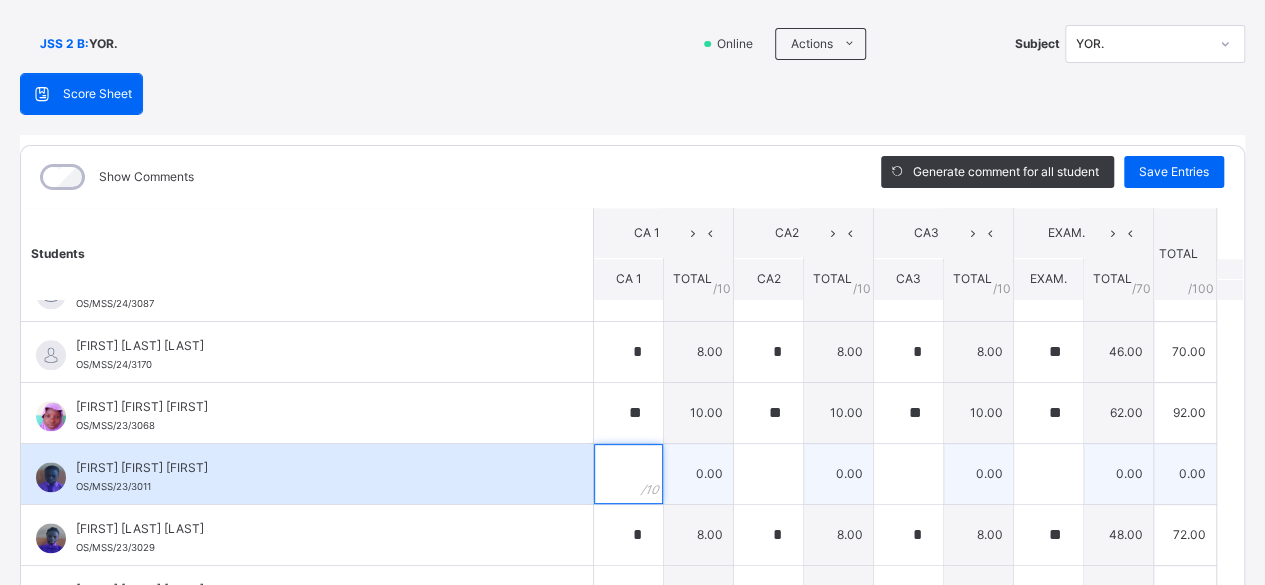 click at bounding box center [628, 474] 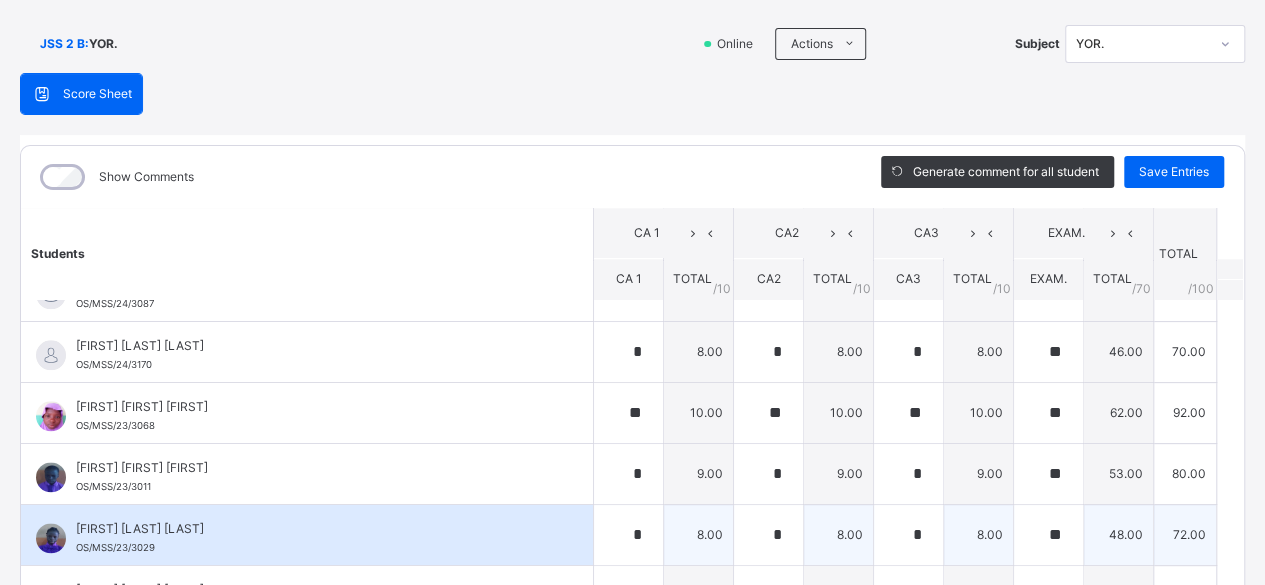 click on "[FIRST] [LAST] [LAST] [ID]" at bounding box center (312, 538) 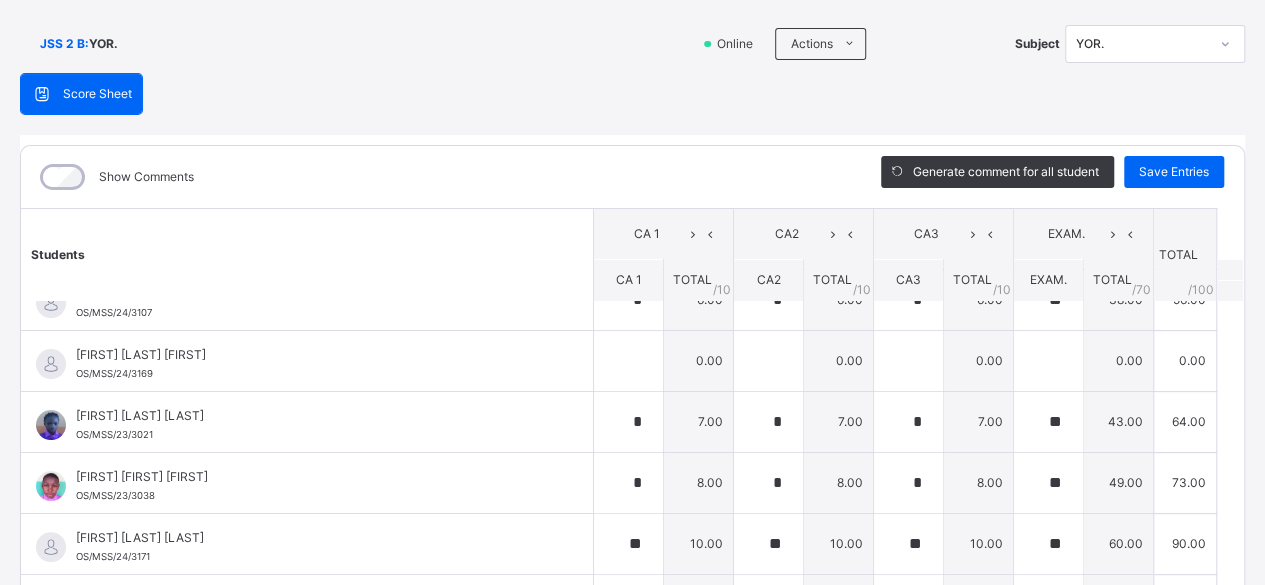 scroll, scrollTop: 92, scrollLeft: 0, axis: vertical 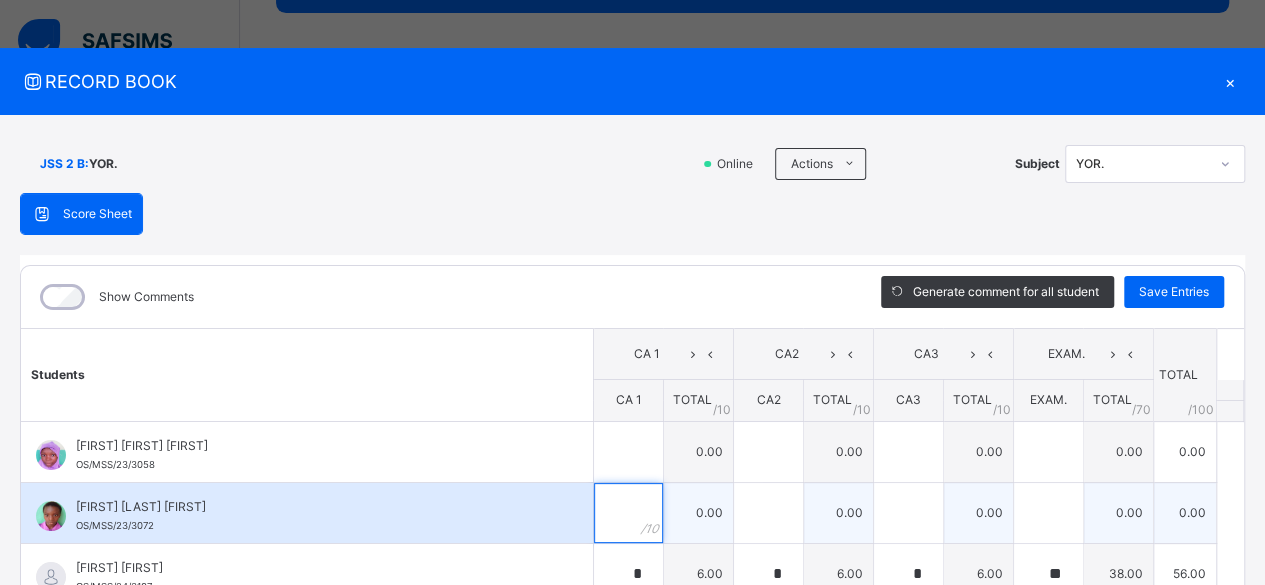 click at bounding box center (628, 513) 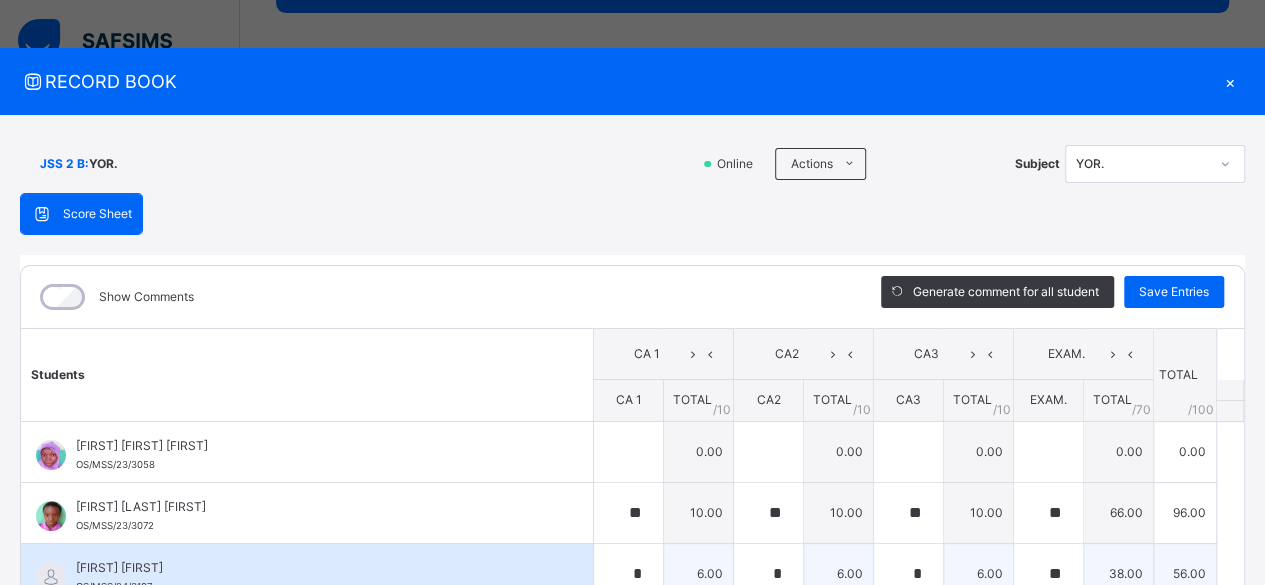 click on "[FIRST] [LAST] [ID]" at bounding box center [307, 574] 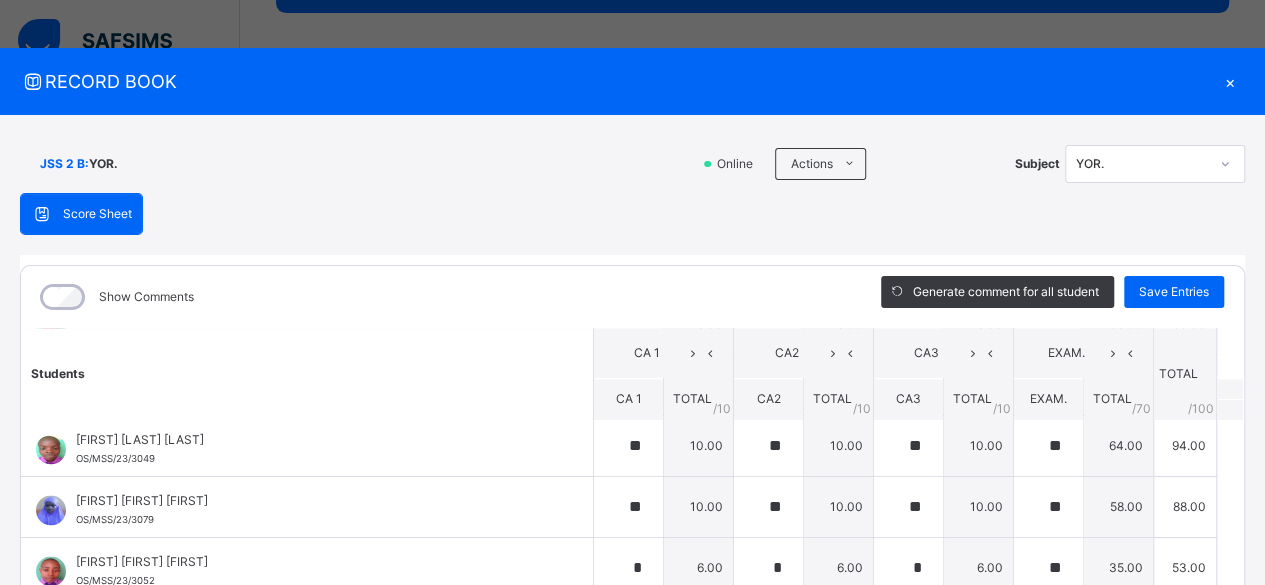 scroll, scrollTop: 1594, scrollLeft: 0, axis: vertical 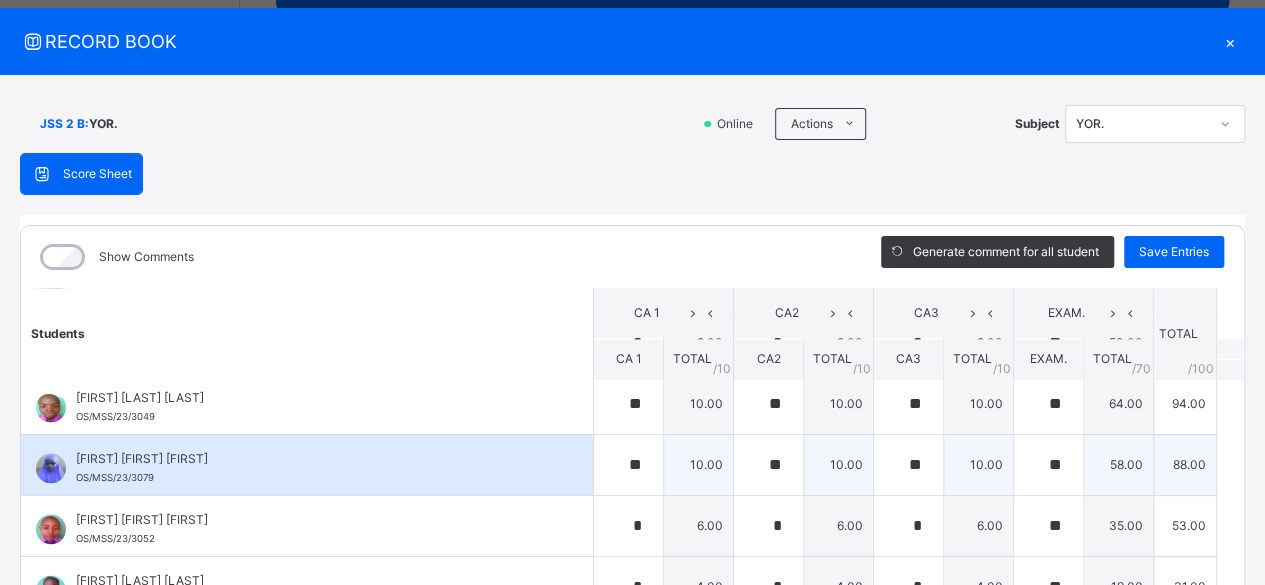 click on "[FIRST] [FIRST] [FIRST]" at bounding box center [312, 459] 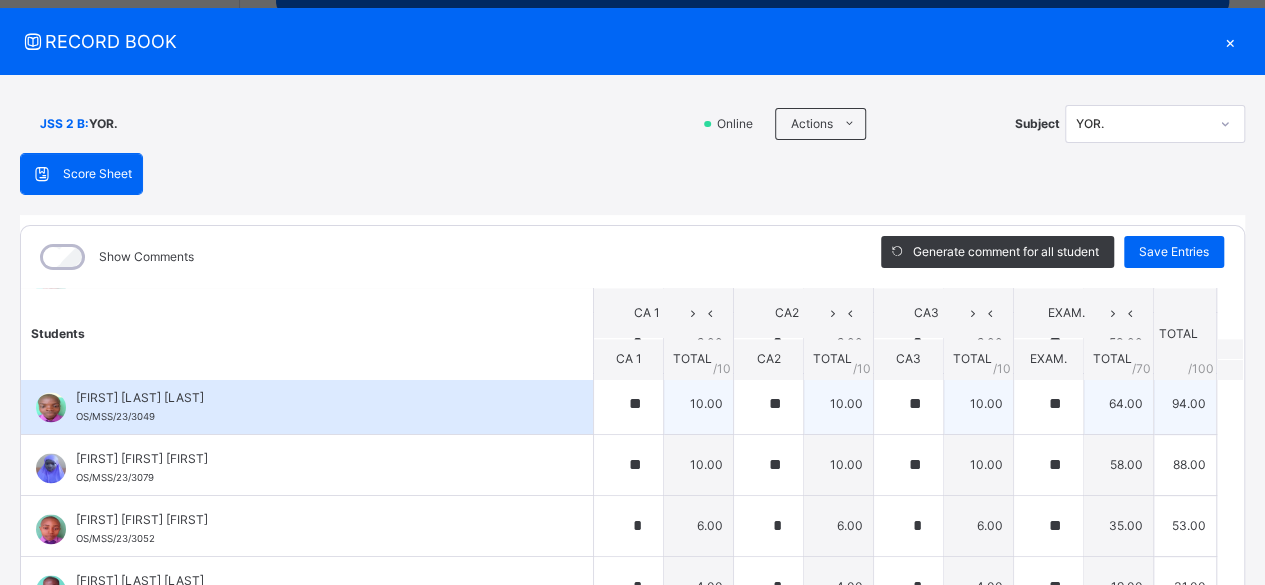 click on "[FIRST]  [FIRST] [FIRST] OS/MSS/23/3049" at bounding box center [312, 407] 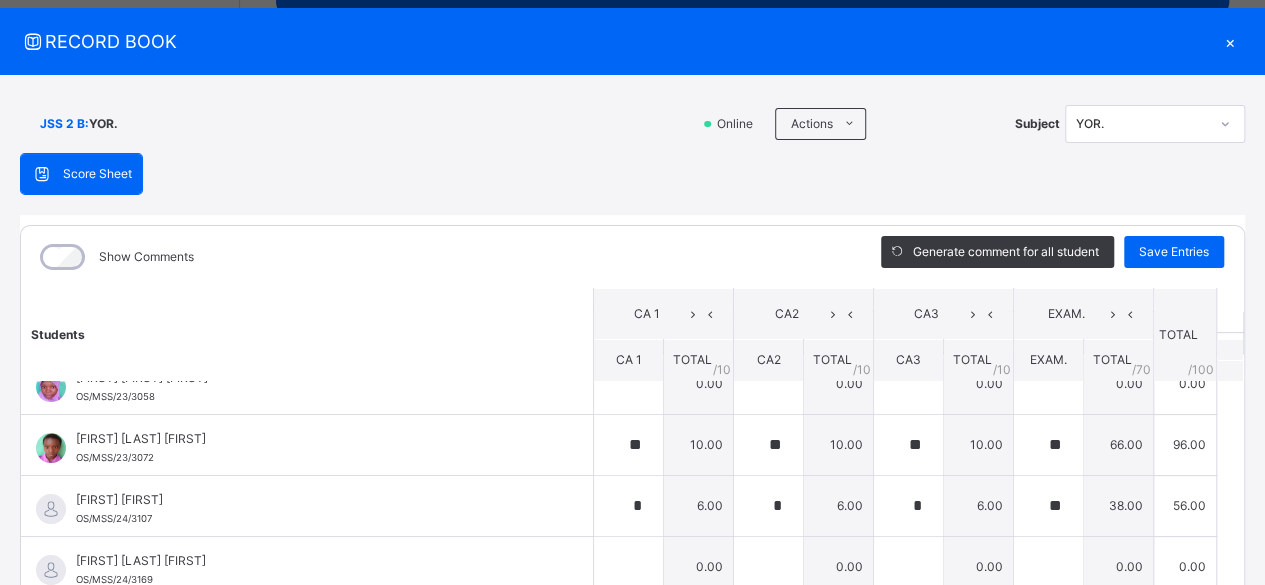 scroll, scrollTop: 0, scrollLeft: 0, axis: both 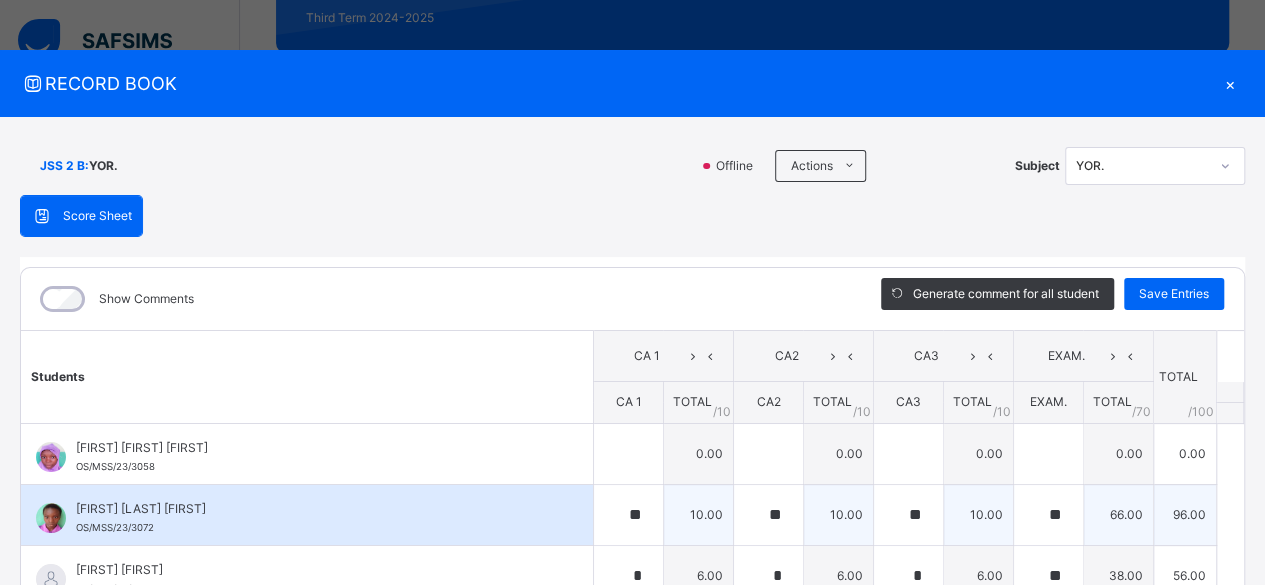 click on "[FIRST] [LAST] [LAST] [ID]" at bounding box center [312, 518] 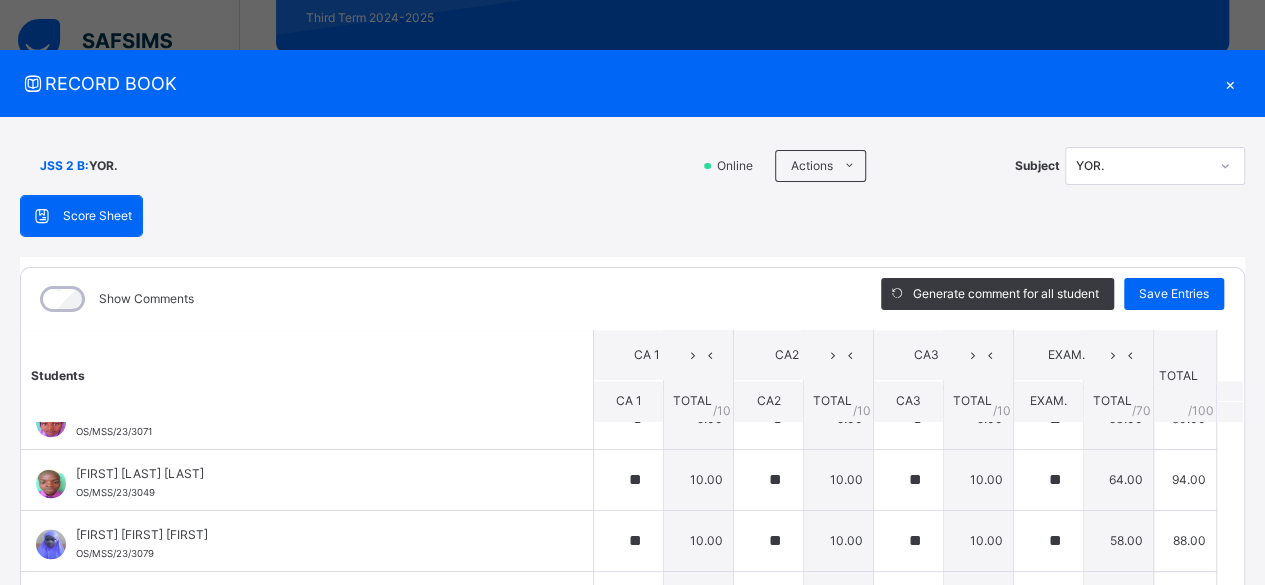scroll, scrollTop: 1594, scrollLeft: 0, axis: vertical 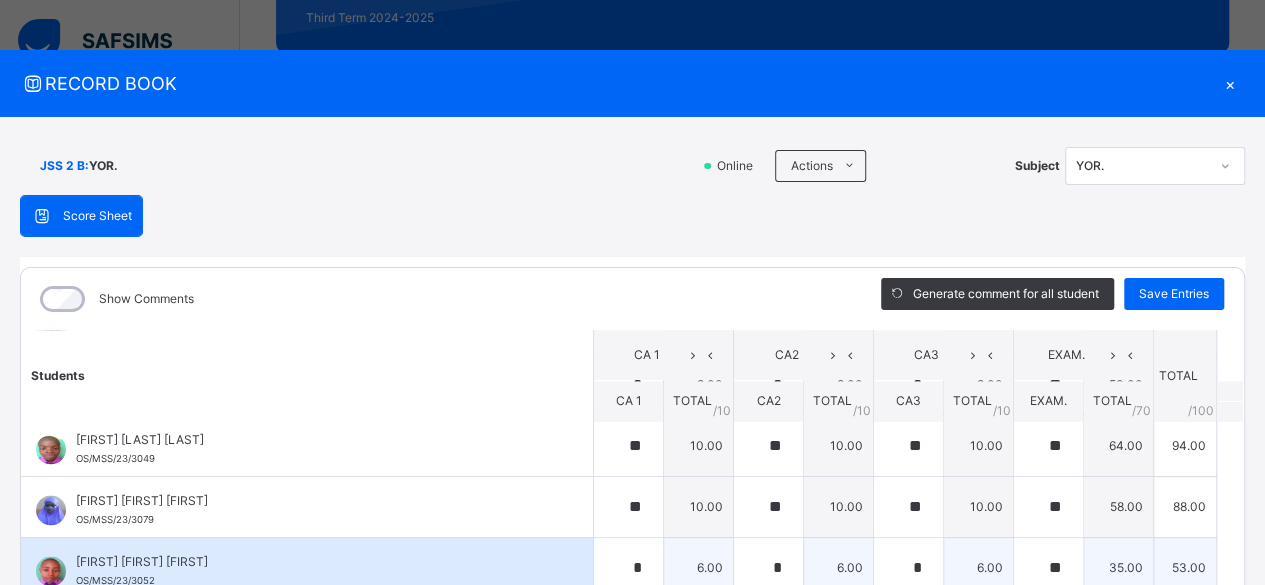 click on "[FIRST] [FIRST] [FIRST]" at bounding box center (312, 562) 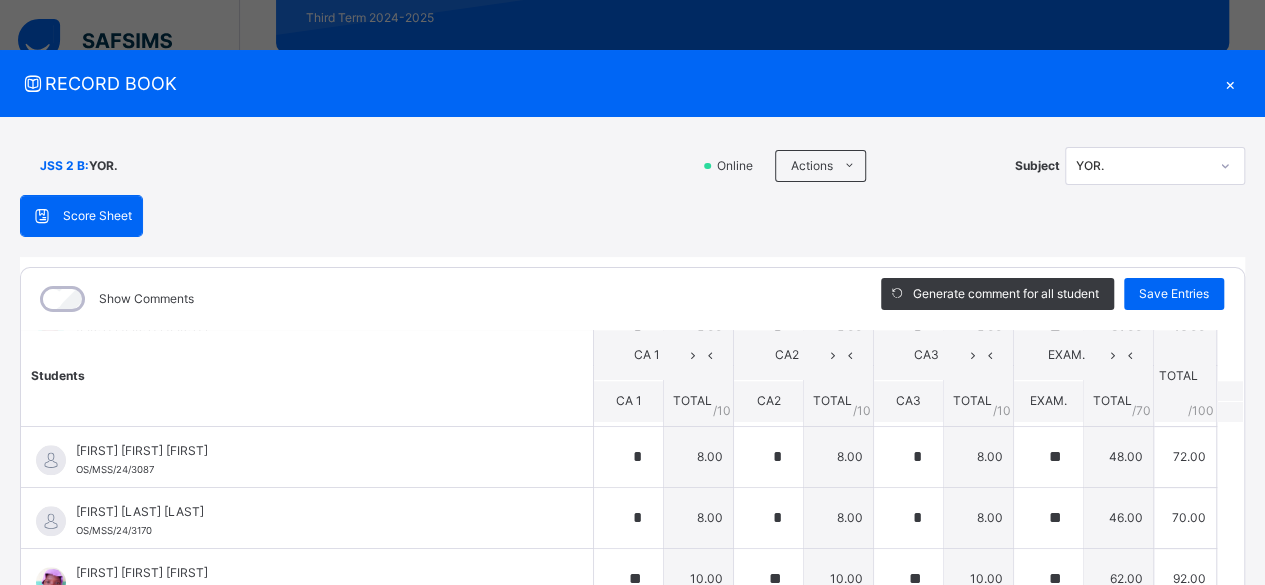 scroll, scrollTop: 719, scrollLeft: 0, axis: vertical 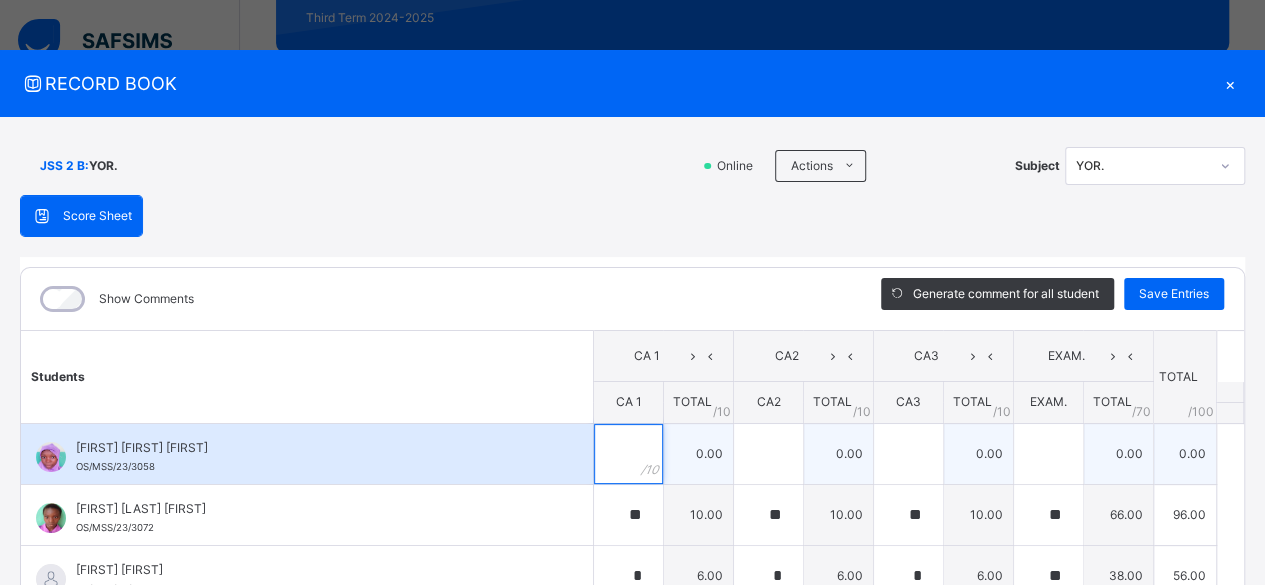 click at bounding box center [628, 454] 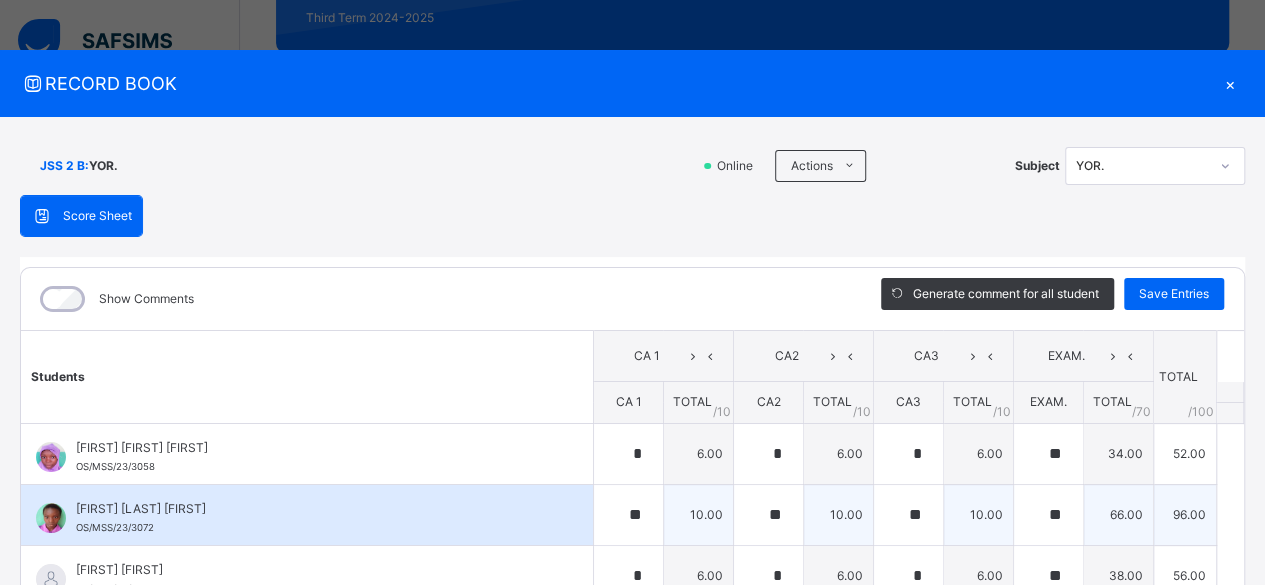 click on "[FIRST] [LAST] [LAST] [ID]" at bounding box center [307, 515] 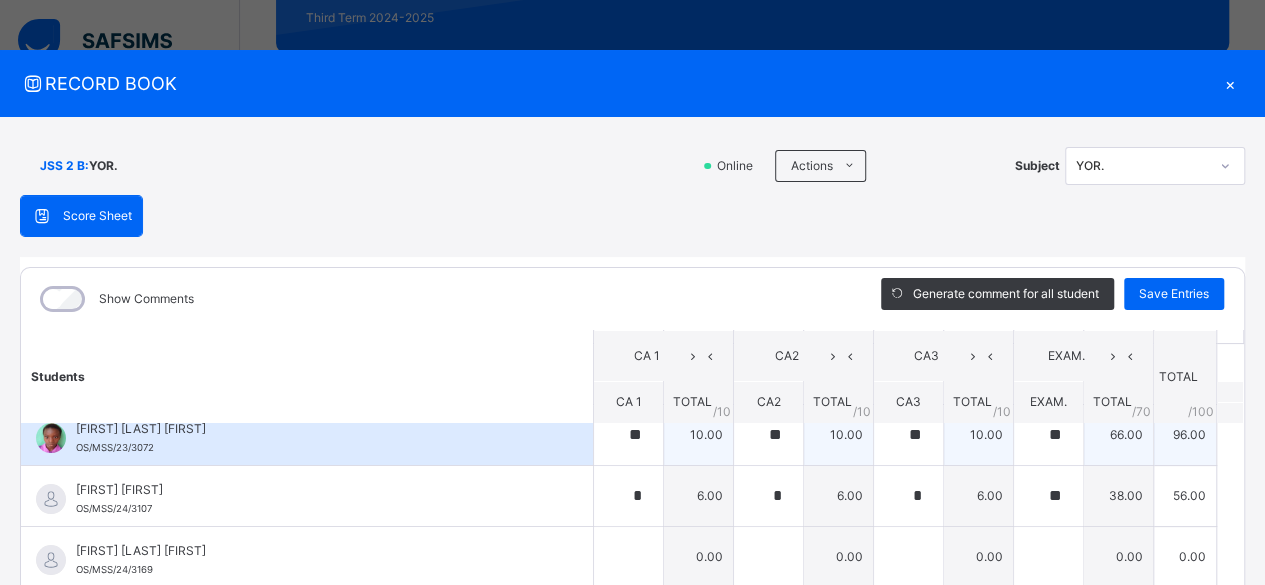 scroll, scrollTop: 120, scrollLeft: 0, axis: vertical 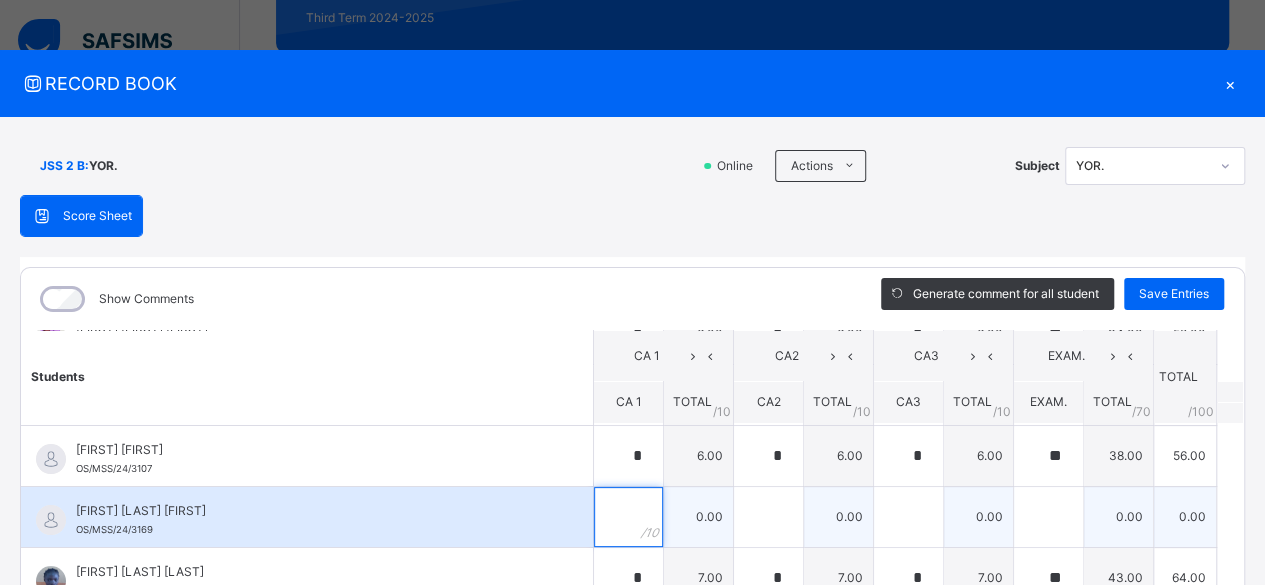 click at bounding box center (628, 517) 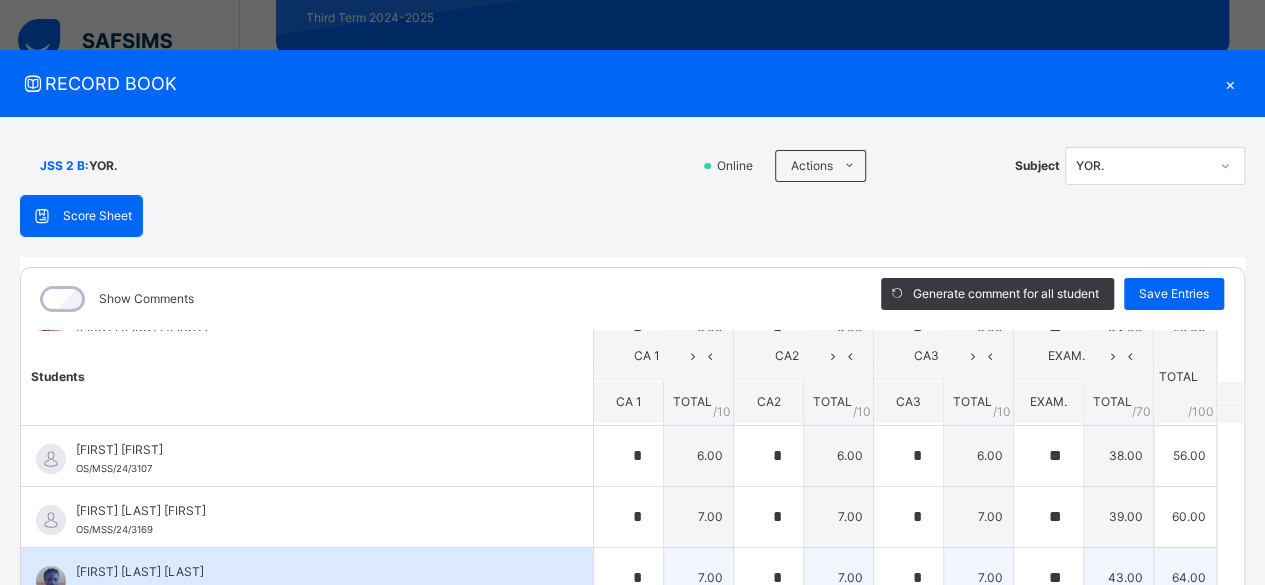 click on "[FIRST] [FIRST] [FIRST] OS/MSS/23/3021" at bounding box center [307, 578] 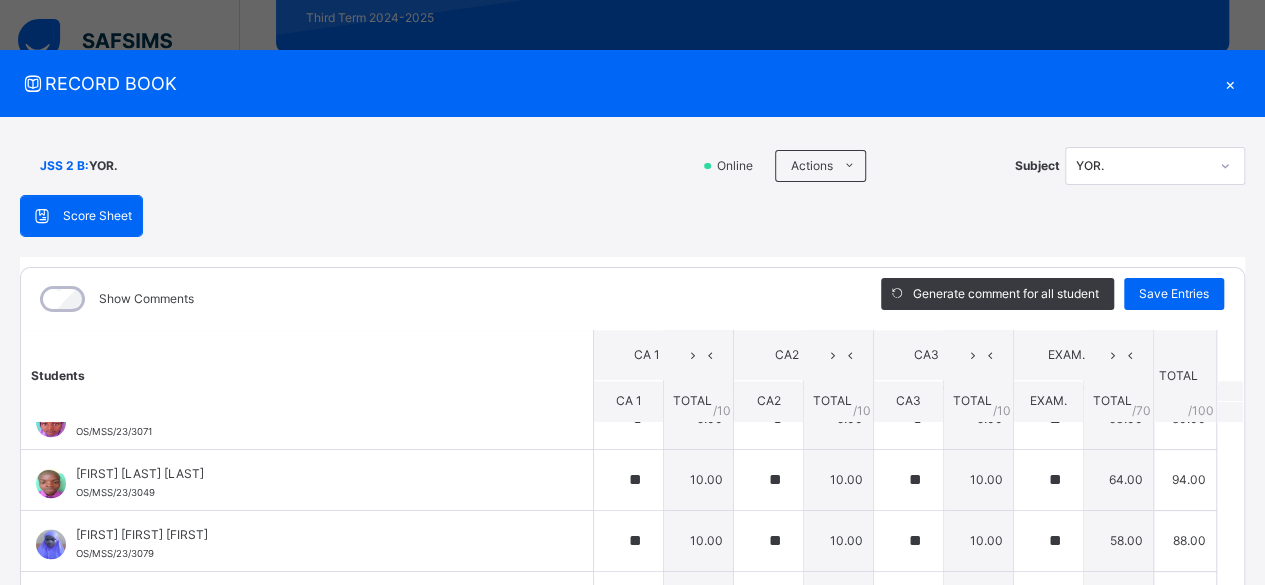 scroll, scrollTop: 1594, scrollLeft: 0, axis: vertical 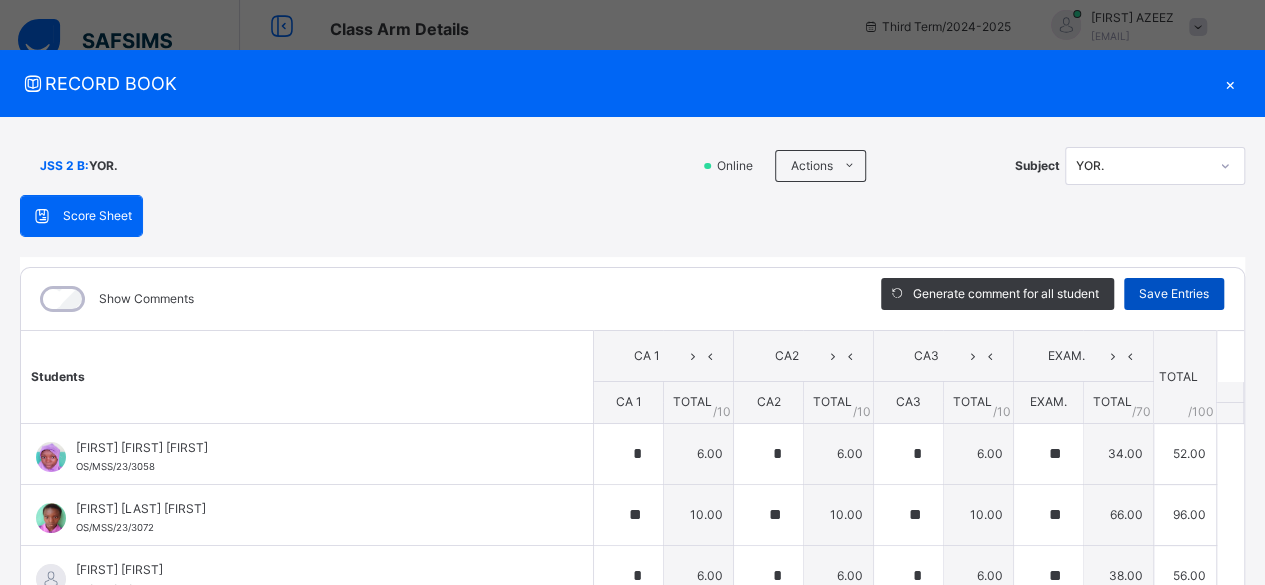 click on "Save Entries" at bounding box center (1174, 294) 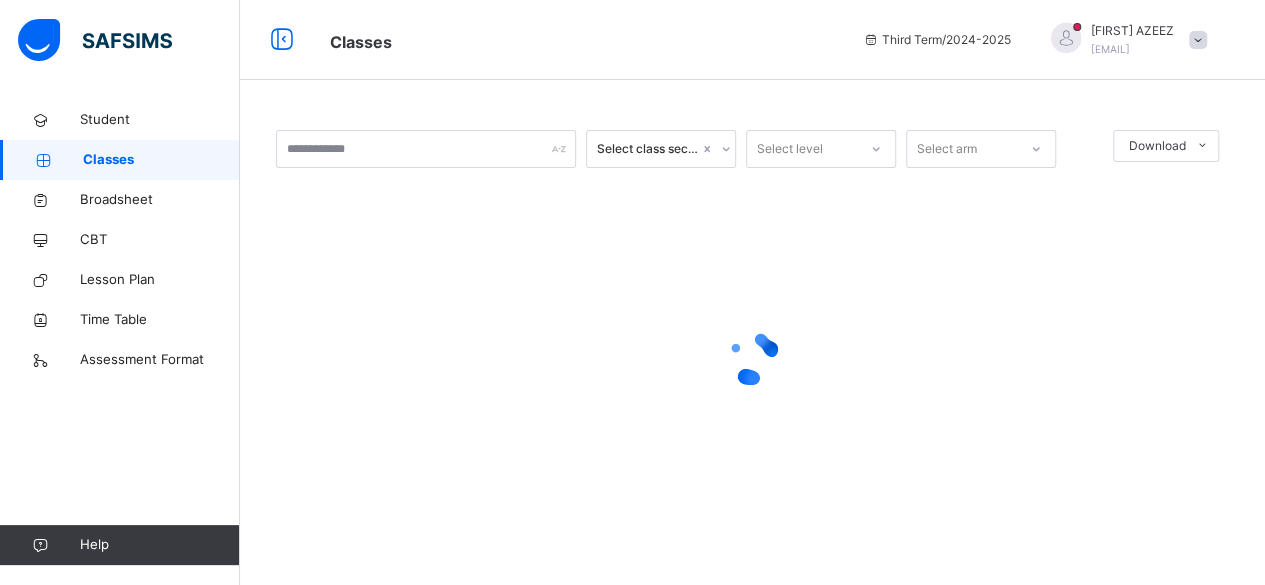 scroll, scrollTop: 0, scrollLeft: 0, axis: both 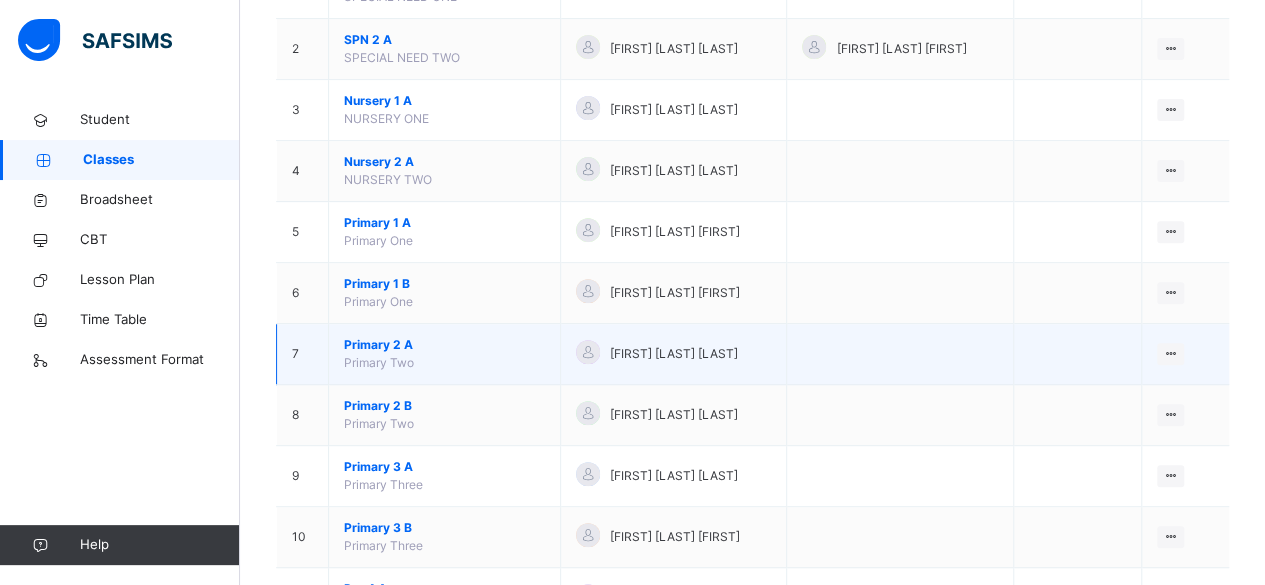 click on "Primary 2   A" at bounding box center (444, 345) 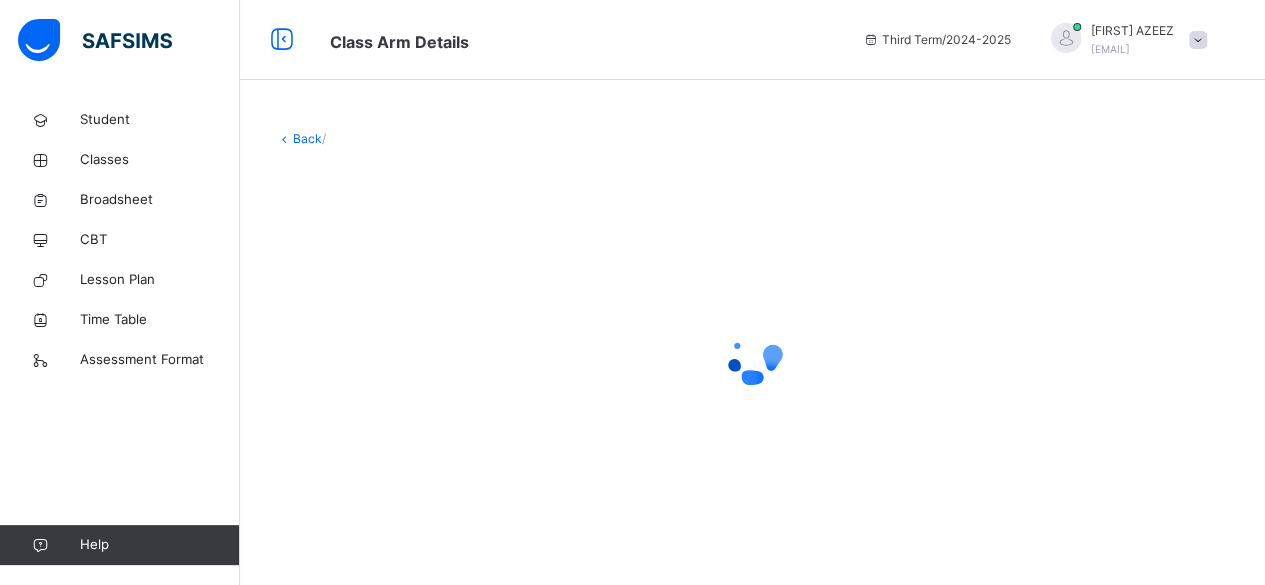 scroll, scrollTop: 0, scrollLeft: 0, axis: both 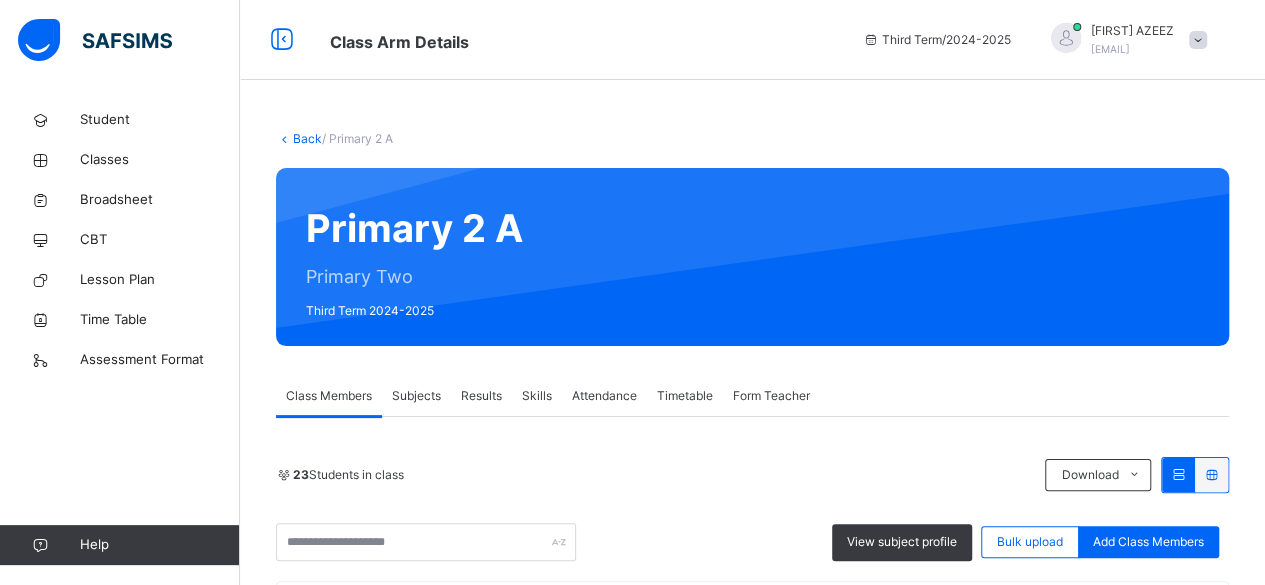 click on "Subjects" at bounding box center [416, 396] 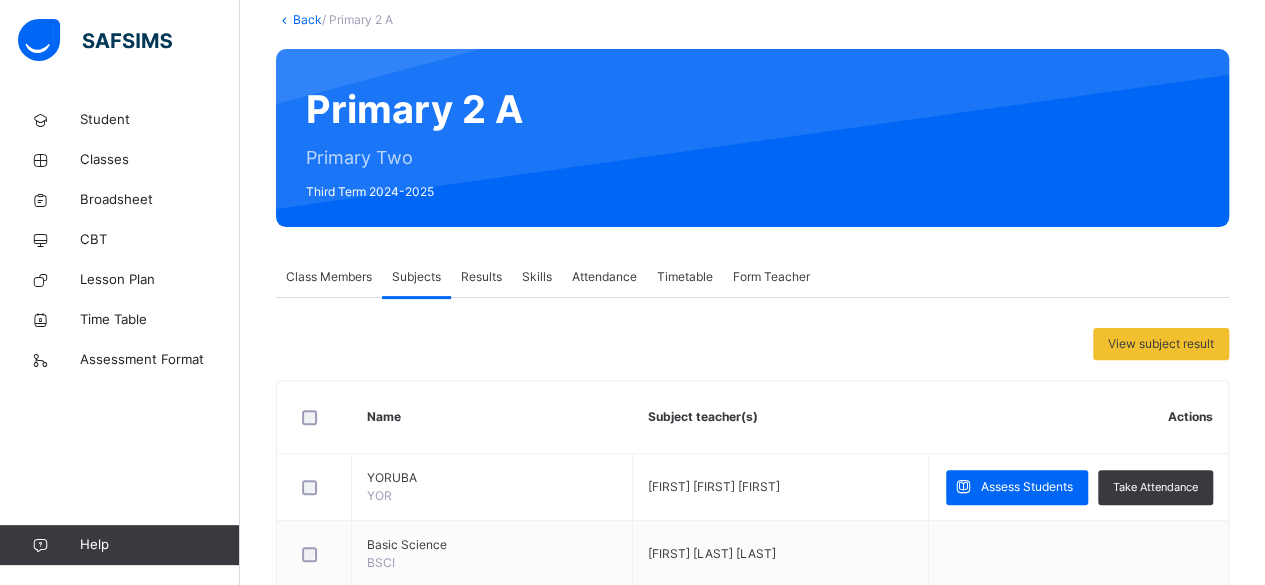 scroll, scrollTop: 133, scrollLeft: 0, axis: vertical 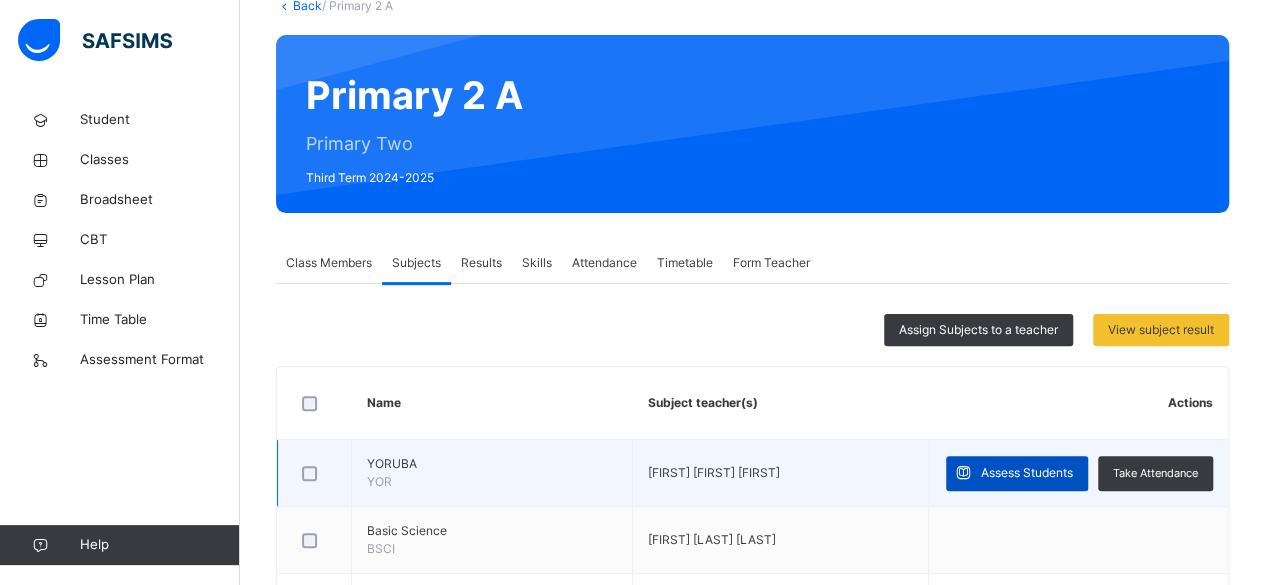 click on "Assess Students" at bounding box center (1017, 473) 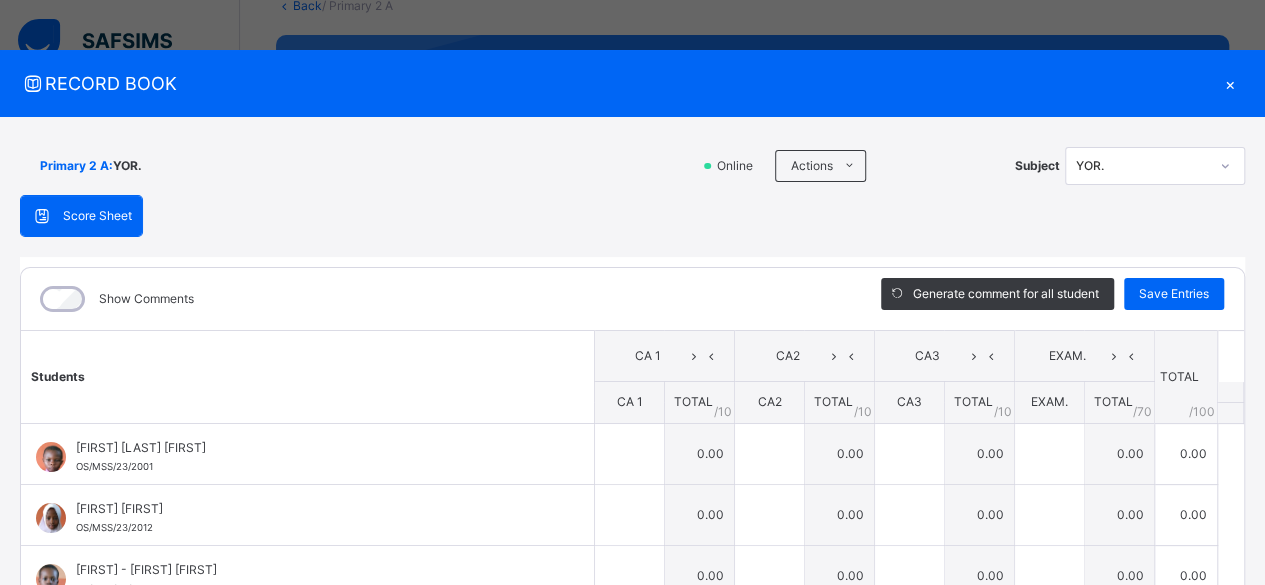 click on "0.00" at bounding box center [1185, 453] 